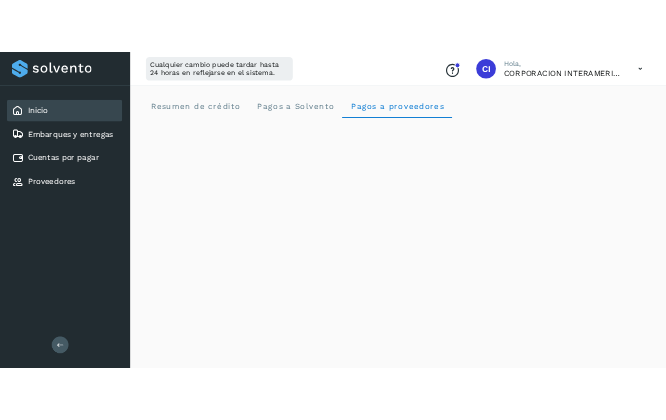 scroll, scrollTop: 596, scrollLeft: 0, axis: vertical 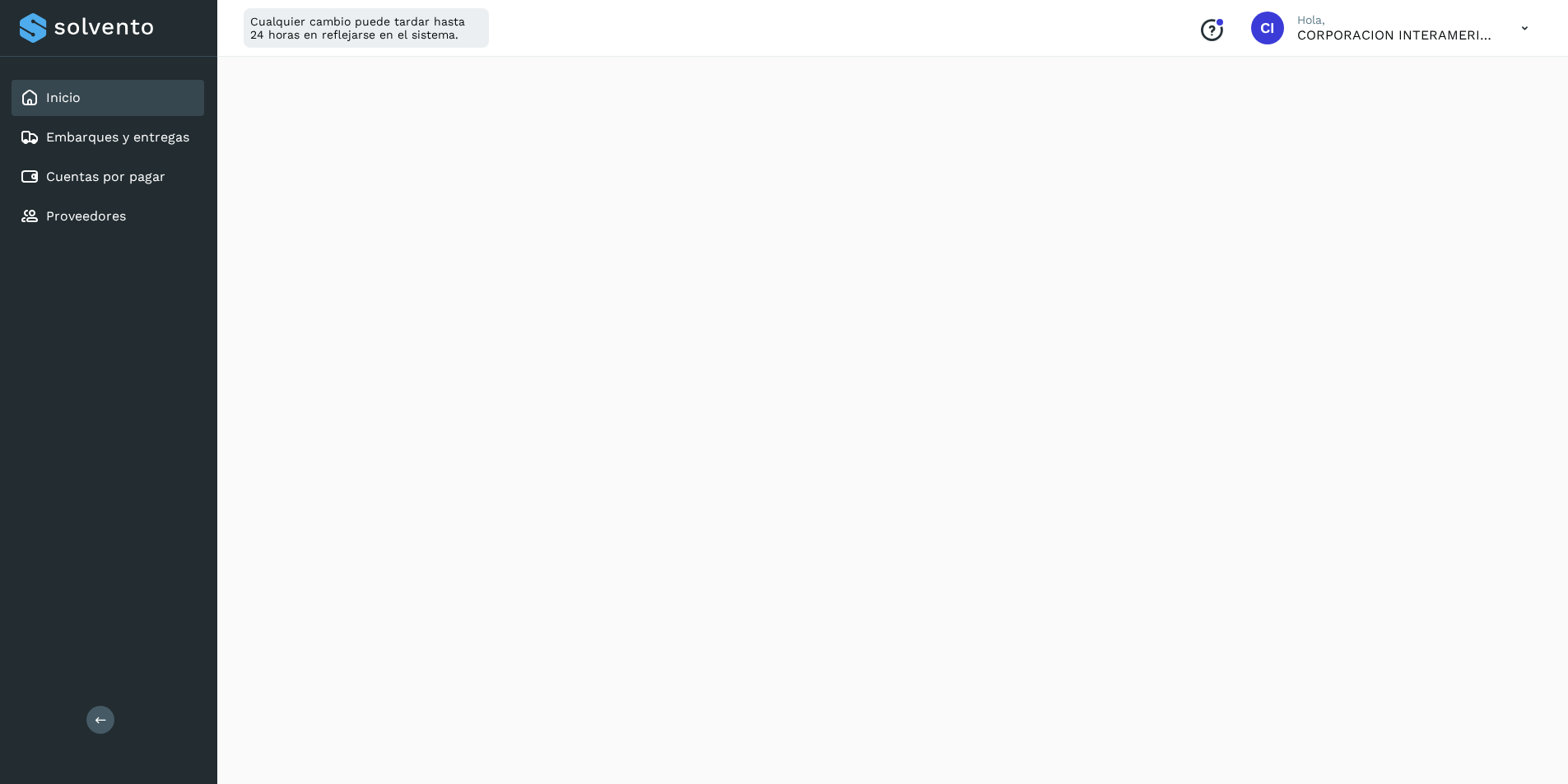 click on "Inicio" 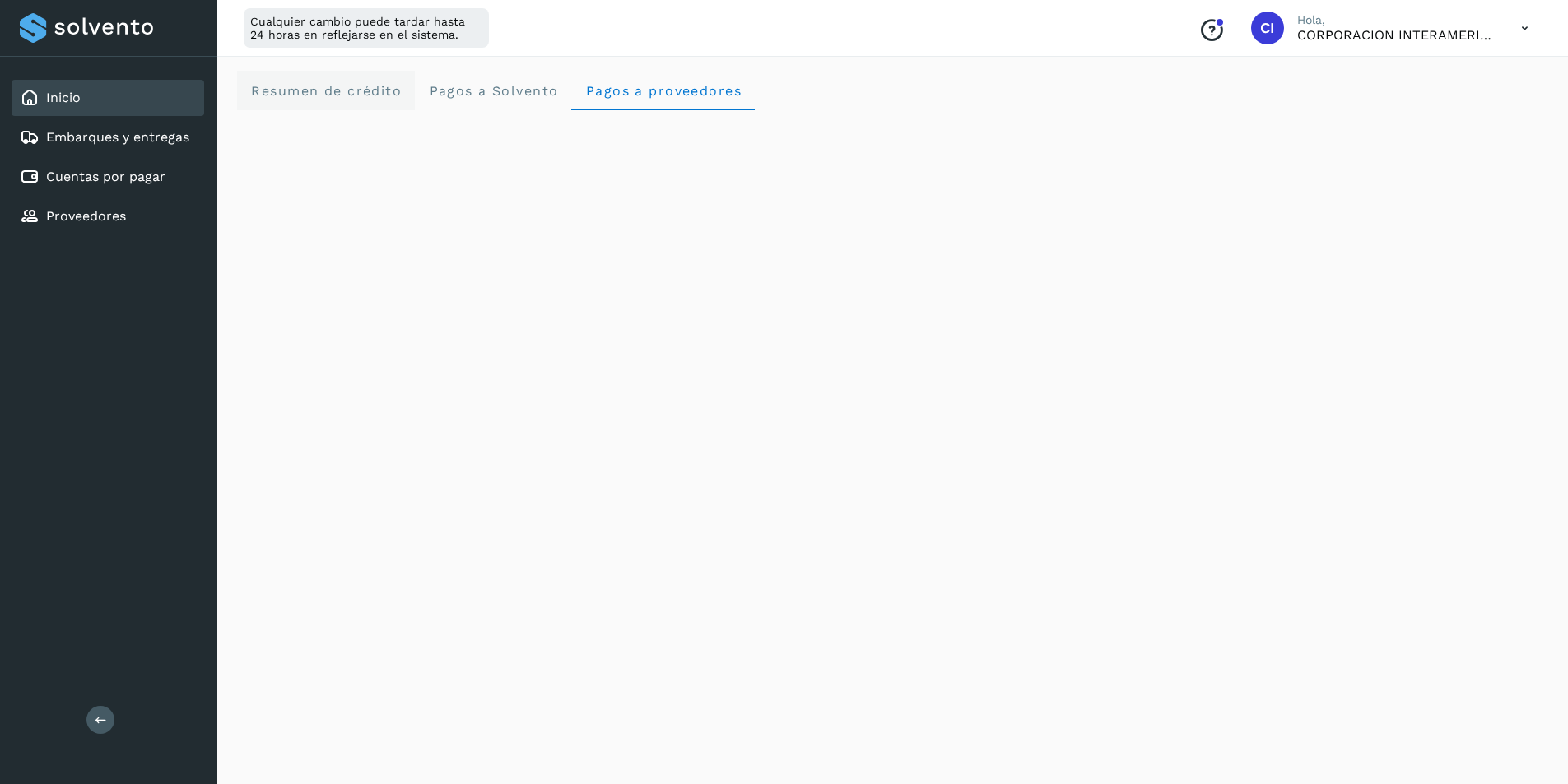 click on "Resumen de crédito" 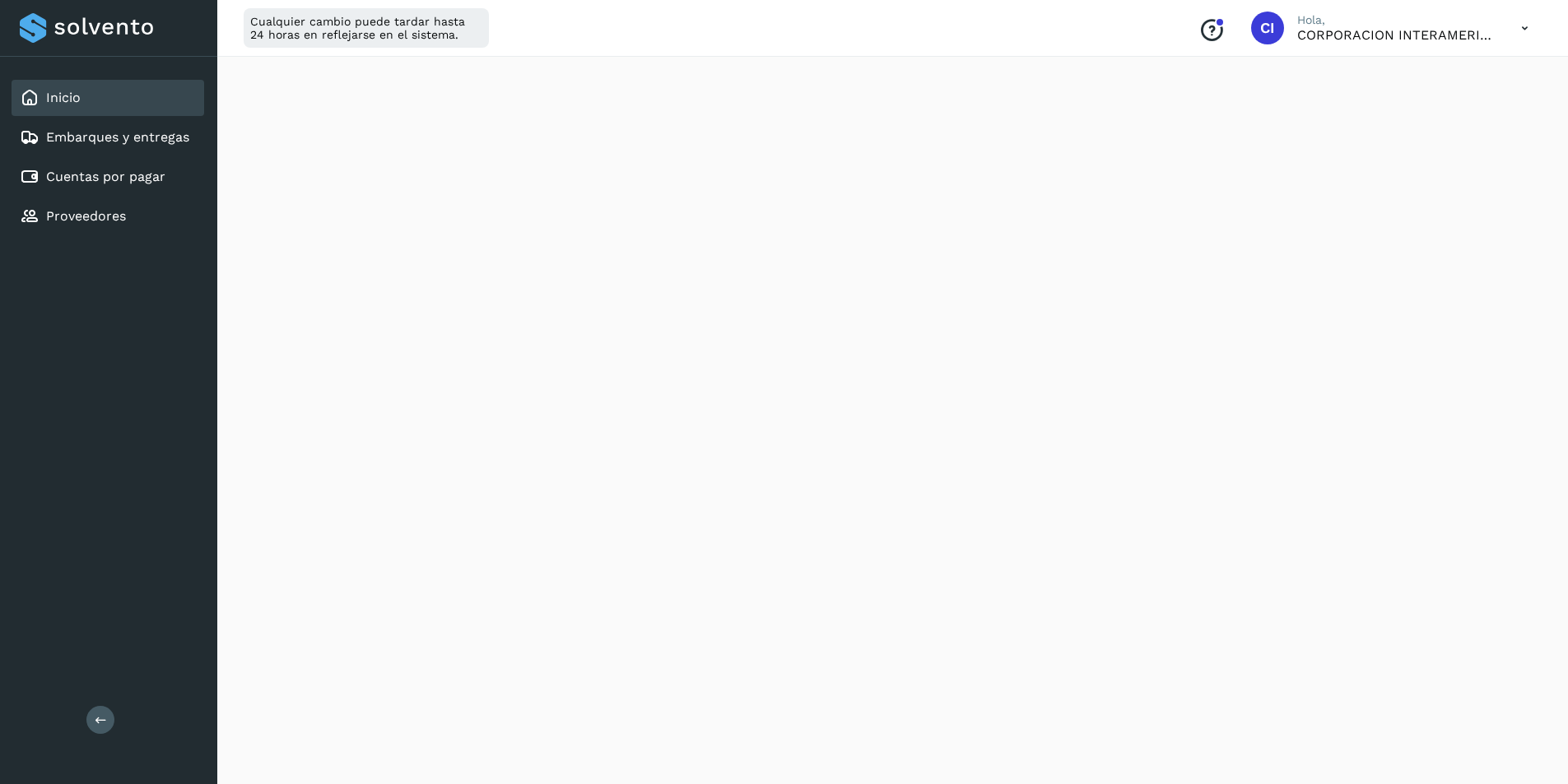scroll, scrollTop: 0, scrollLeft: 0, axis: both 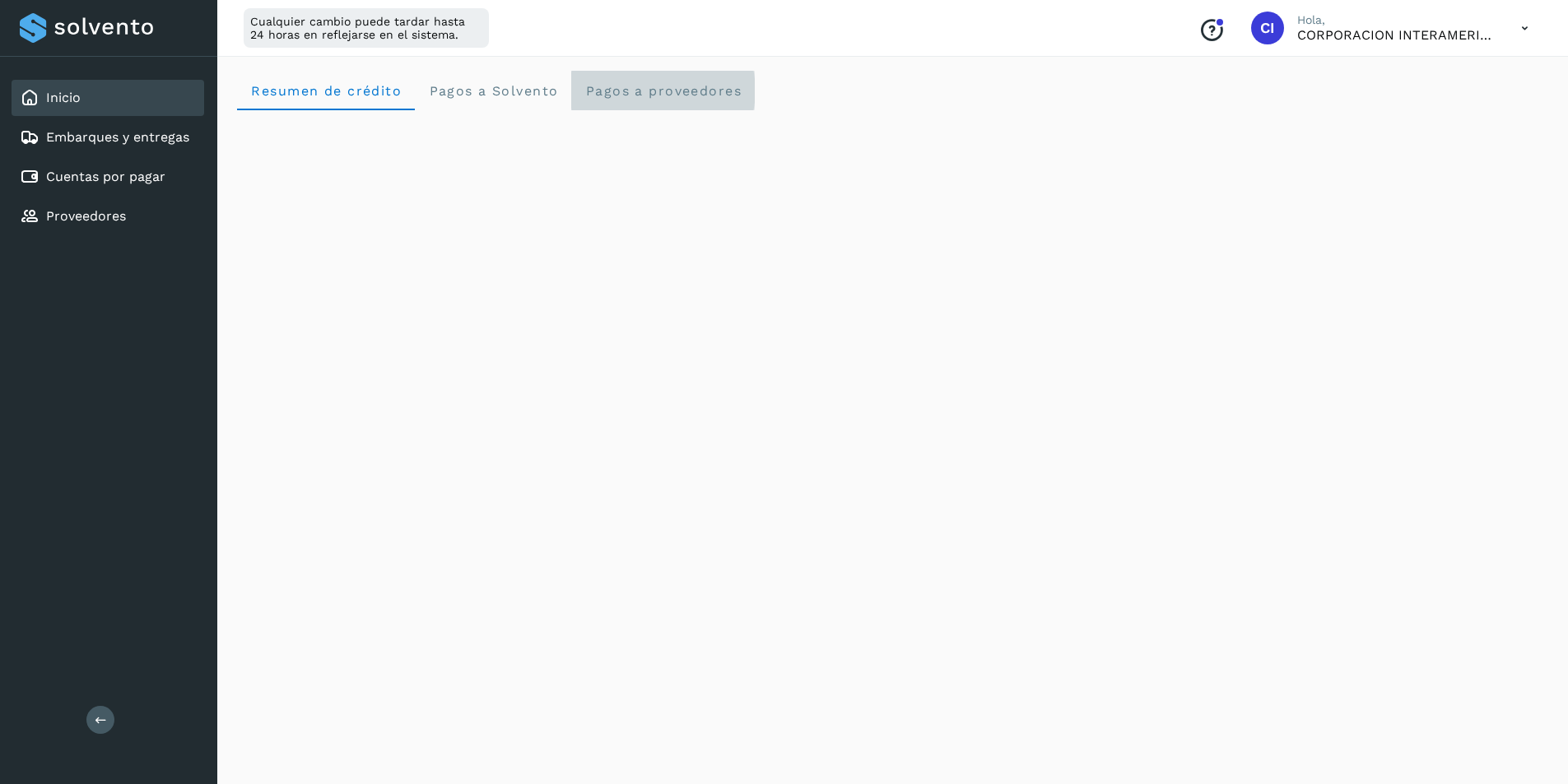 click on "Pagos a proveedores" 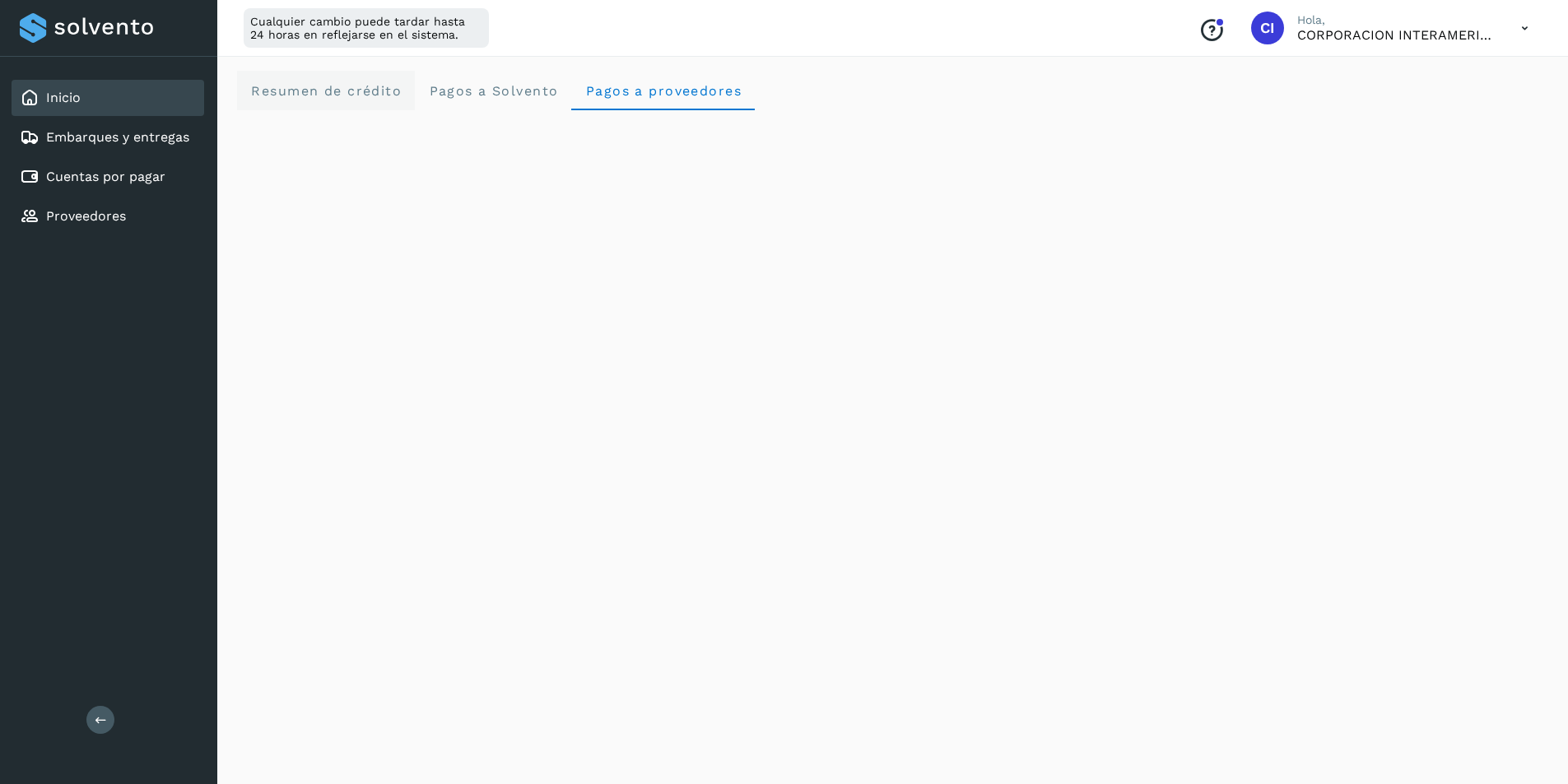 click on "Resumen de crédito" 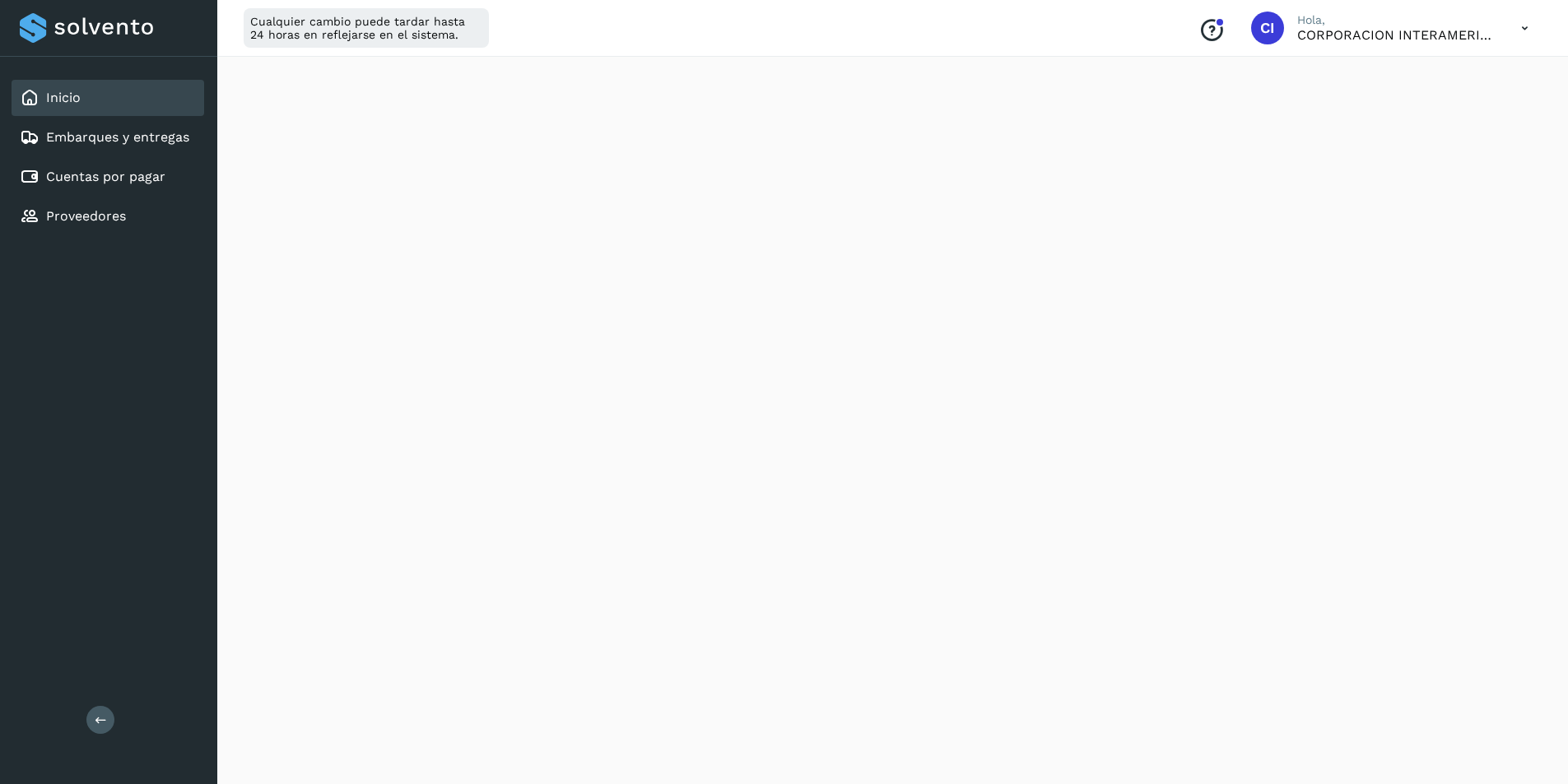 scroll, scrollTop: 0, scrollLeft: 0, axis: both 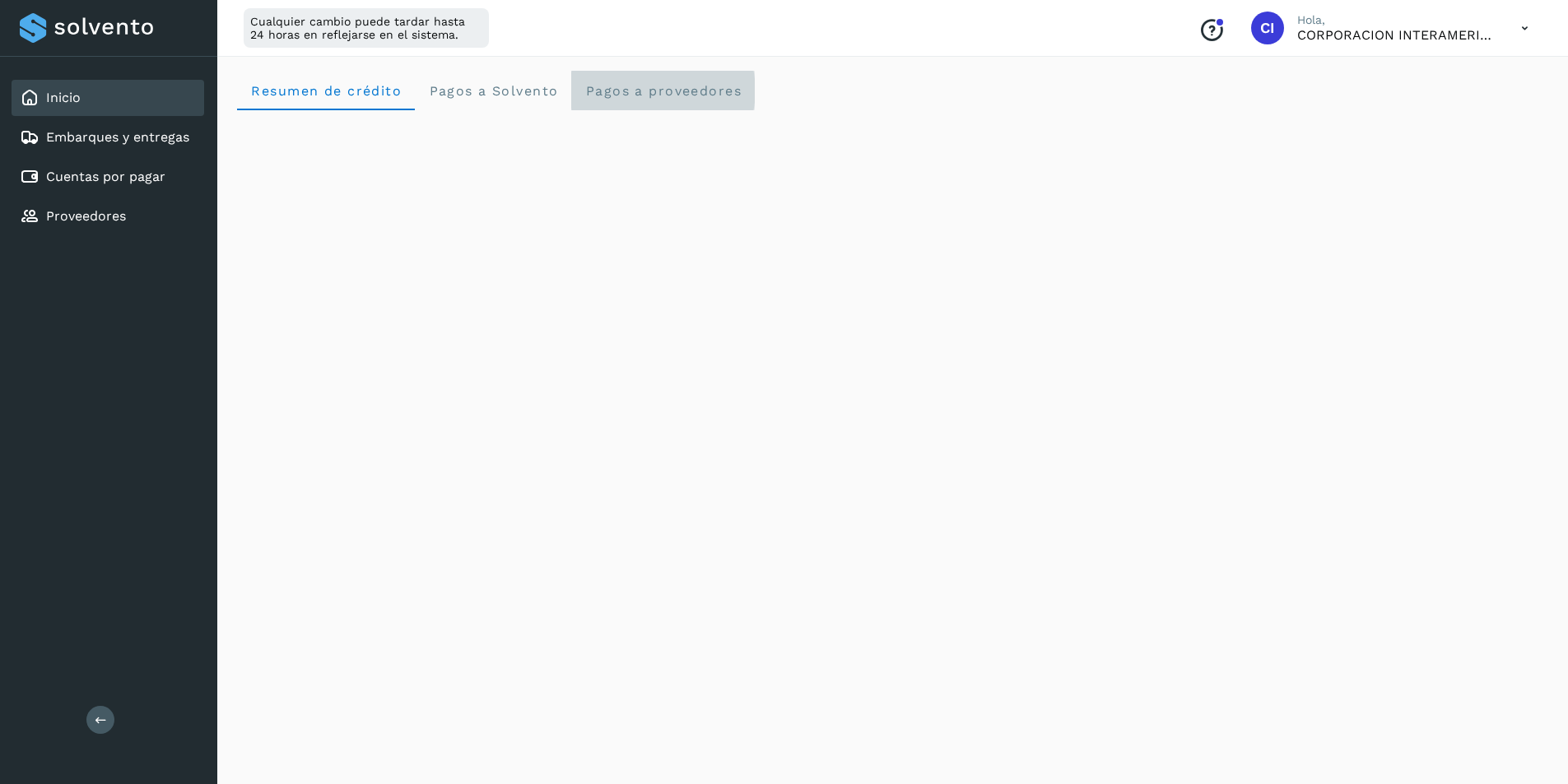 click on "Pagos a proveedores" 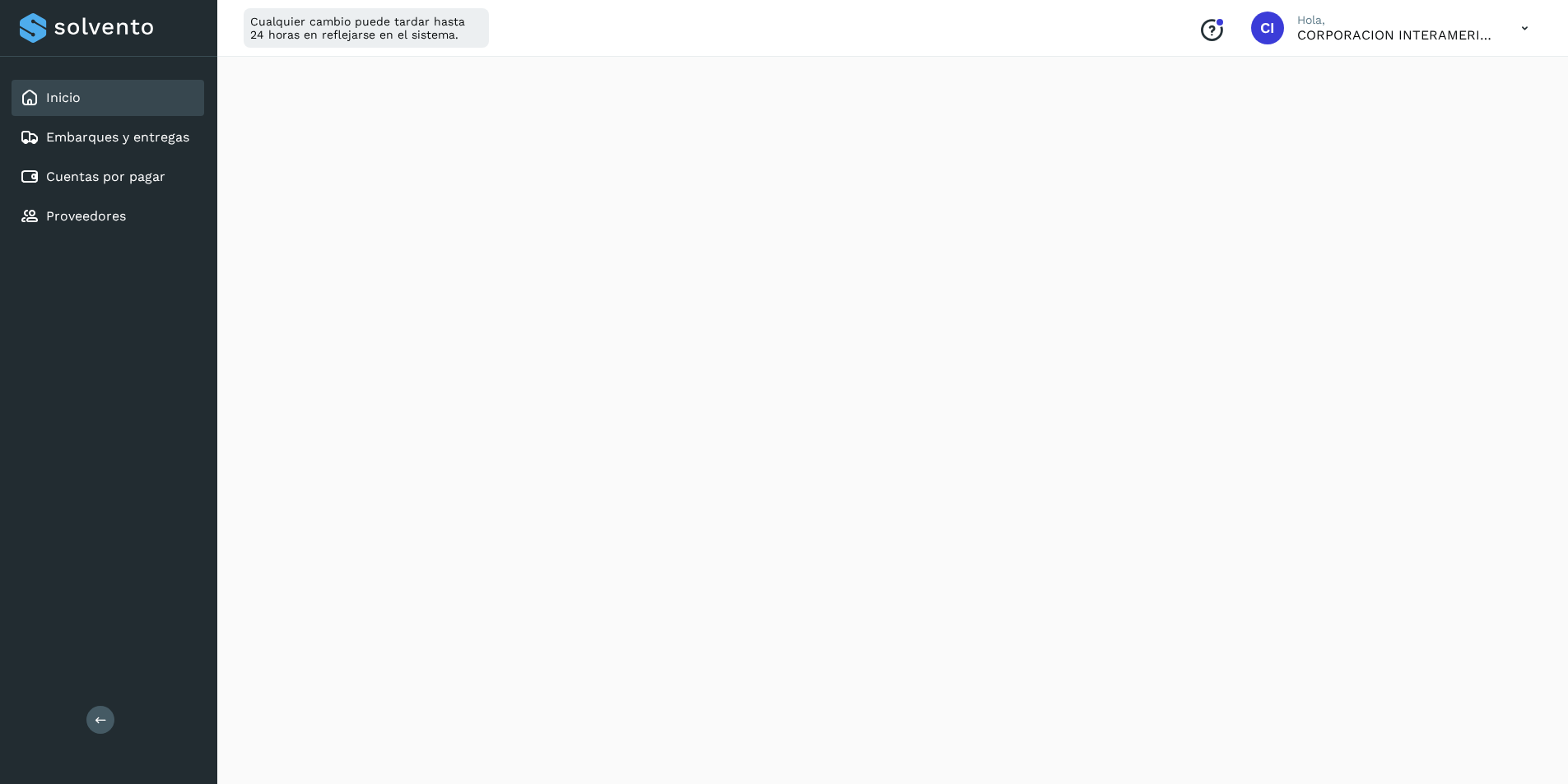 scroll, scrollTop: 285, scrollLeft: 0, axis: vertical 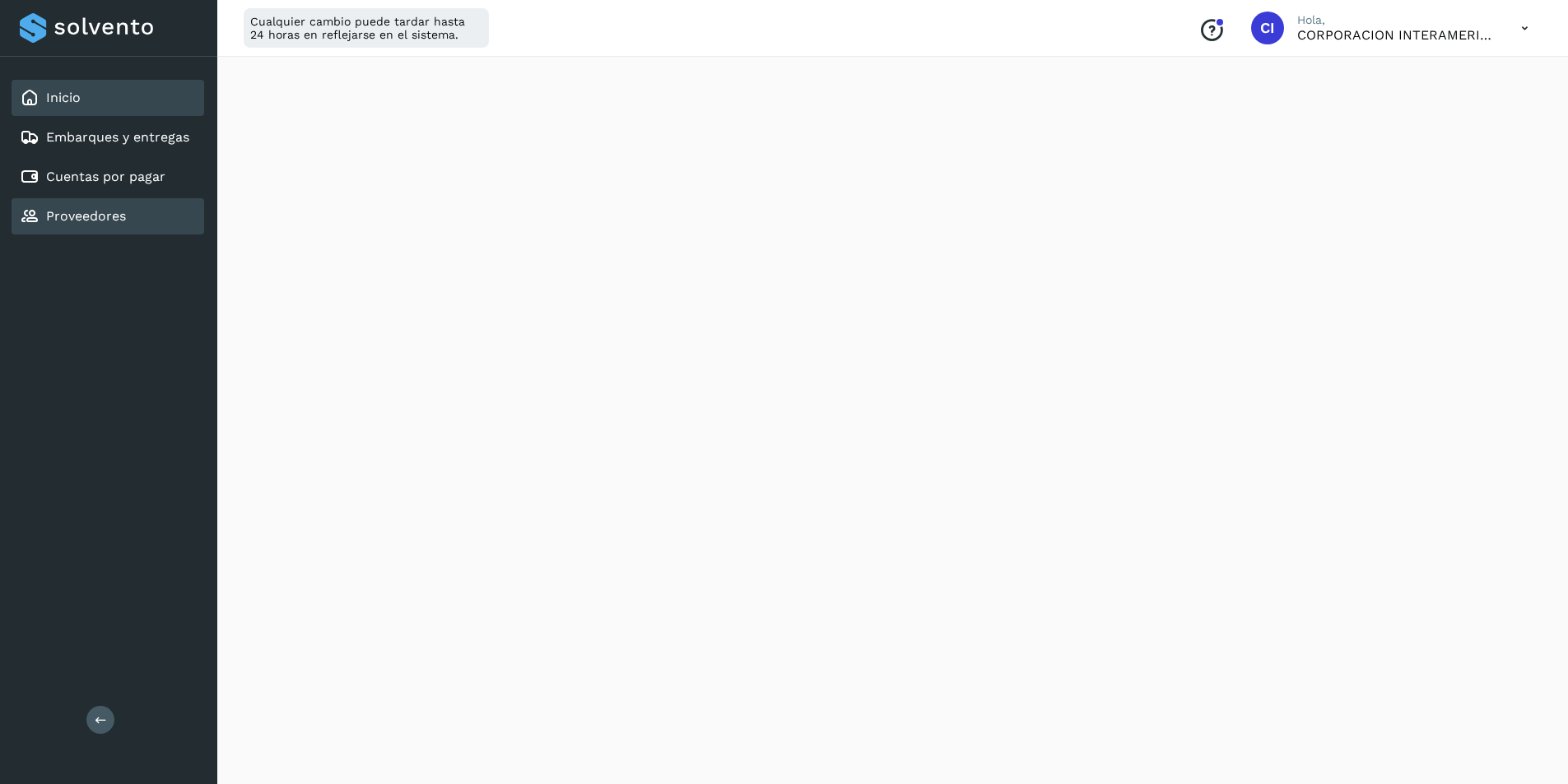 click on "Proveedores" 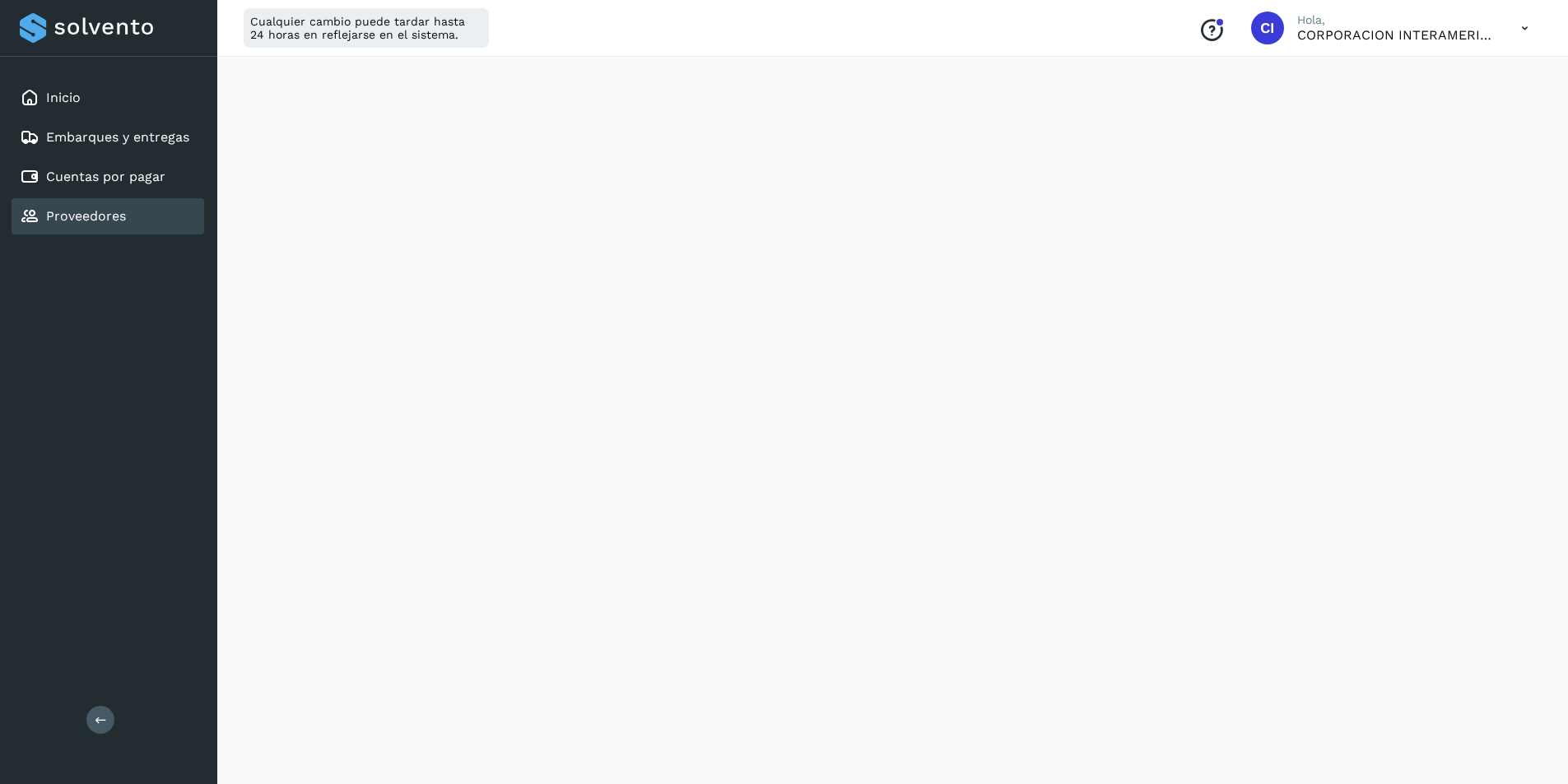 scroll, scrollTop: 709, scrollLeft: 0, axis: vertical 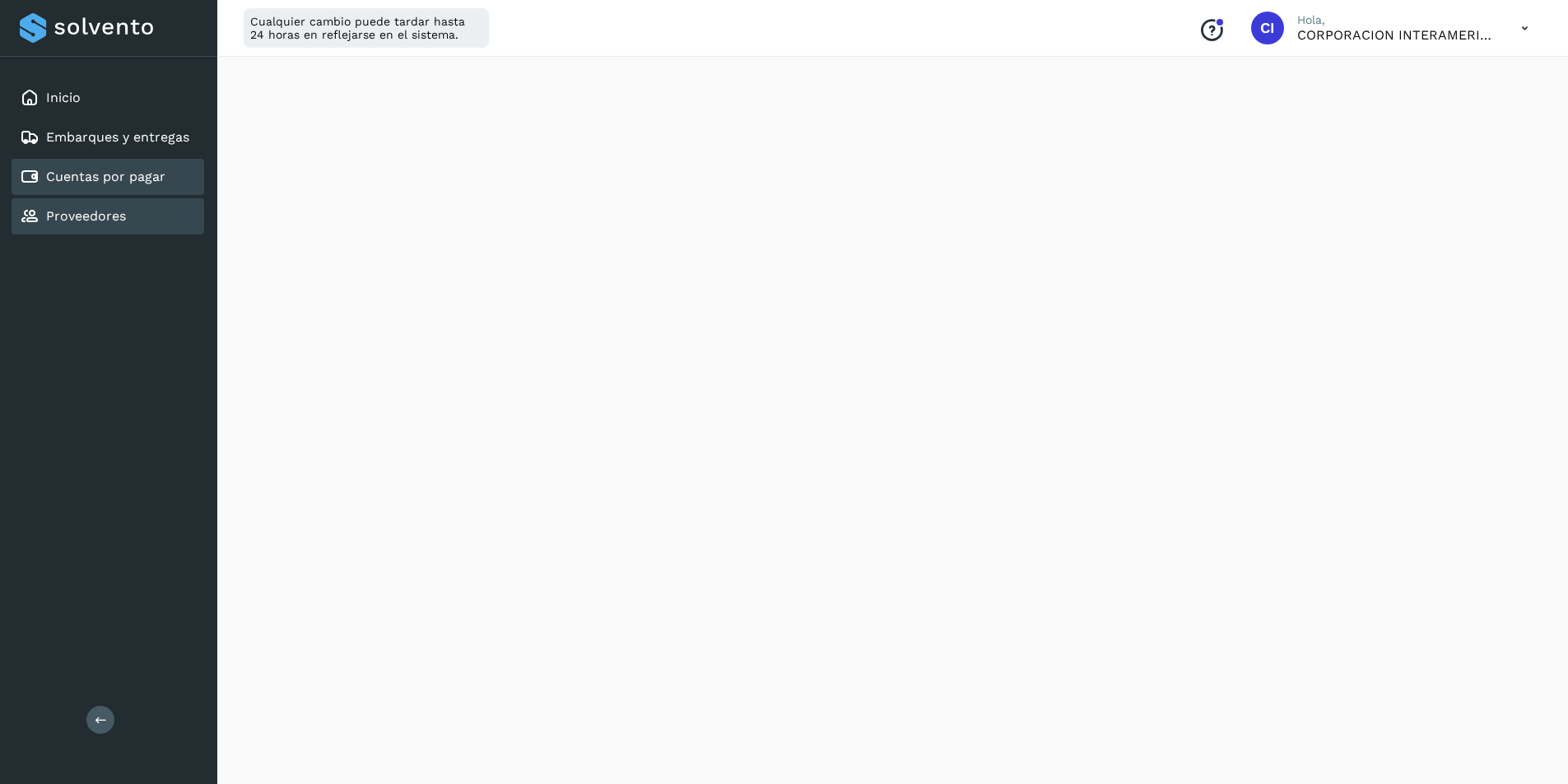 click on "Cuentas por pagar" at bounding box center (105, 176) 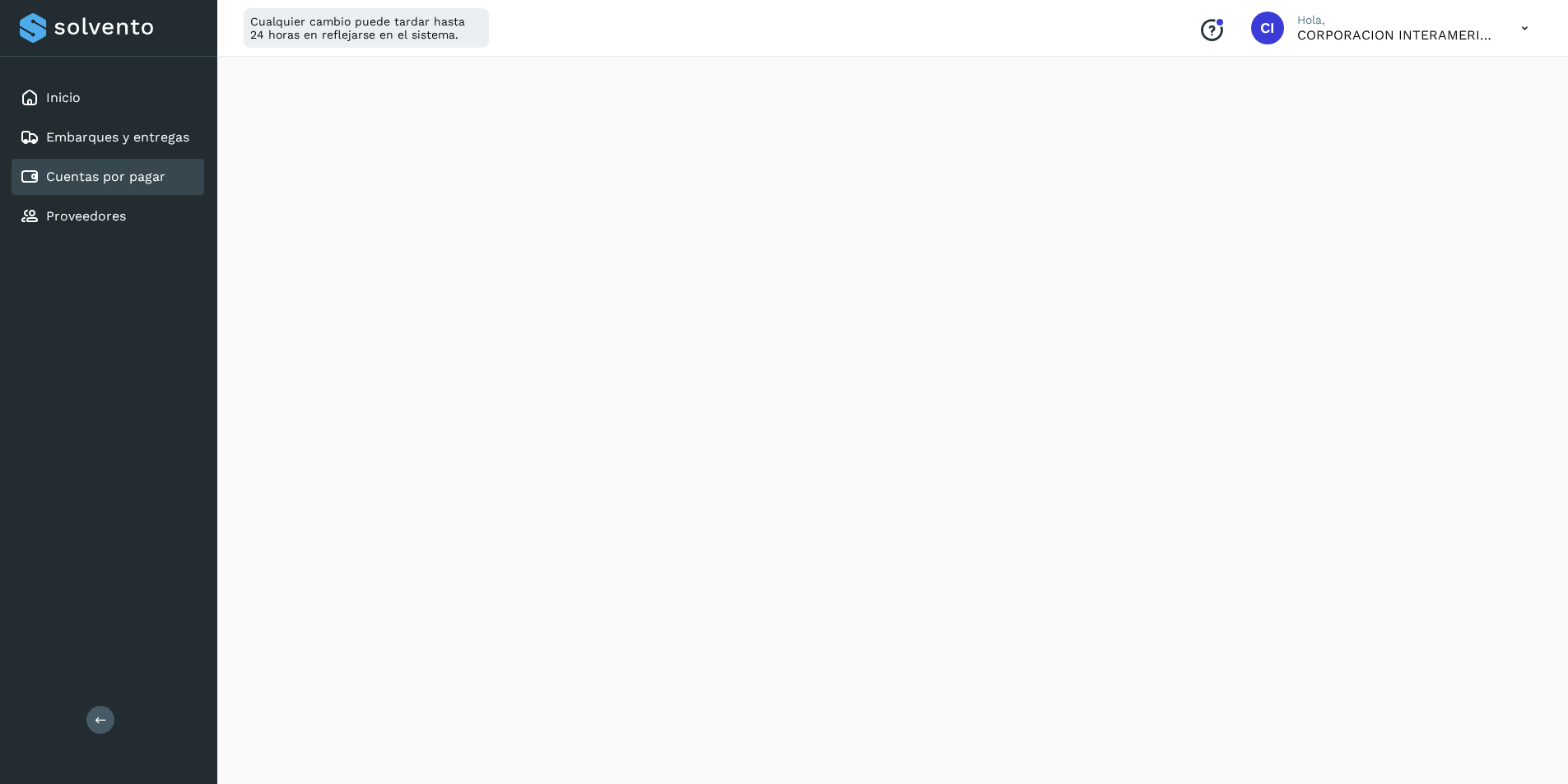 scroll, scrollTop: 0, scrollLeft: 0, axis: both 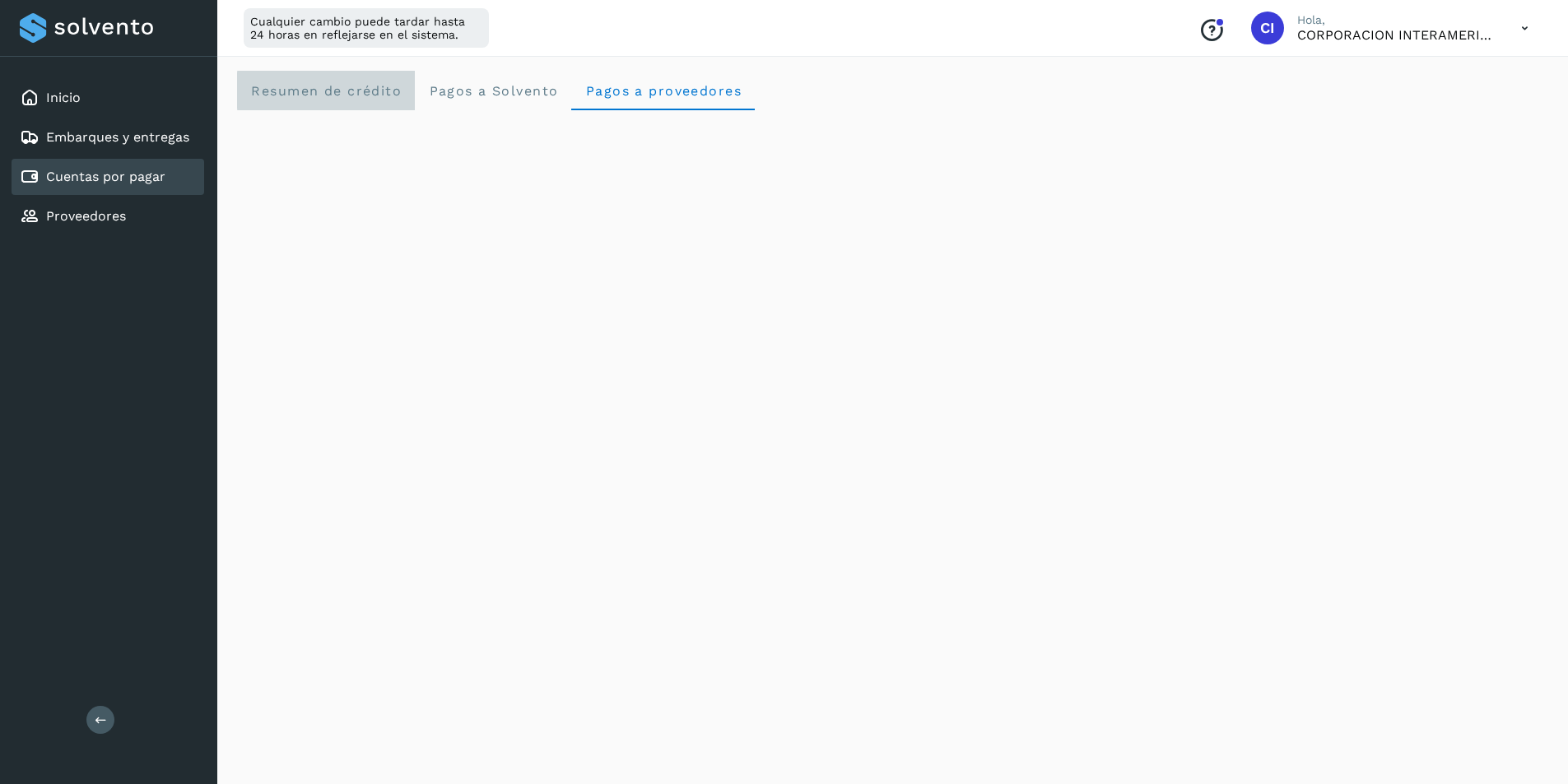 click on "Resumen de crédito" 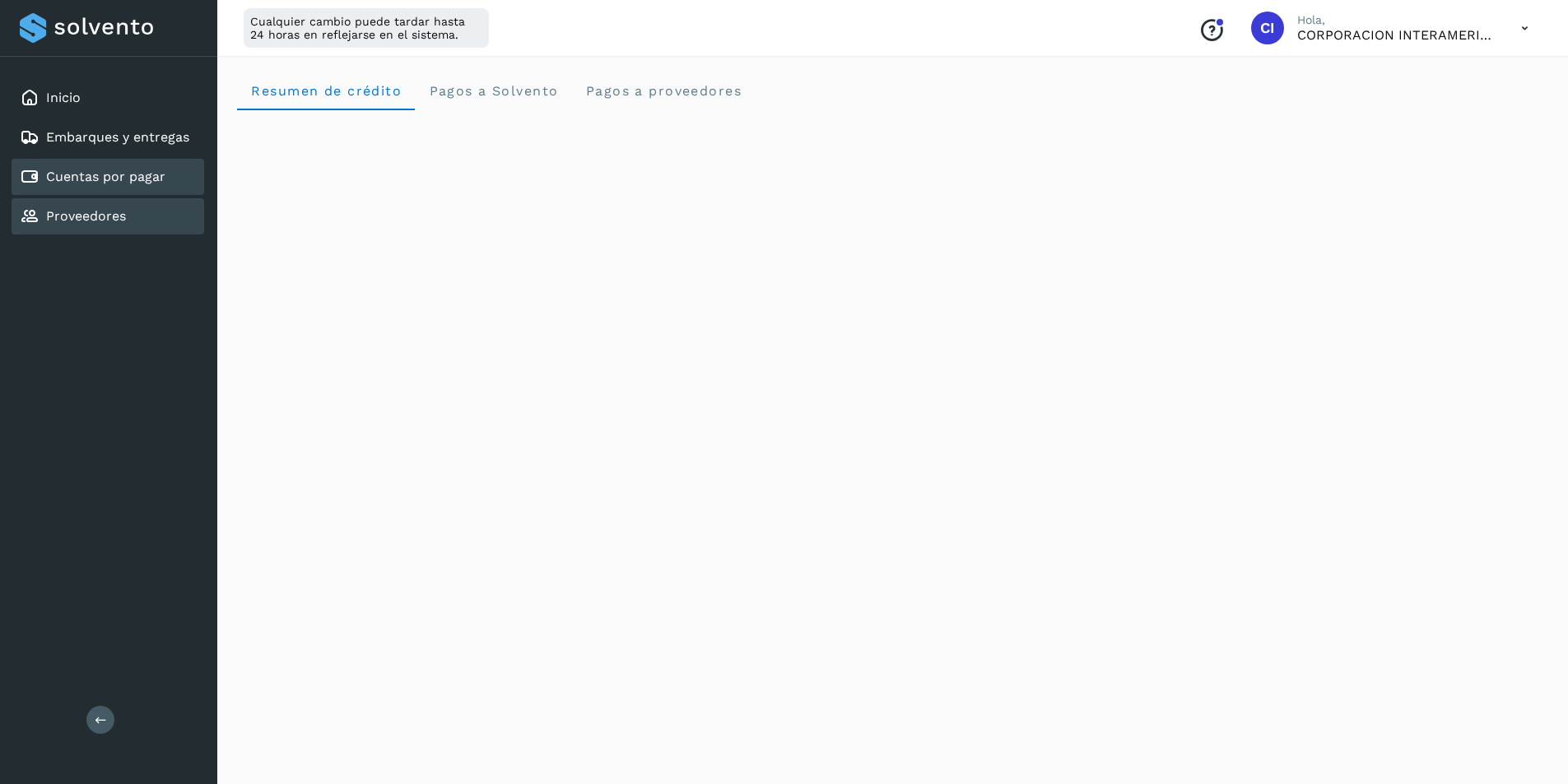 click on "Proveedores" 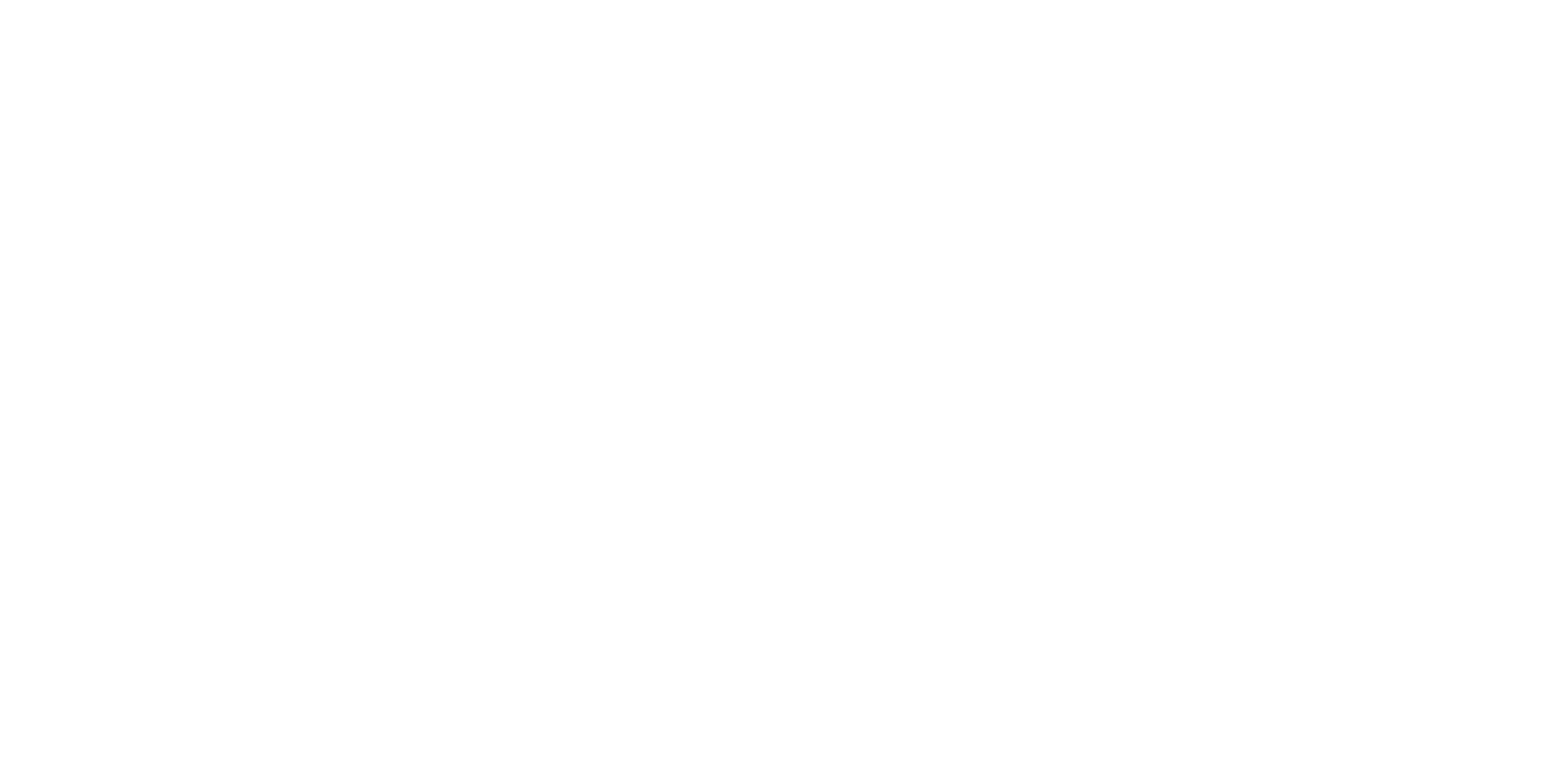 scroll, scrollTop: 0, scrollLeft: 0, axis: both 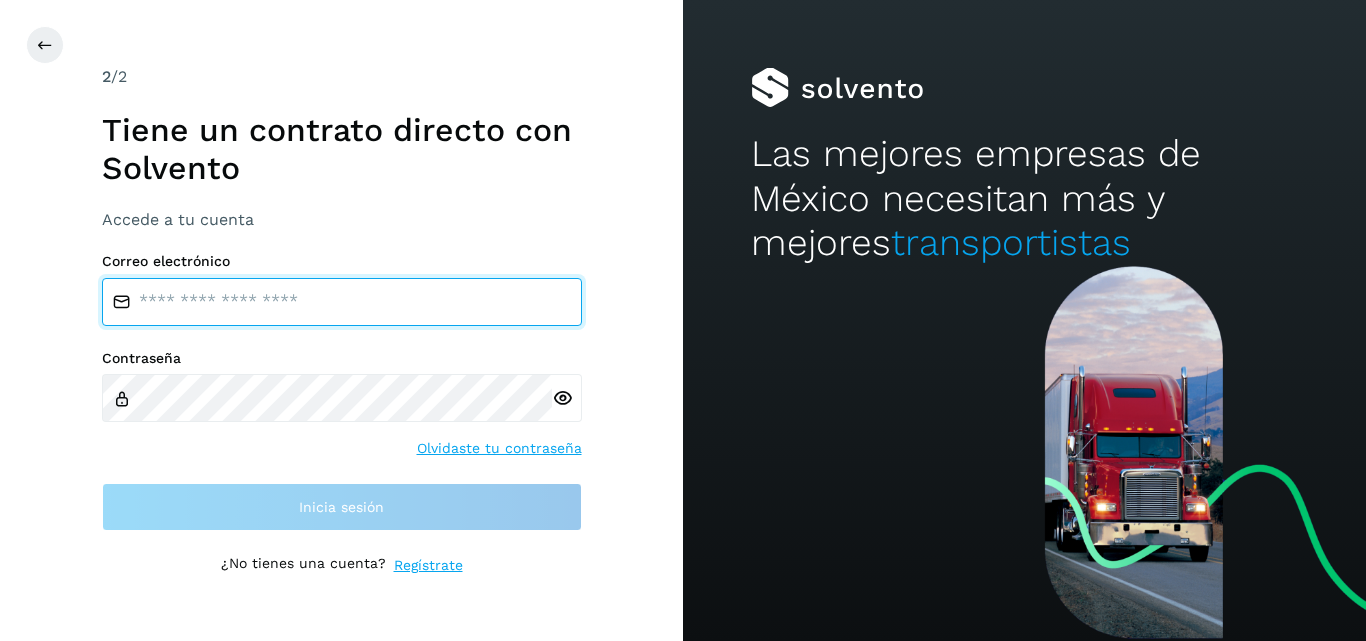 click at bounding box center (342, 302) 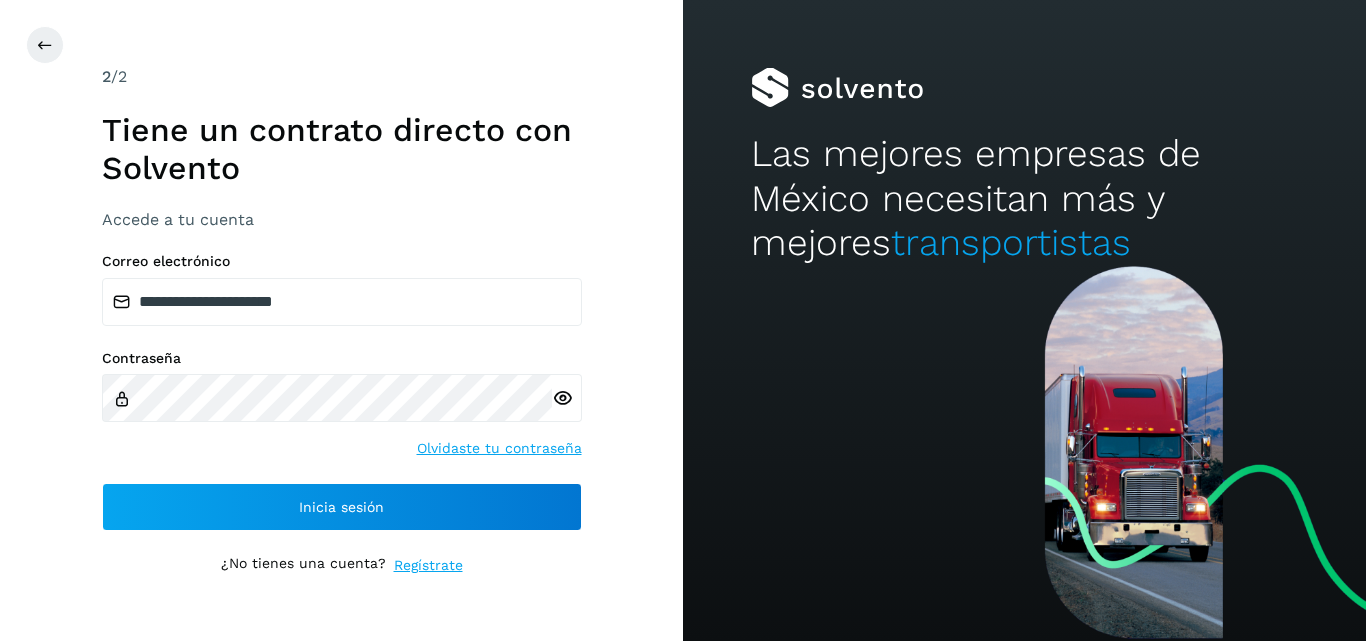 click at bounding box center (562, 398) 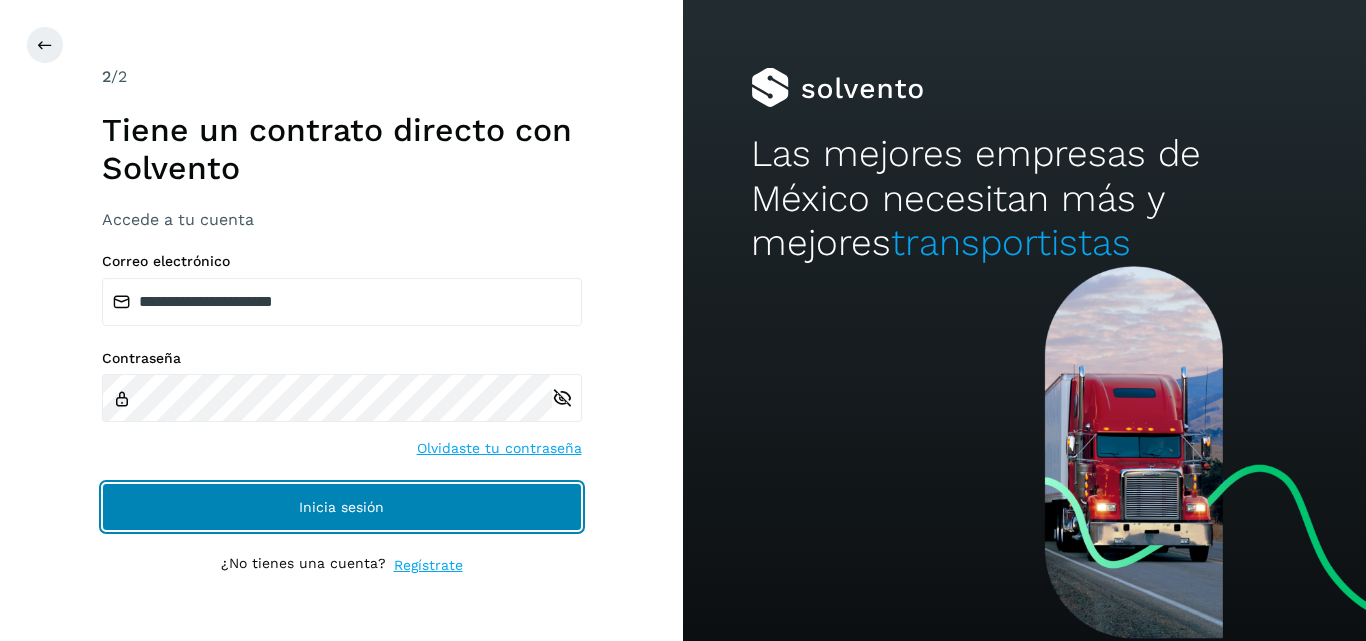 click on "Inicia sesión" at bounding box center [342, 507] 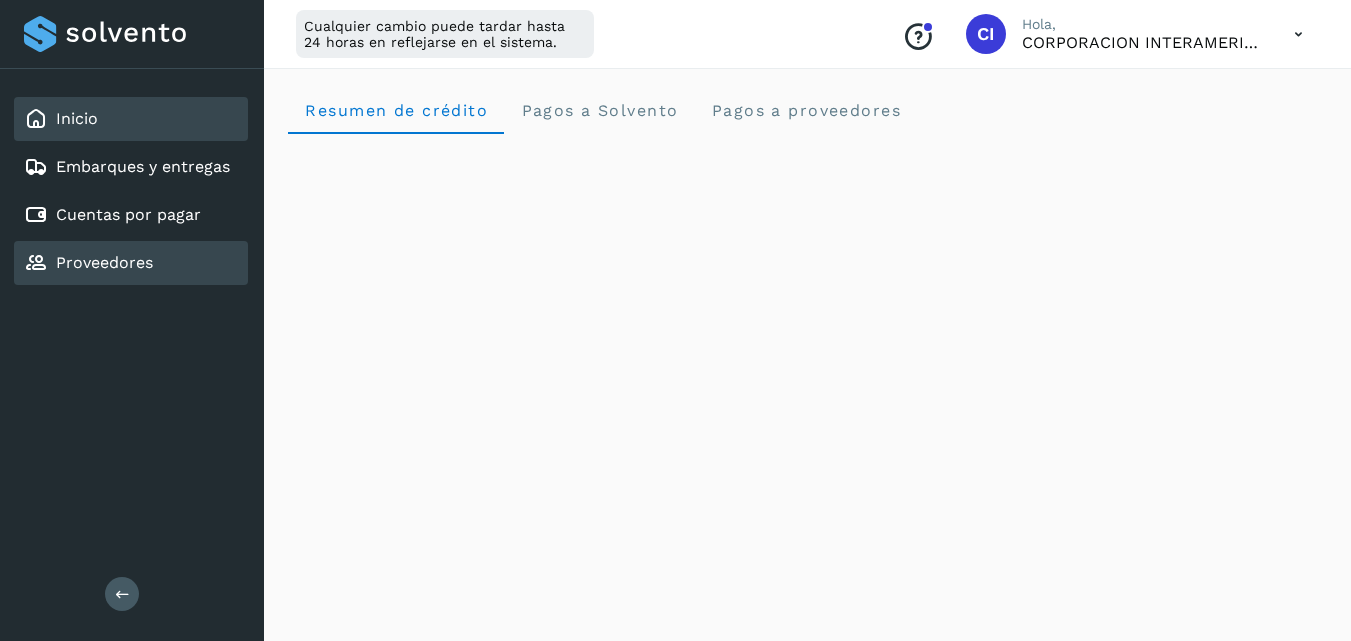 click on "Proveedores" 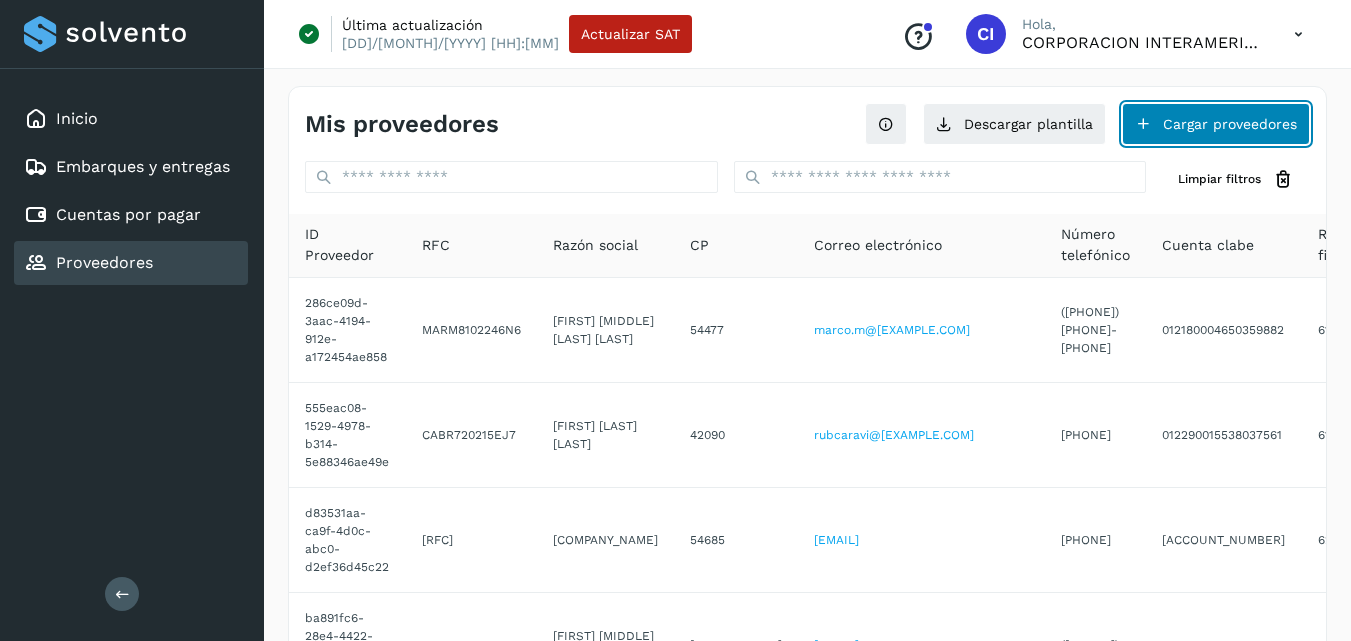 click on "Cargar proveedores" at bounding box center [1216, 124] 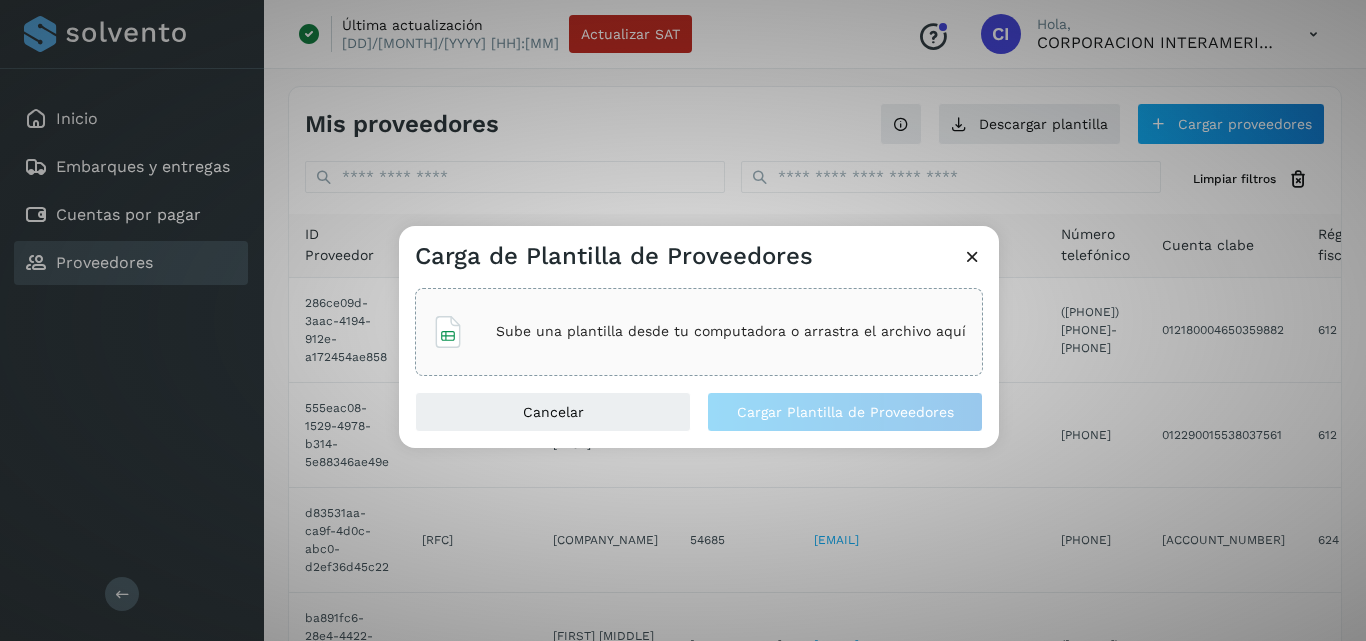 click on "Sube una plantilla desde tu computadora o arrastra el archivo aquí" at bounding box center [731, 331] 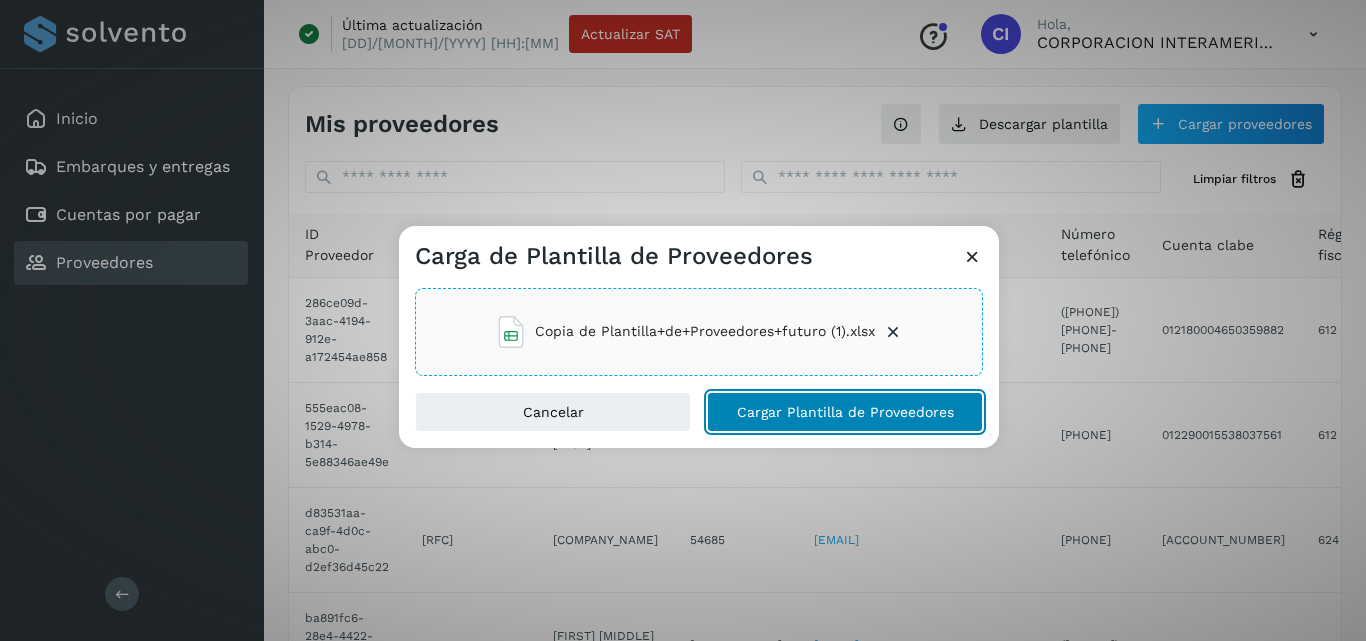 click on "Cargar Plantilla de Proveedores" 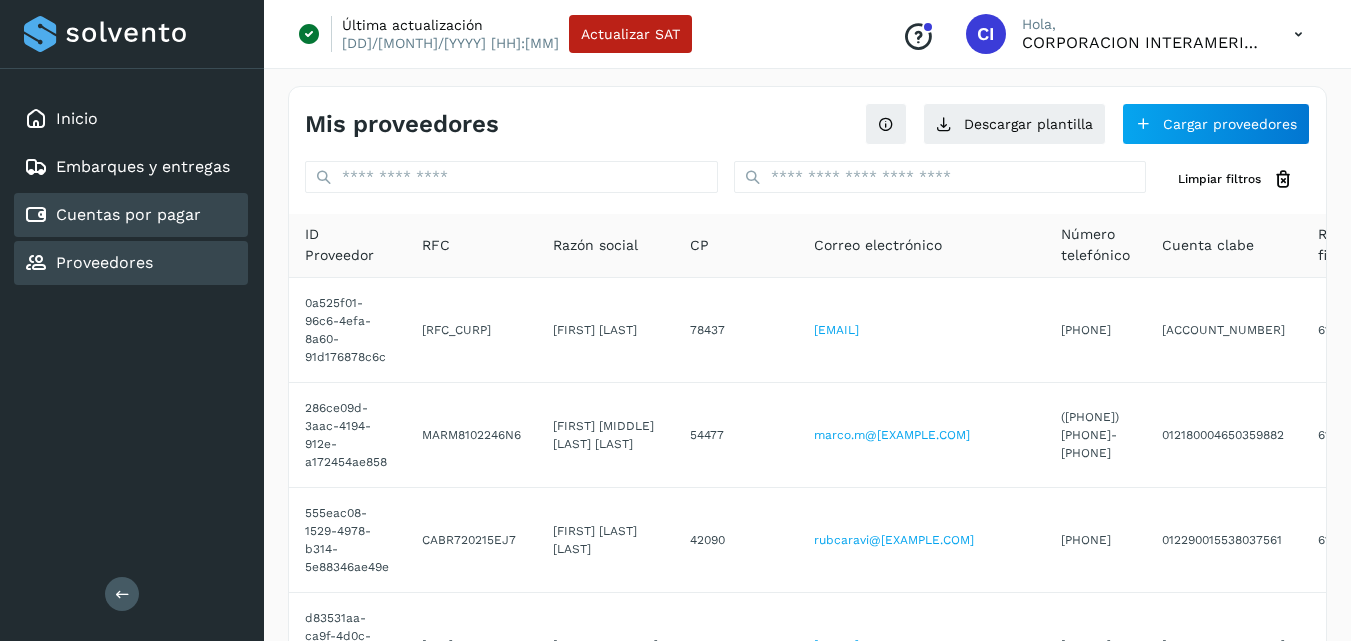 click on "Cuentas por pagar" 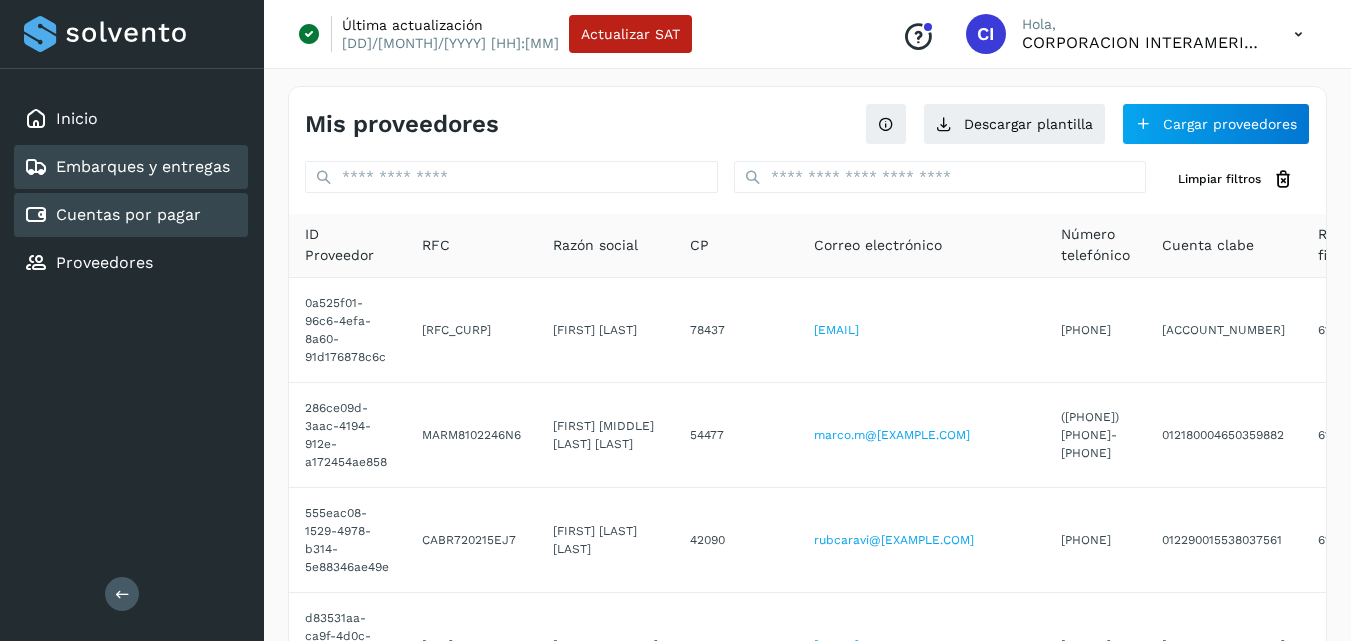 click on "Embarques y entregas" at bounding box center (127, 167) 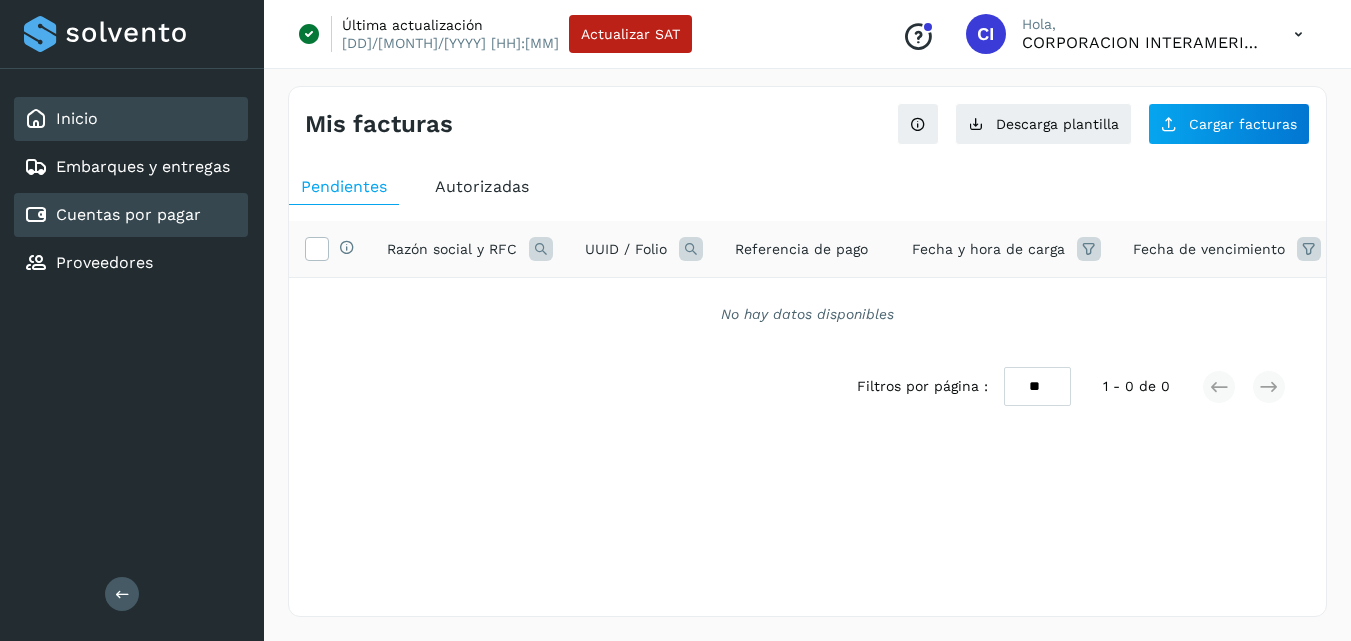 click on "Inicio" 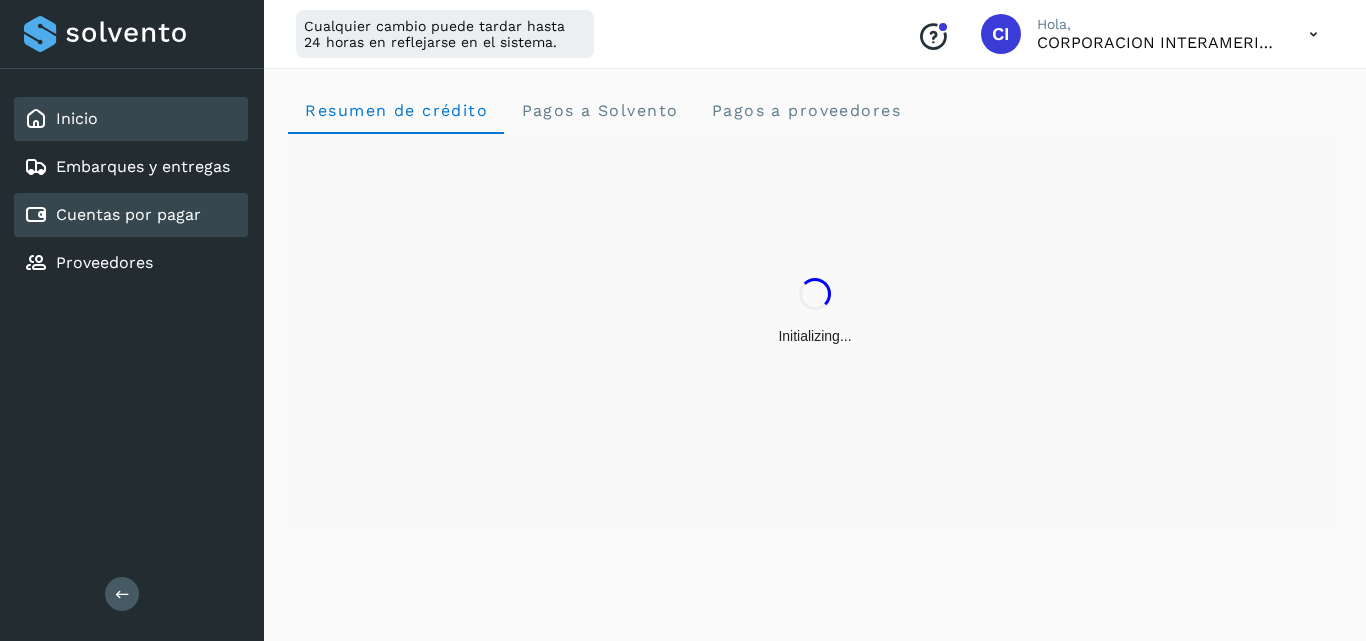 click on "Cuentas por pagar" at bounding box center [128, 214] 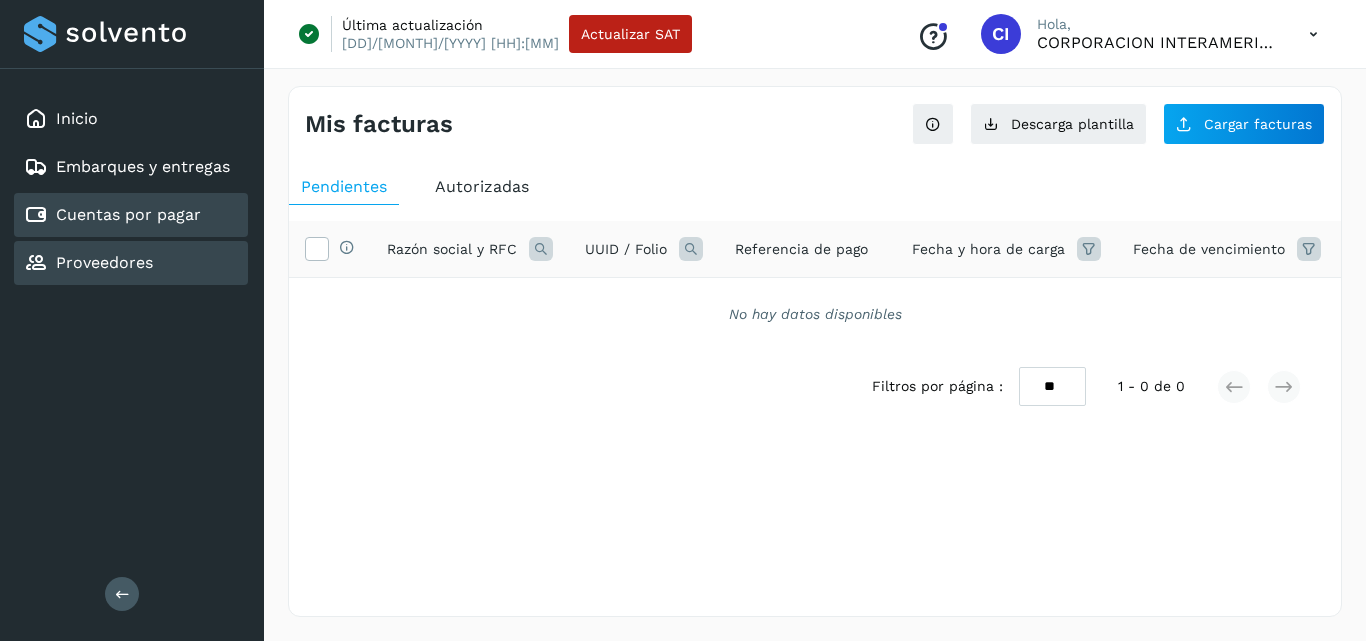 click on "Proveedores" at bounding box center (104, 262) 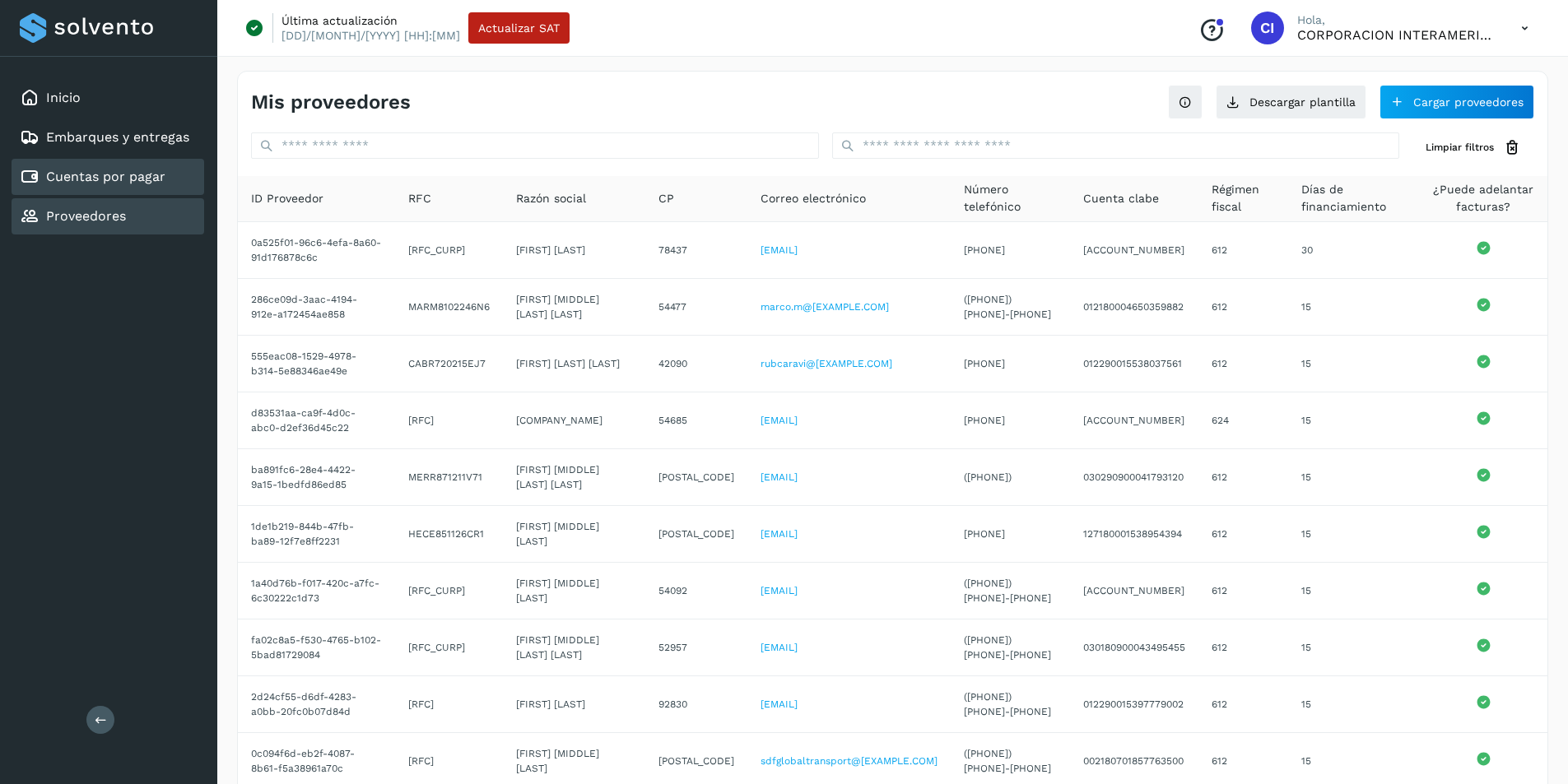 click on "Cuentas por pagar" at bounding box center (105, 176) 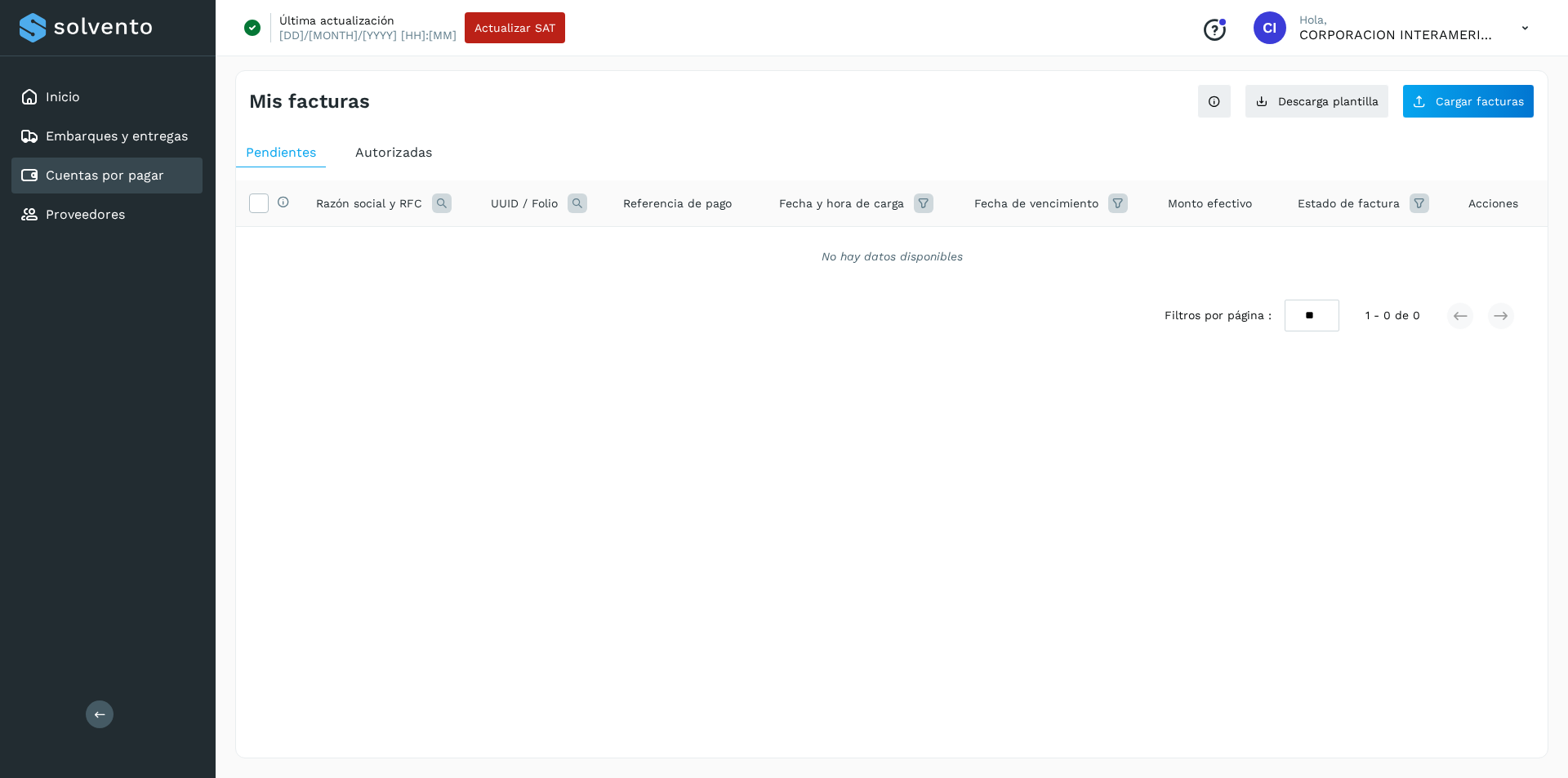 click at bounding box center (1525, 28) 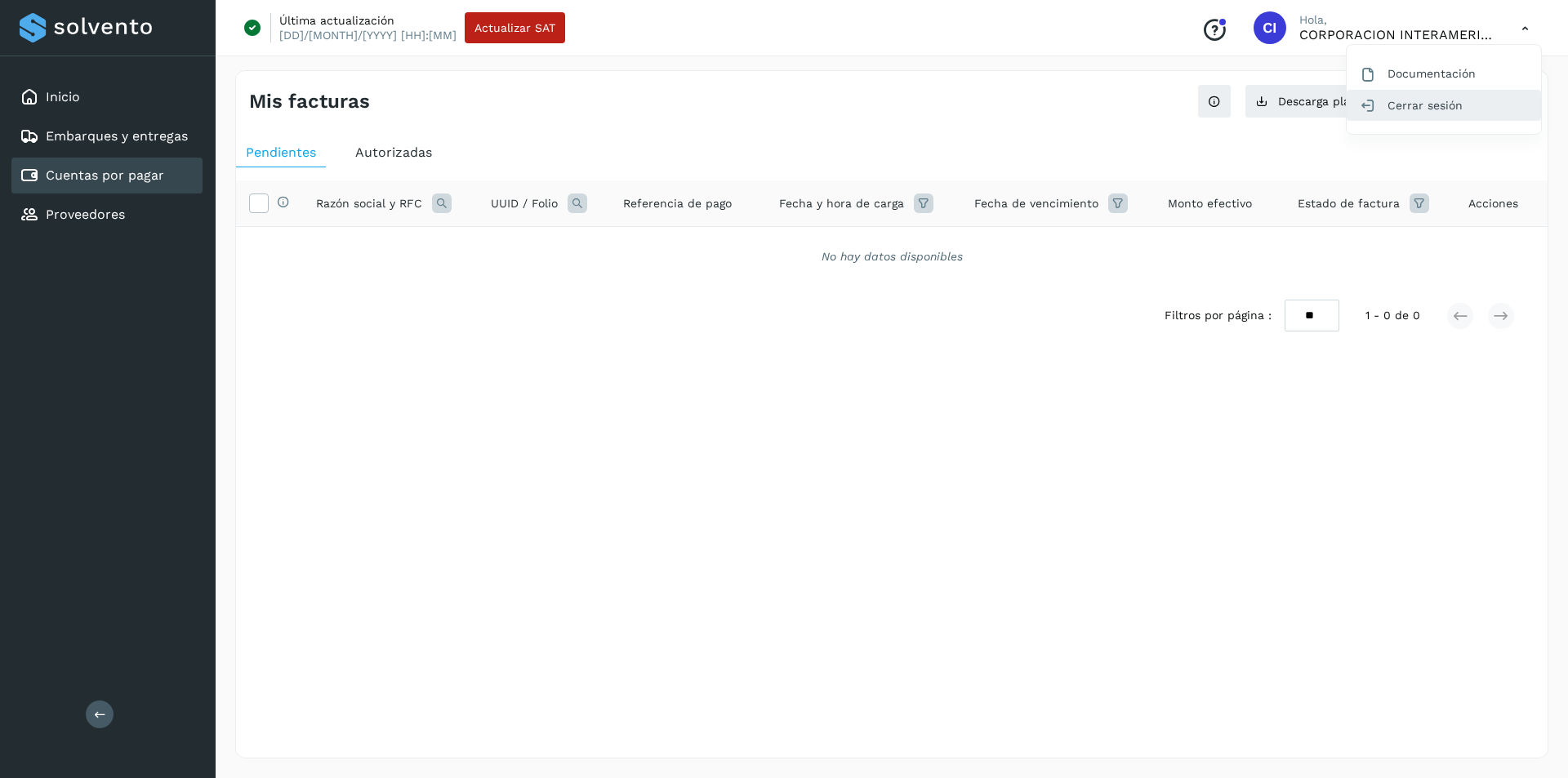 click on "Cerrar sesión" 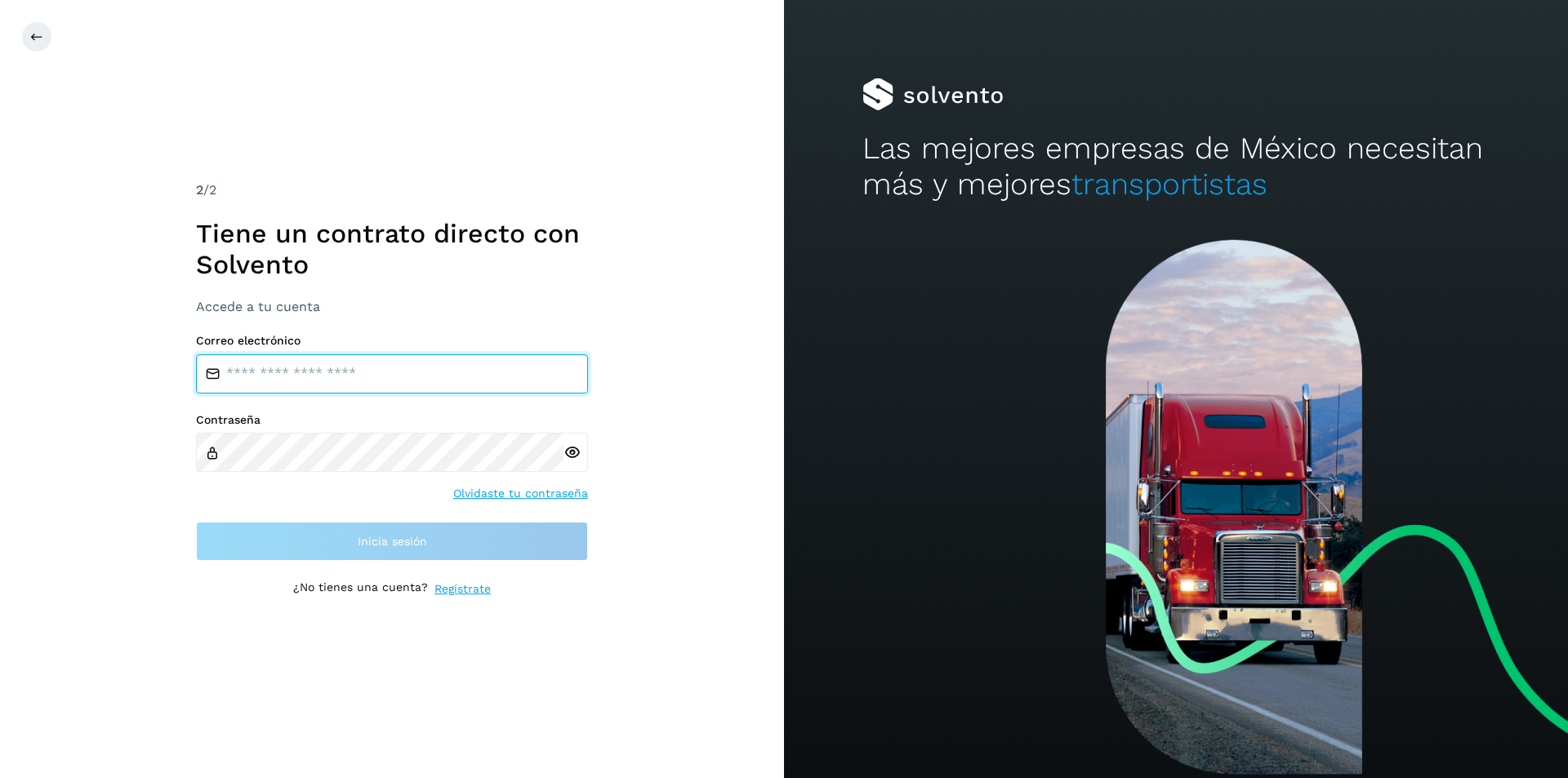 click at bounding box center (392, 374) 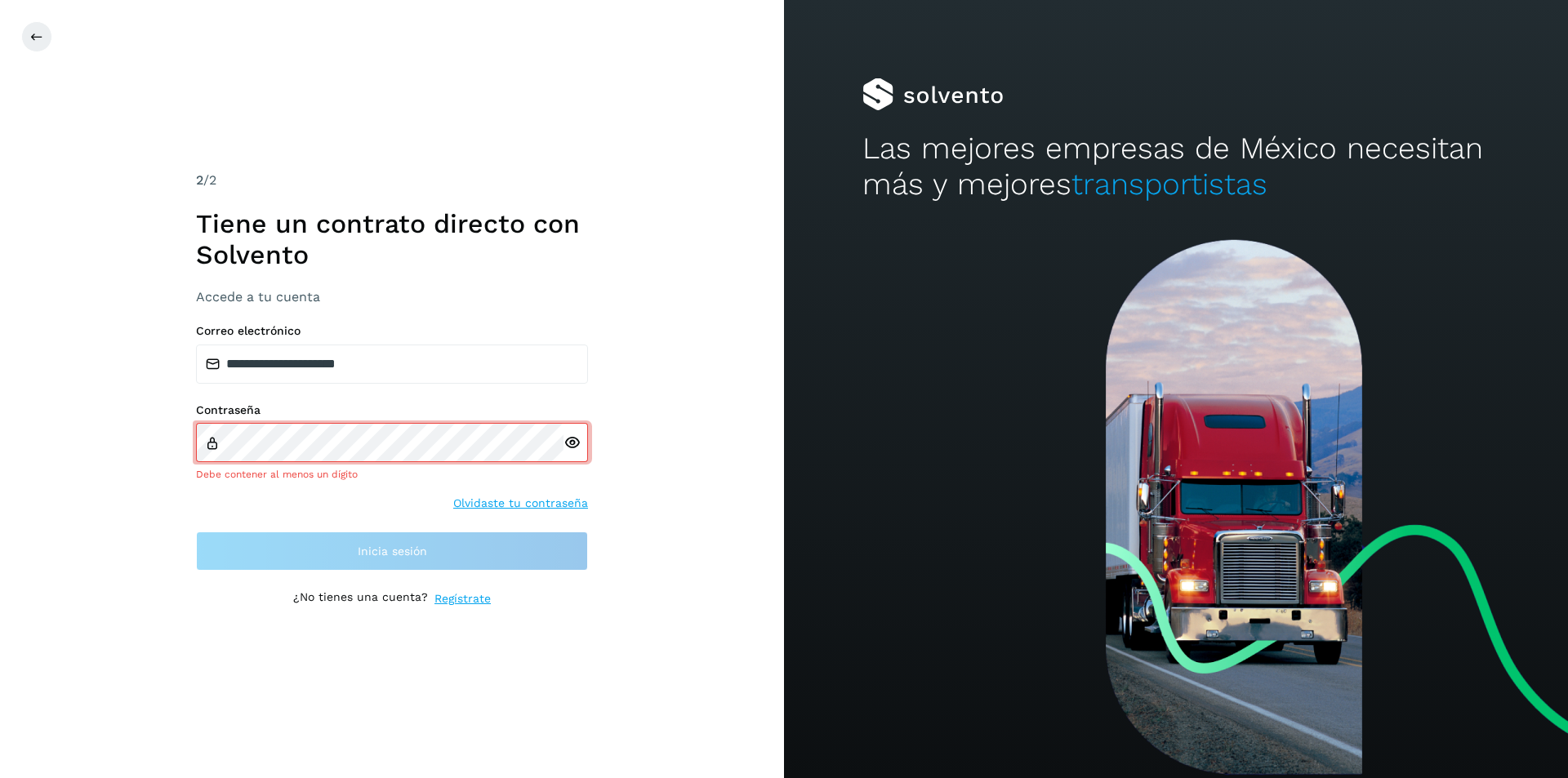 click at bounding box center (576, 442) 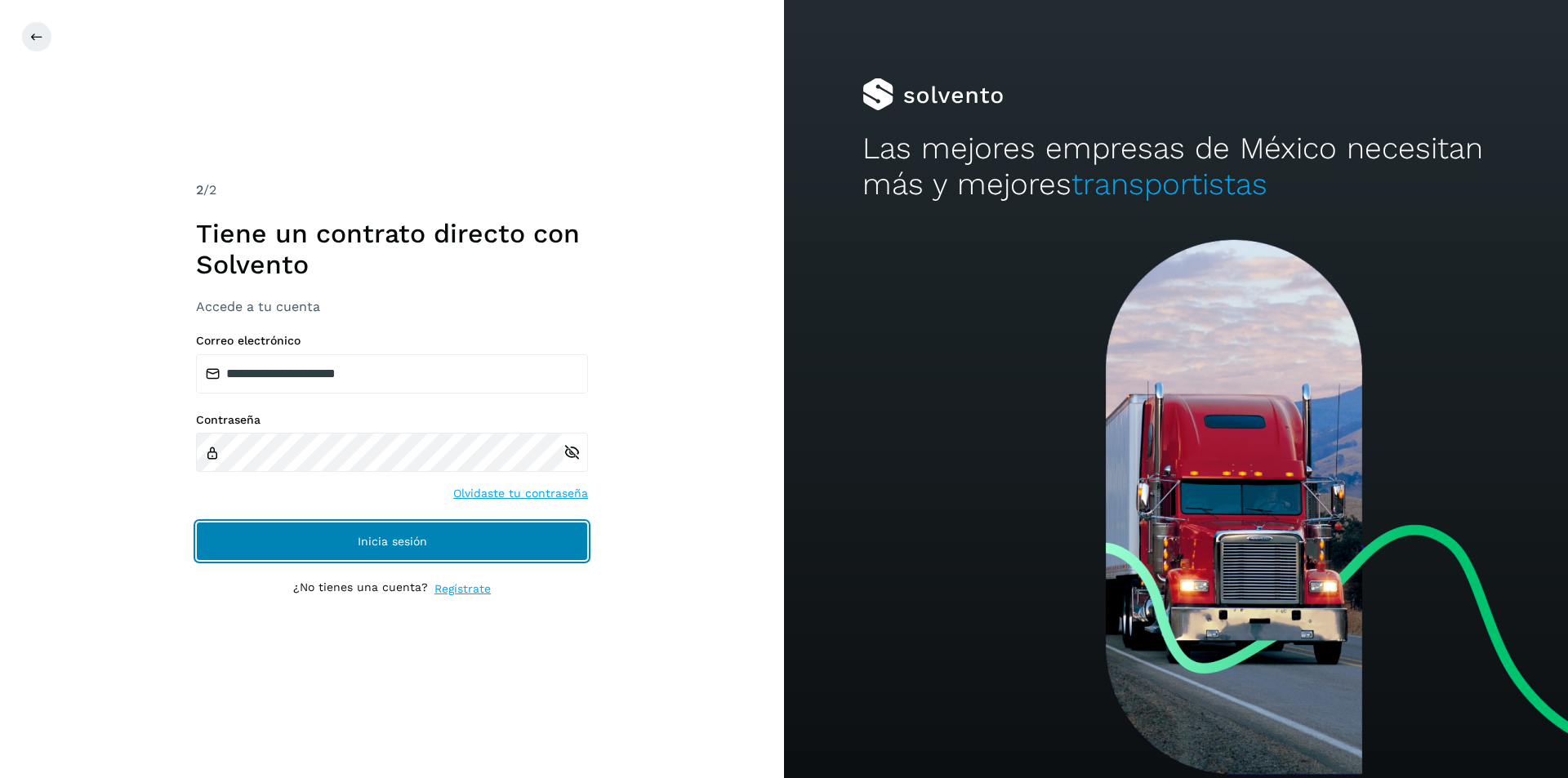 click on "Inicia sesión" at bounding box center [392, 541] 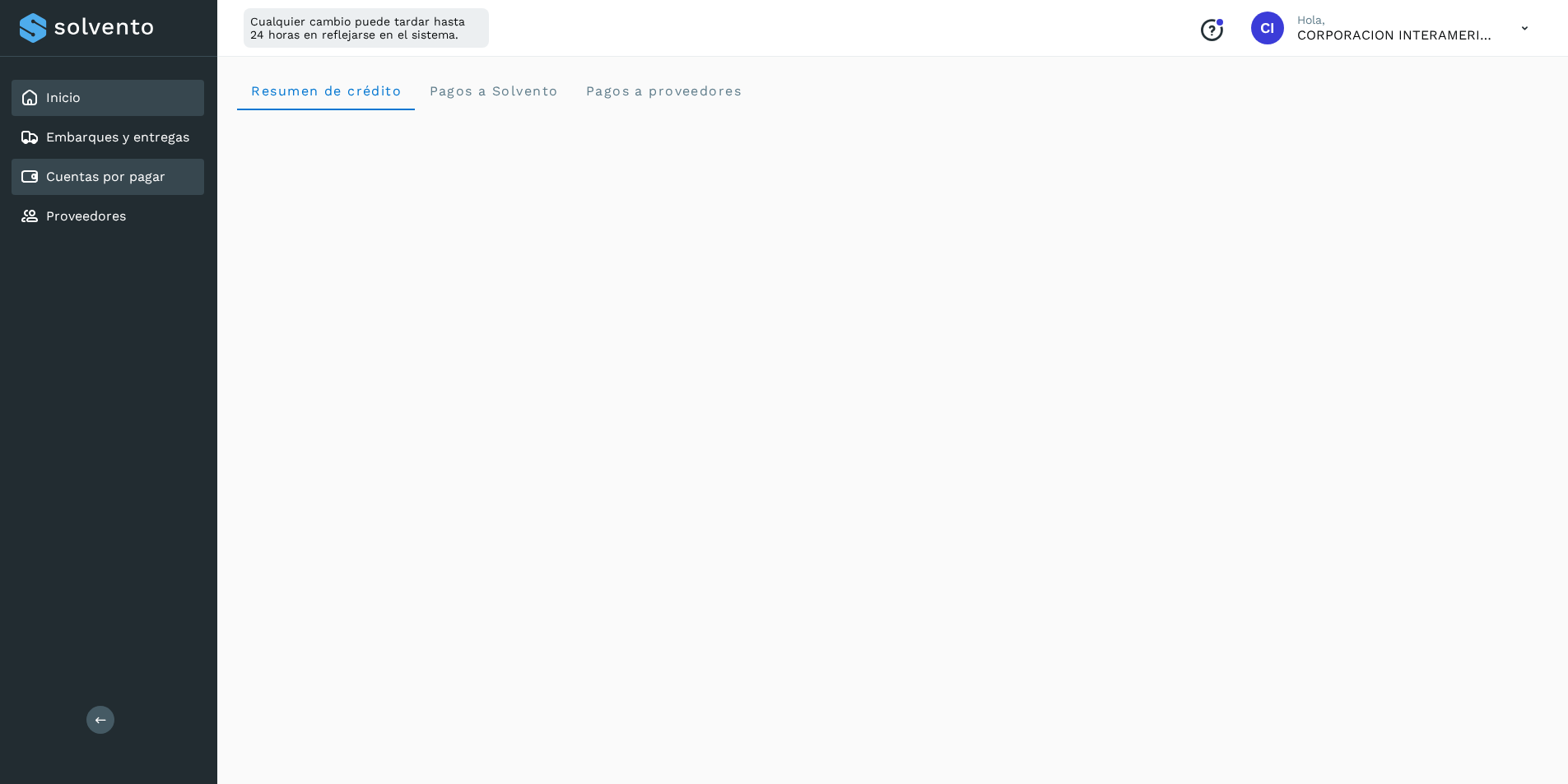click on "Cuentas por pagar" at bounding box center [105, 176] 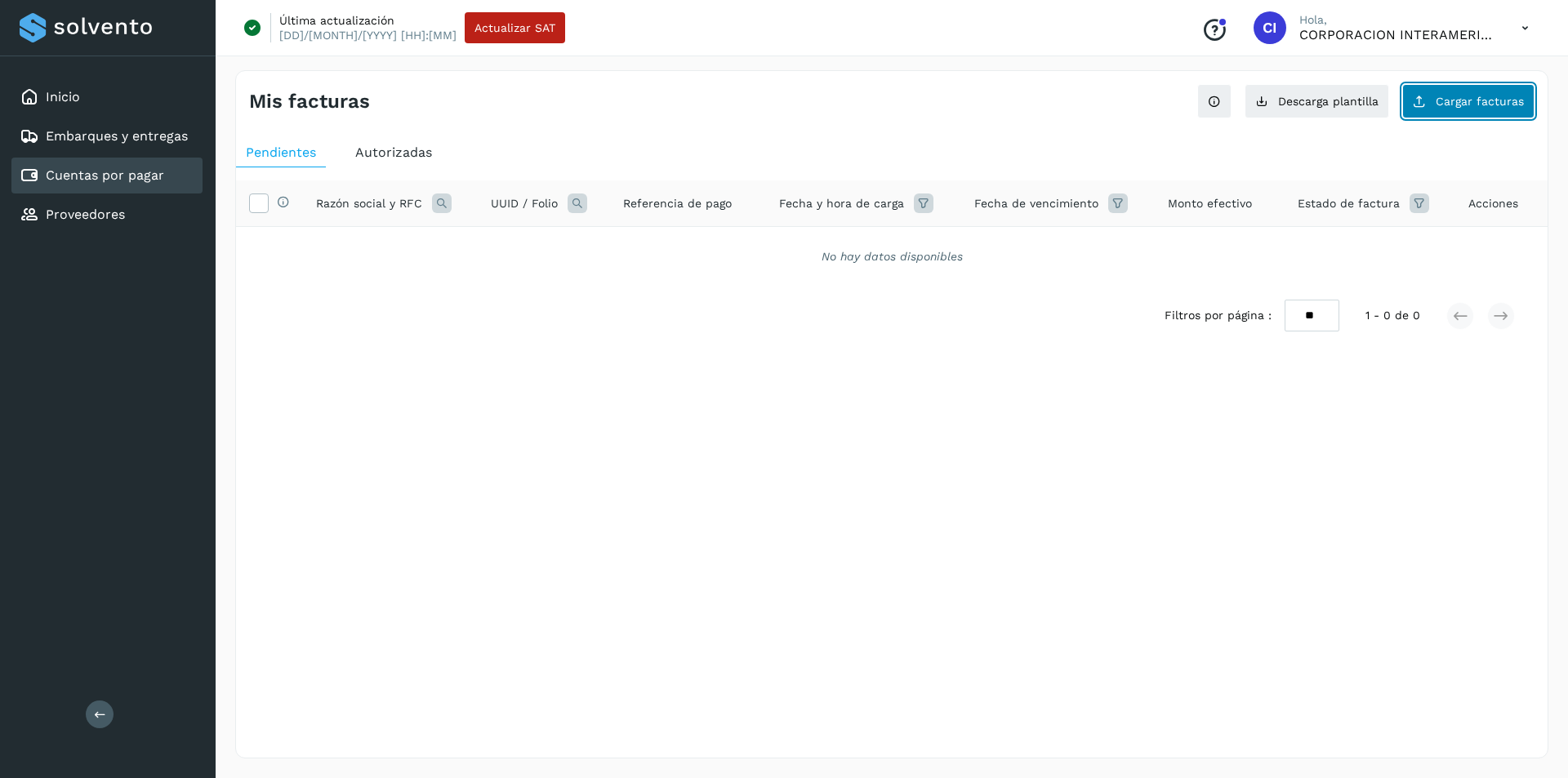 click on "Cargar facturas" 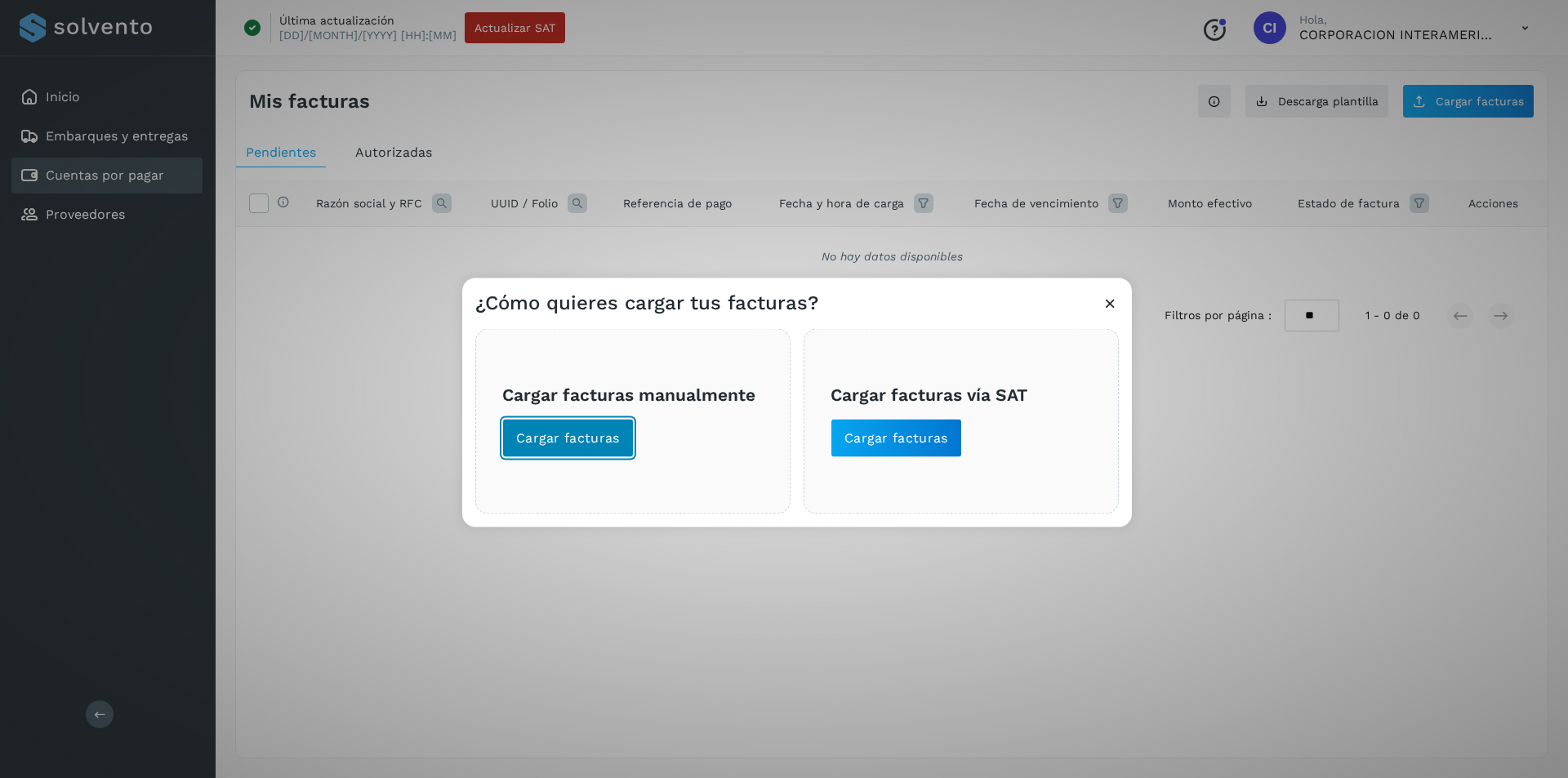click on "Cargar facturas" 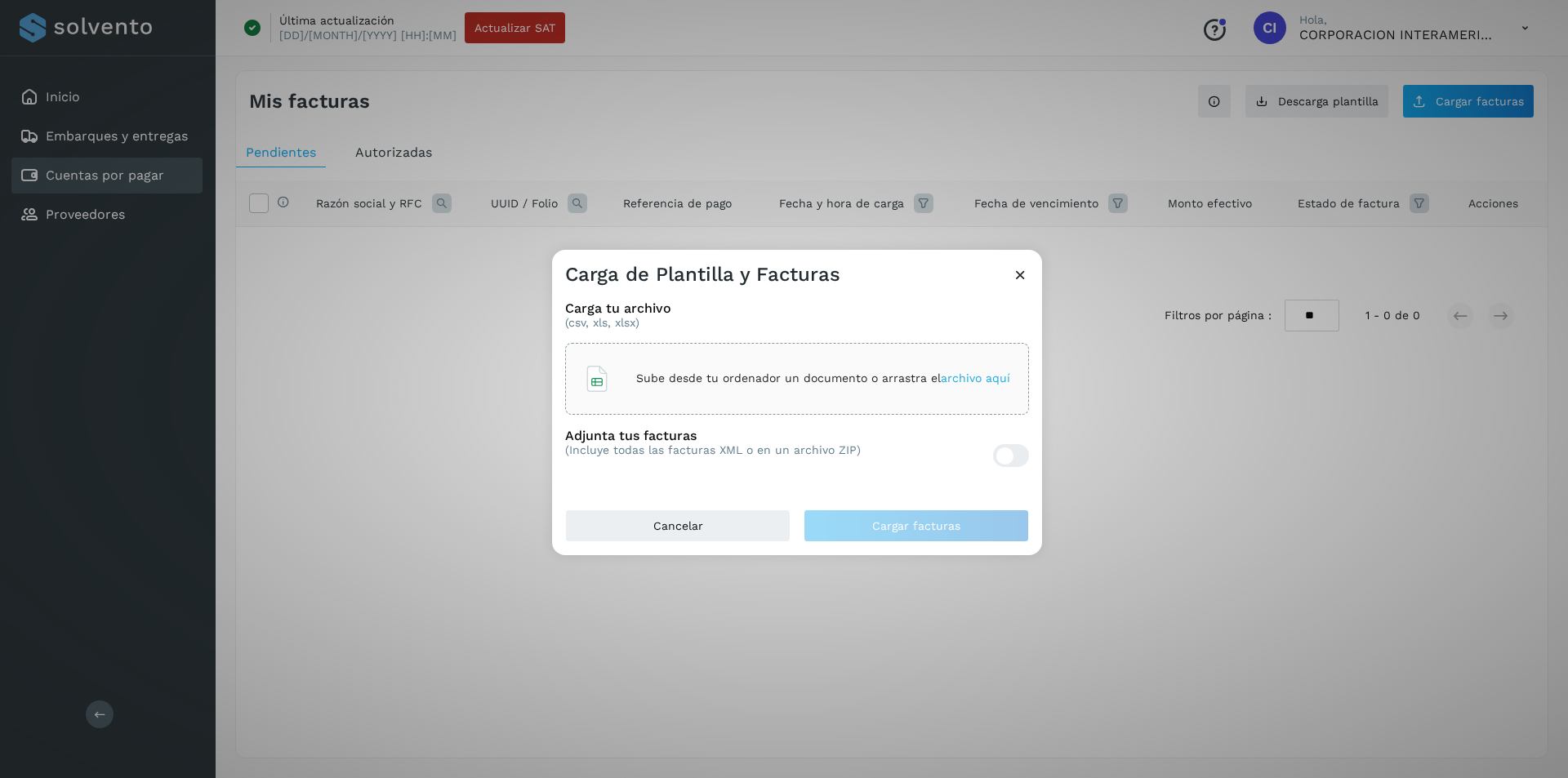 click on "Sube desde tu ordenador un documento o arrastra el  archivo aquí" at bounding box center [797, 379] 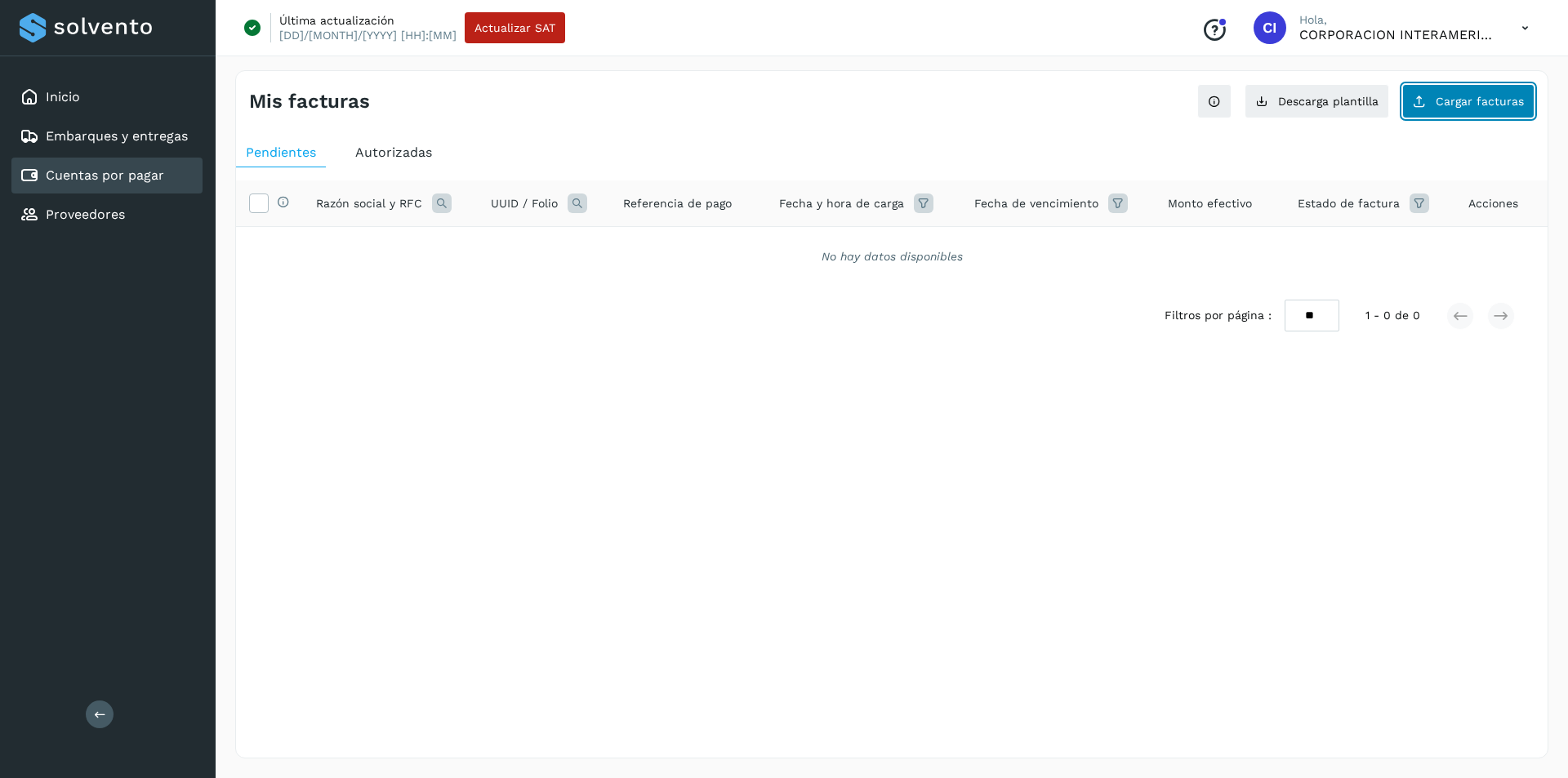 click on "Cargar facturas" 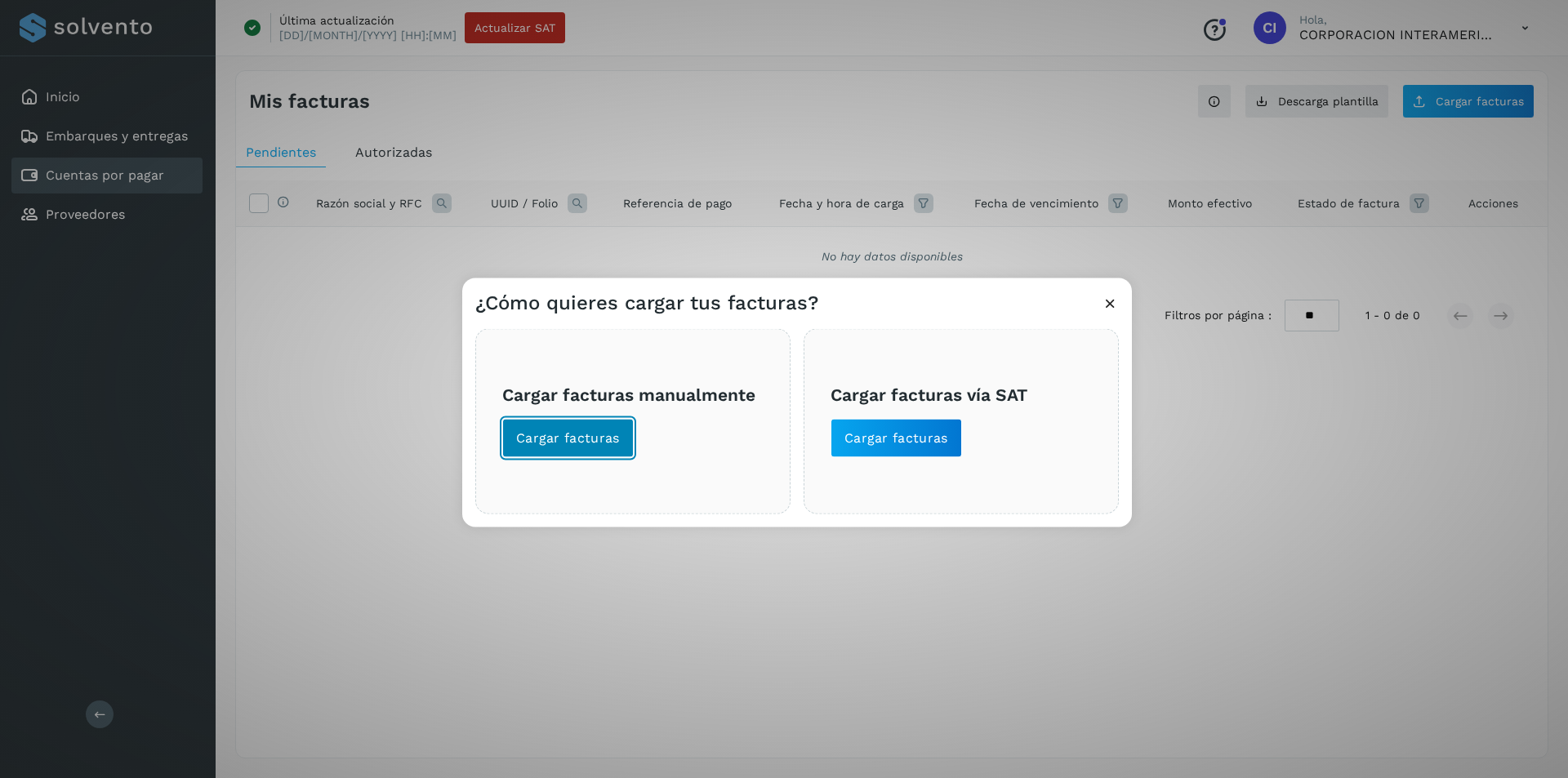 click on "Cargar facturas" 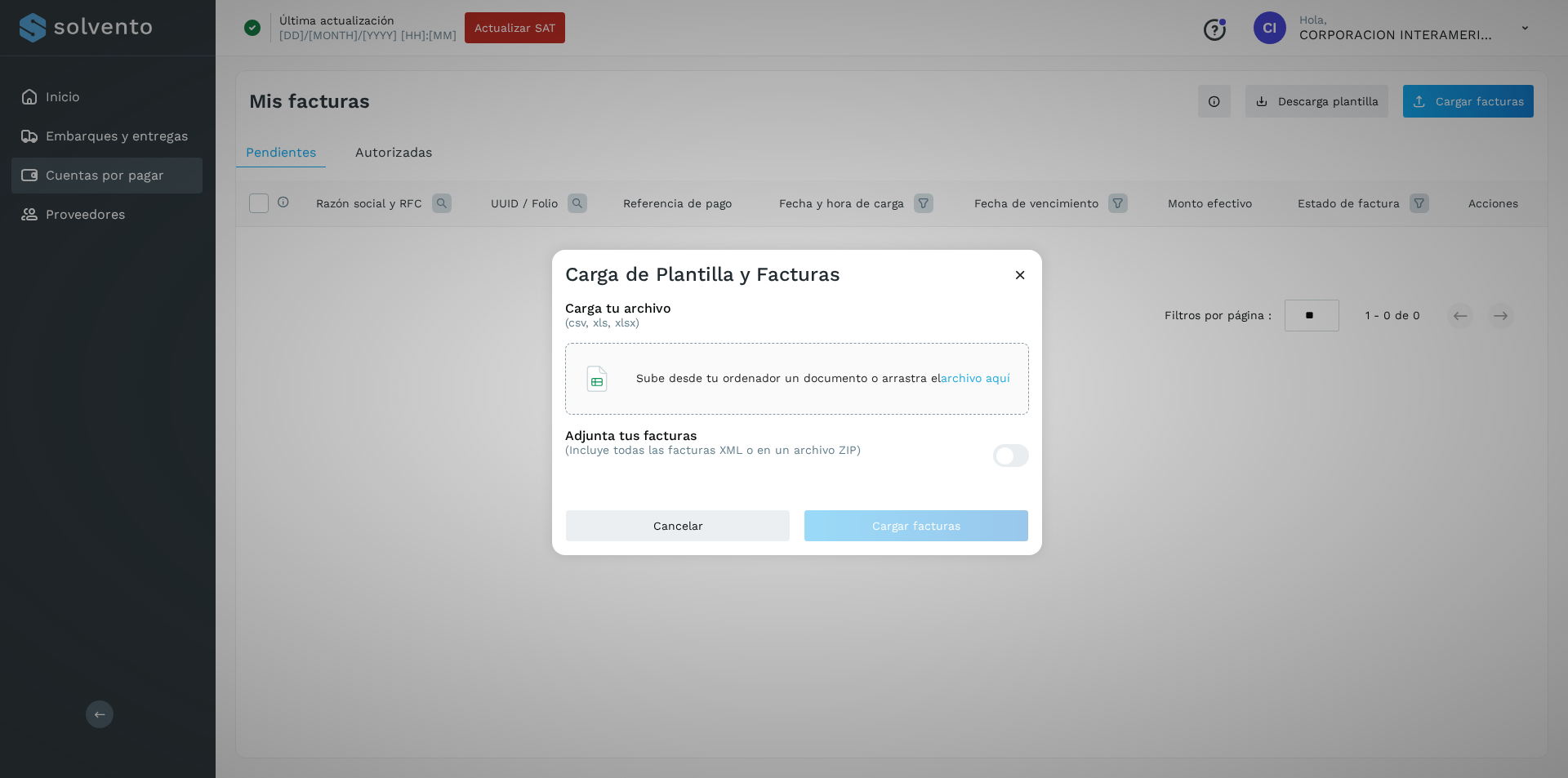 click on "Sube desde tu ordenador un documento o arrastra el  archivo aquí" 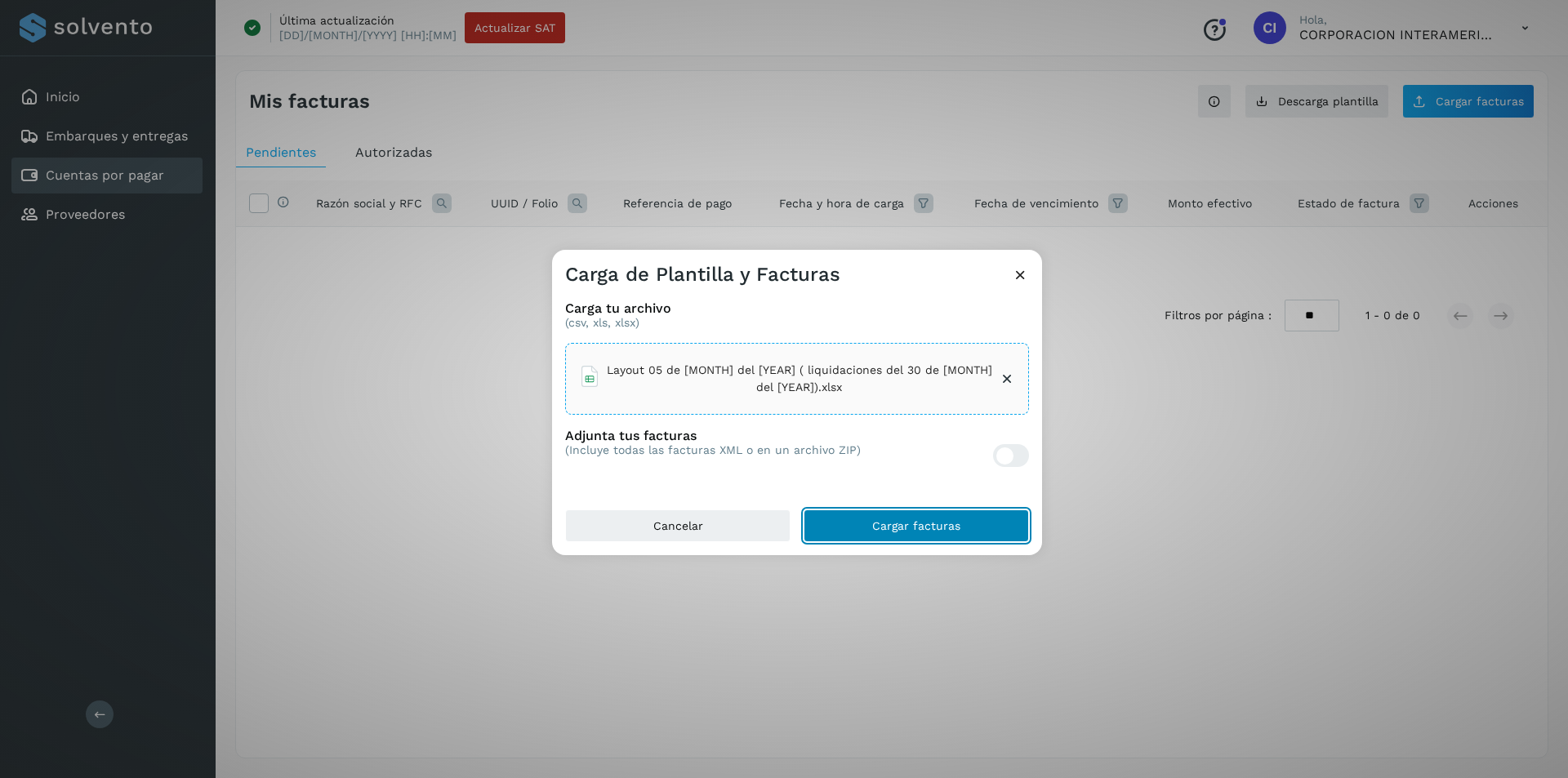 click on "Cargar facturas" 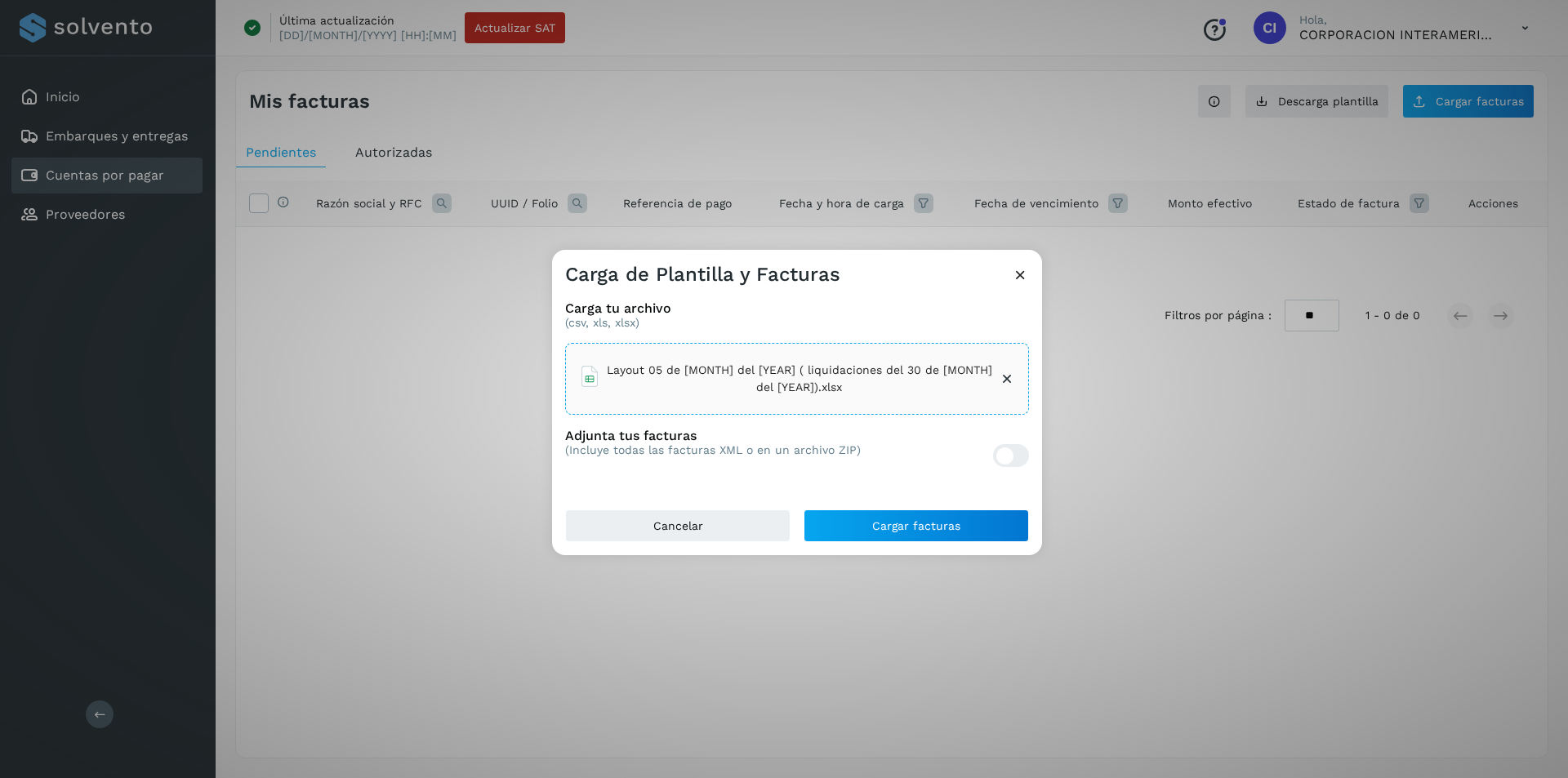 click at bounding box center (1007, 379) 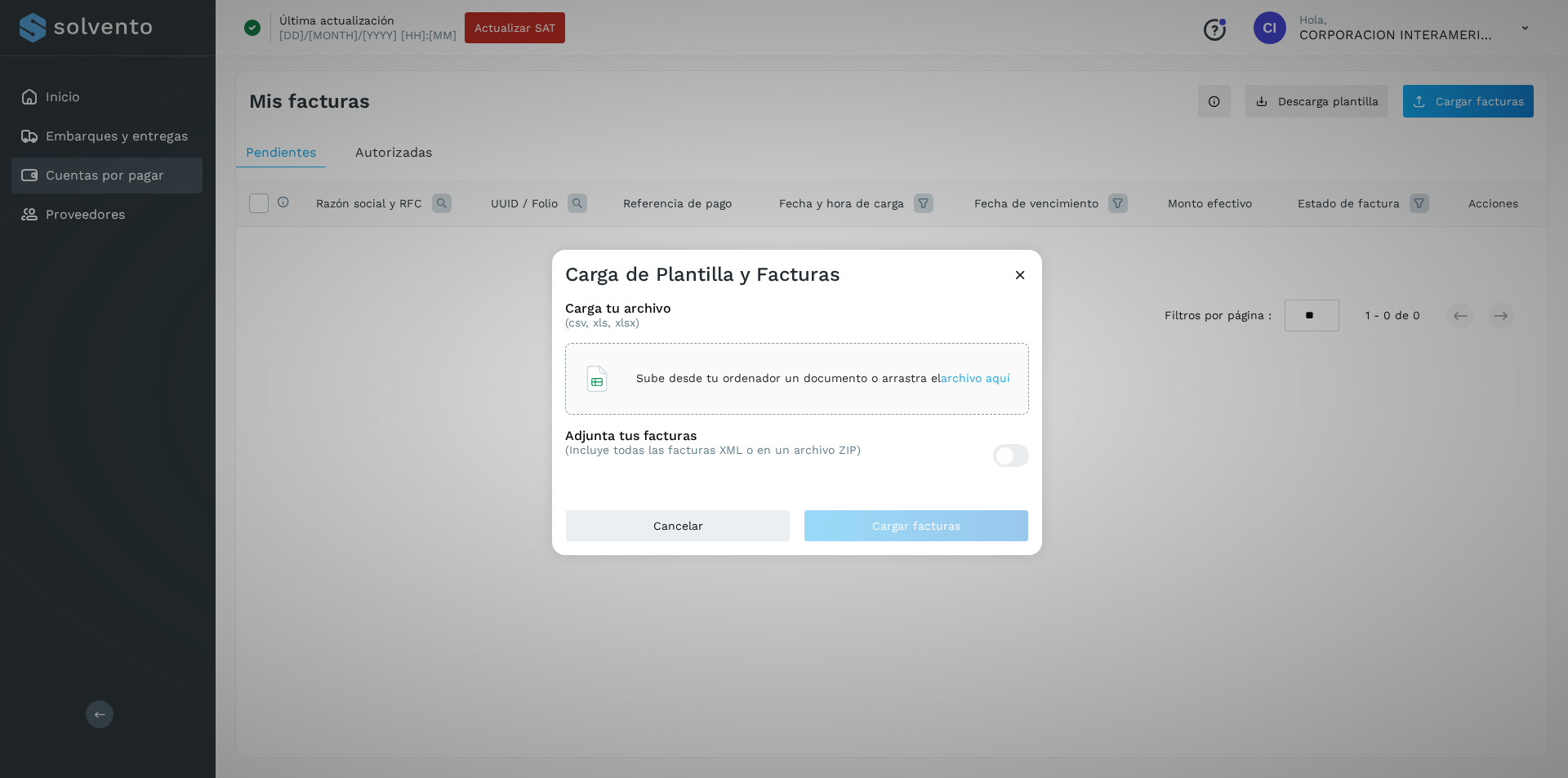 click on "Sube desde tu ordenador un documento o arrastra el  archivo aquí" 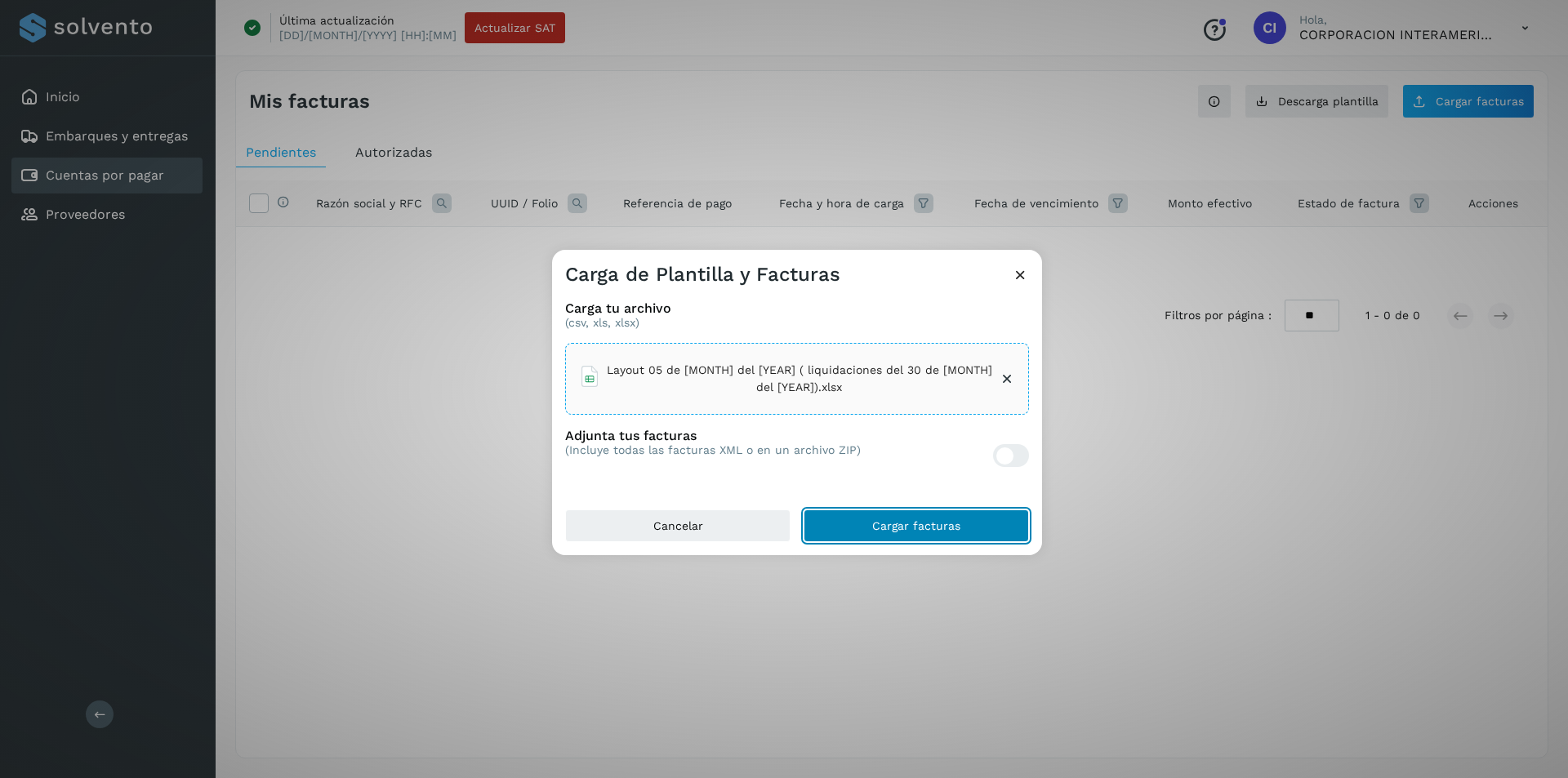 click on "Cargar facturas" 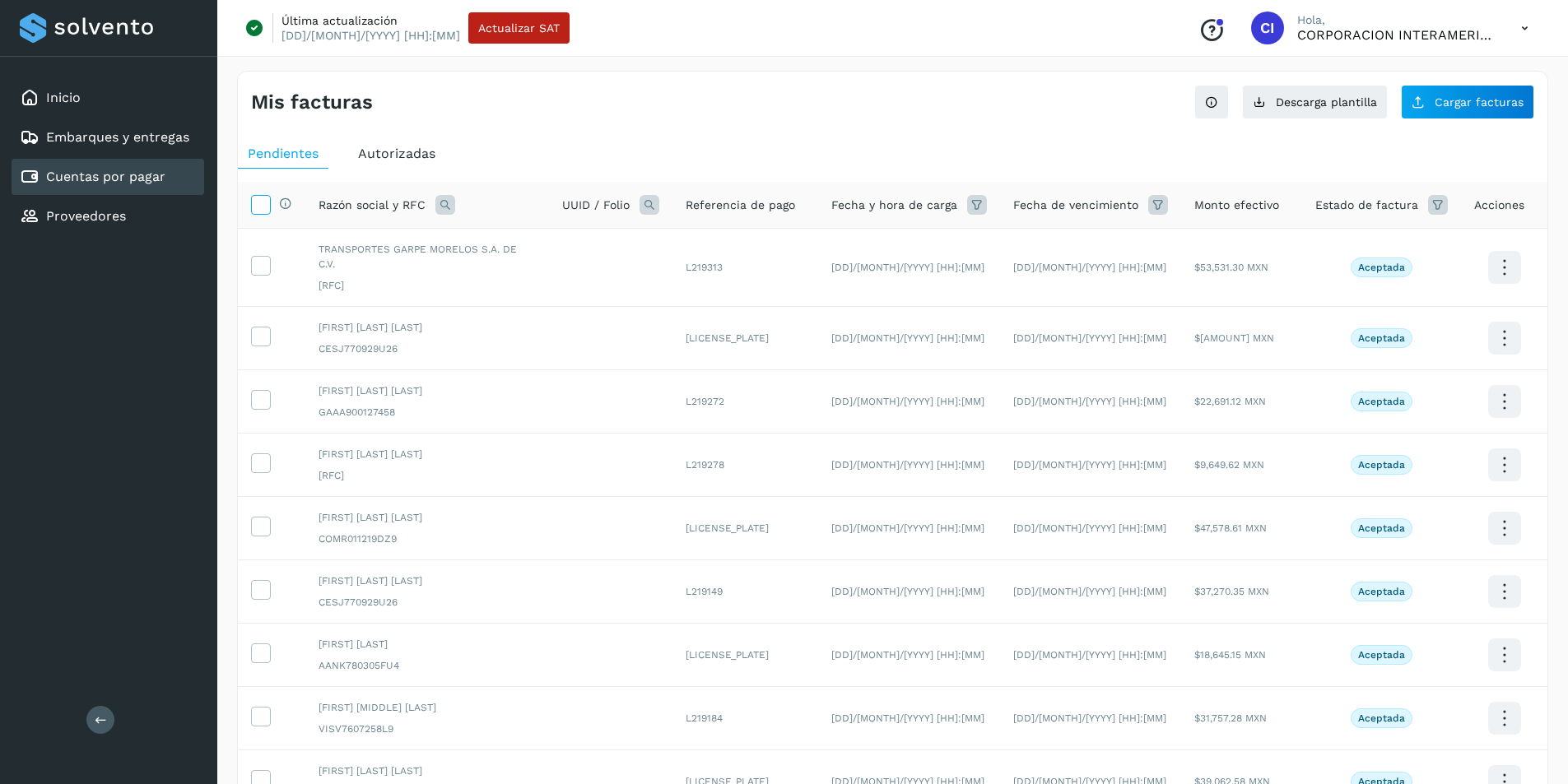 click at bounding box center [260, 203] 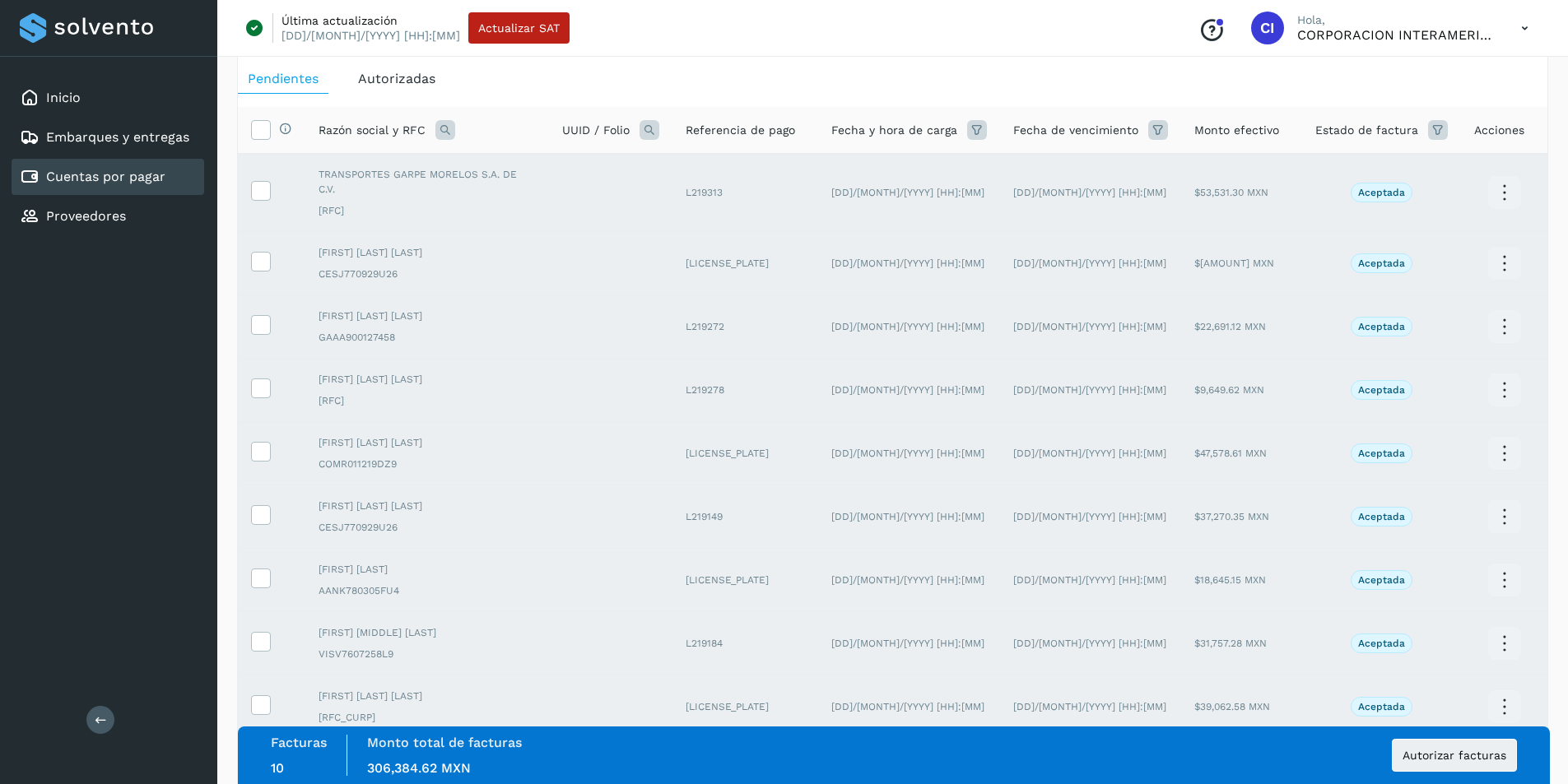 scroll, scrollTop: 74, scrollLeft: 0, axis: vertical 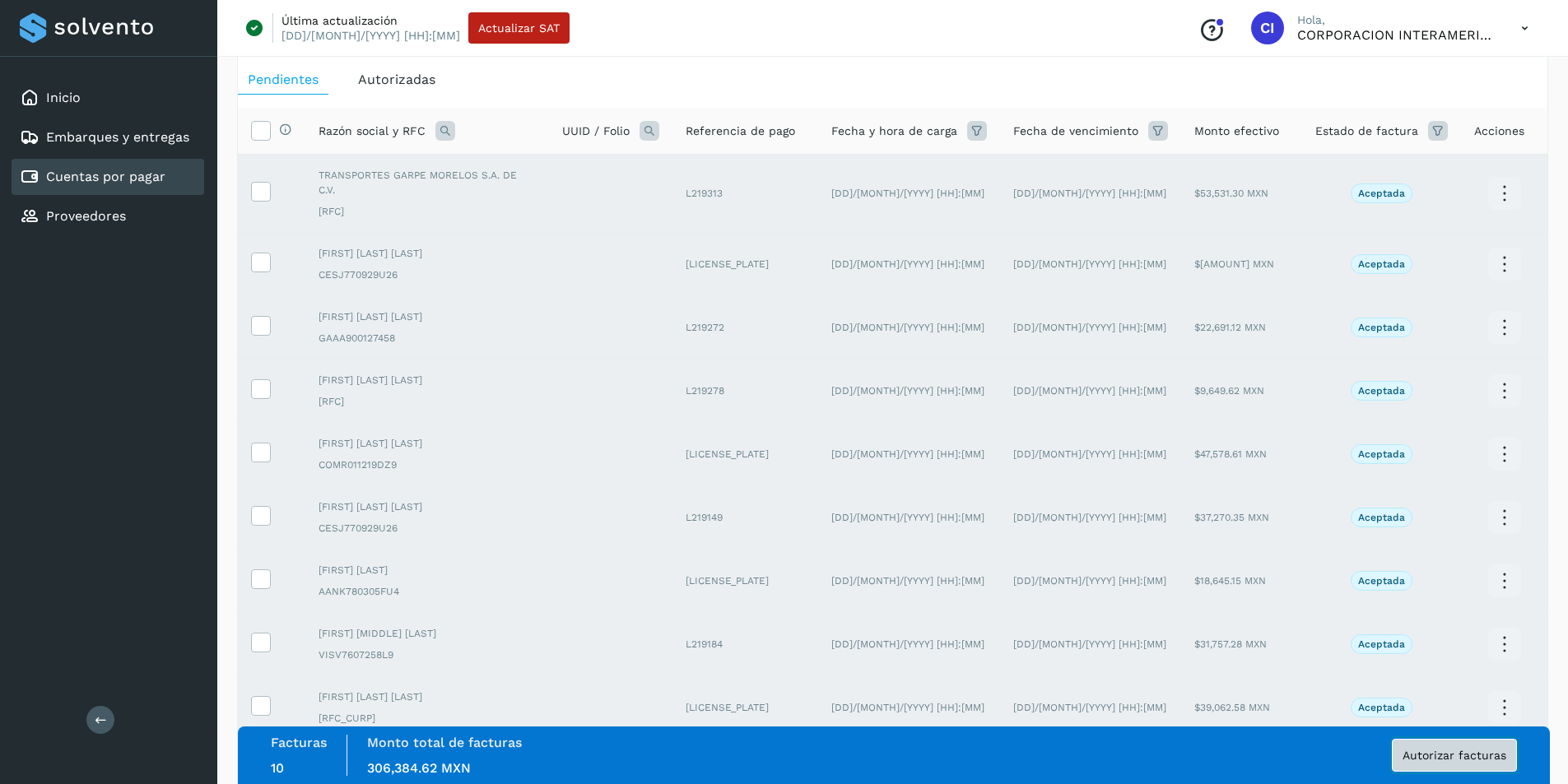 click on "Autorizar facturas" 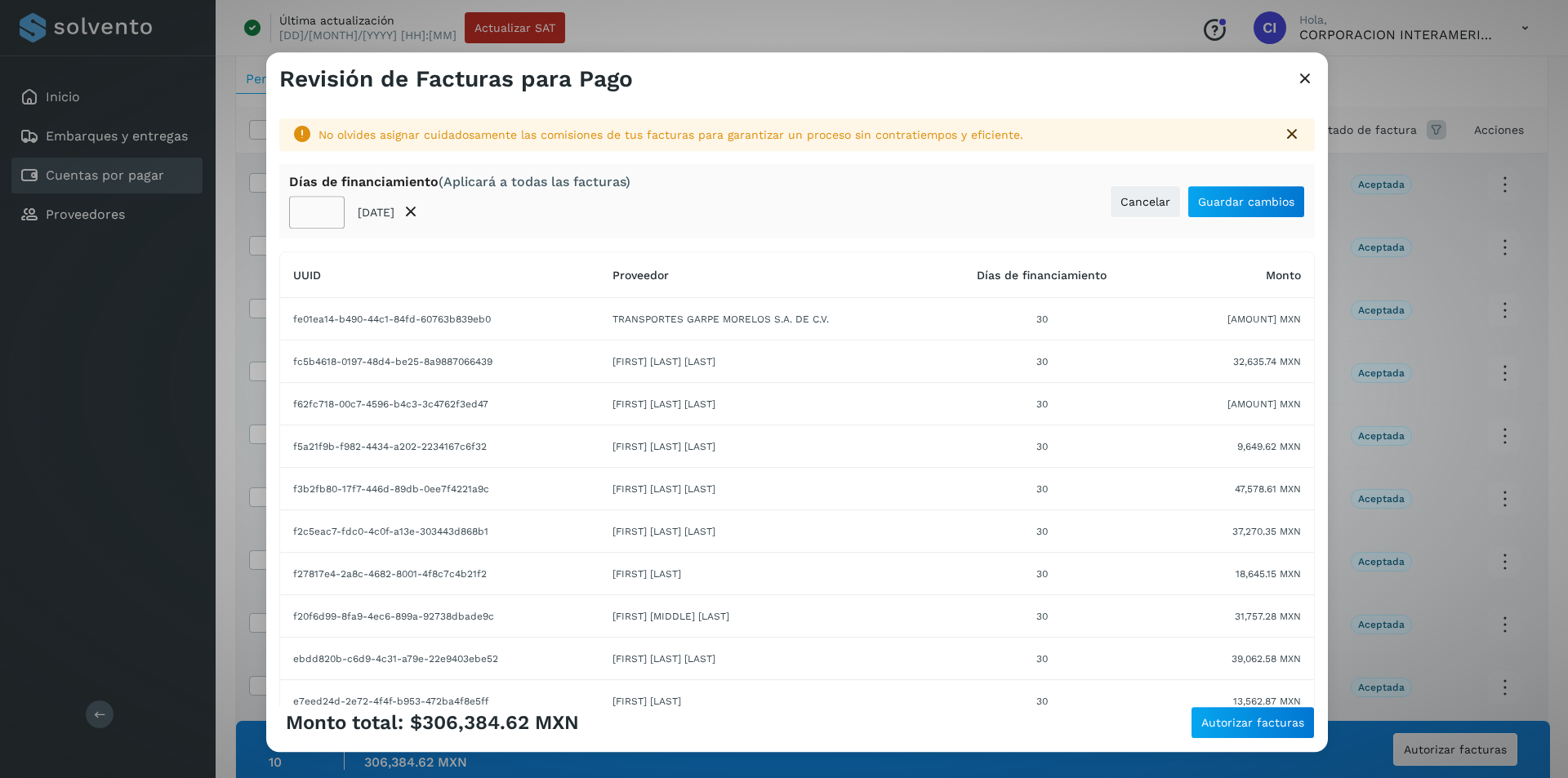 click on "**" 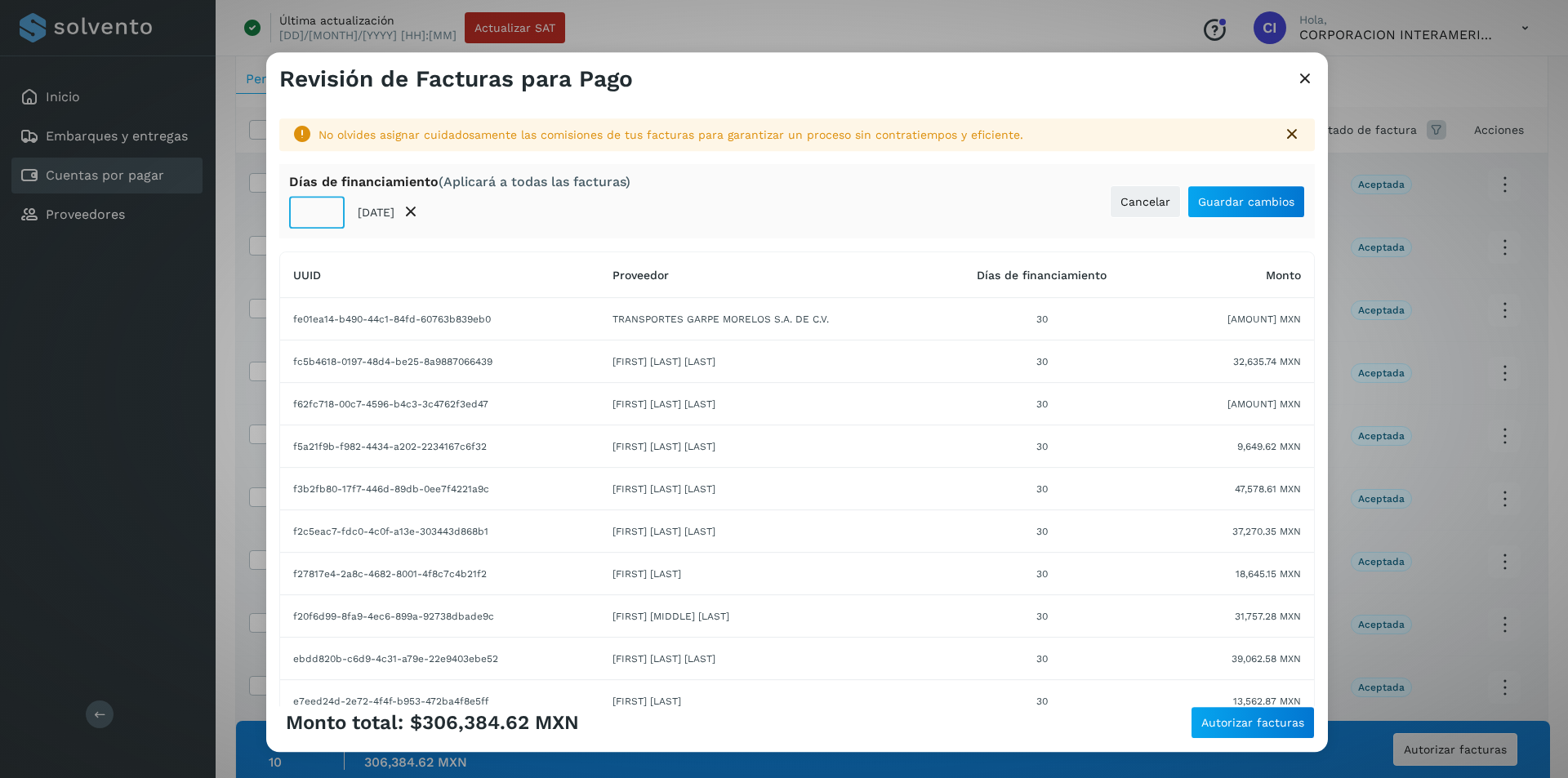 click on "**" 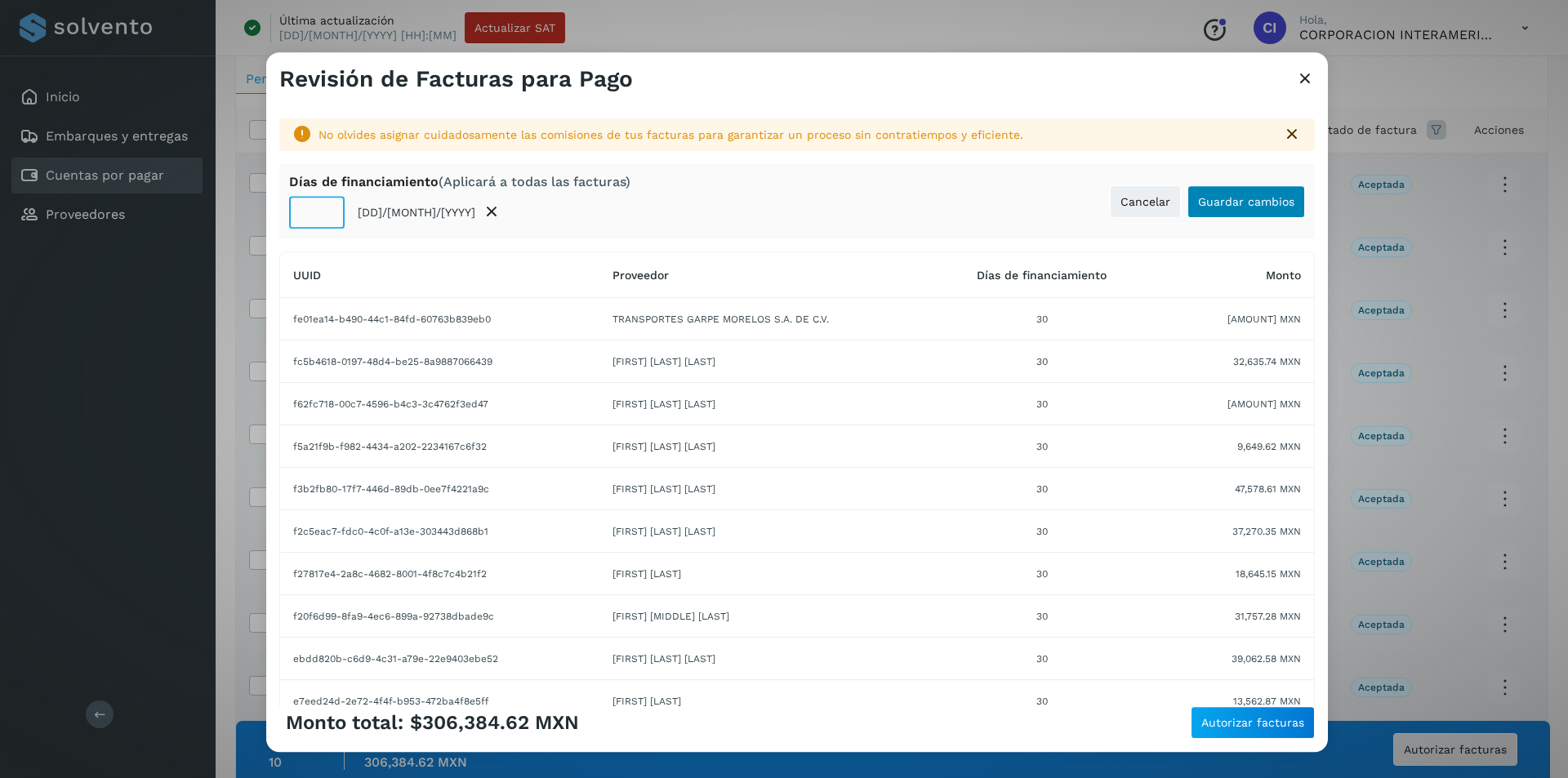 type on "**" 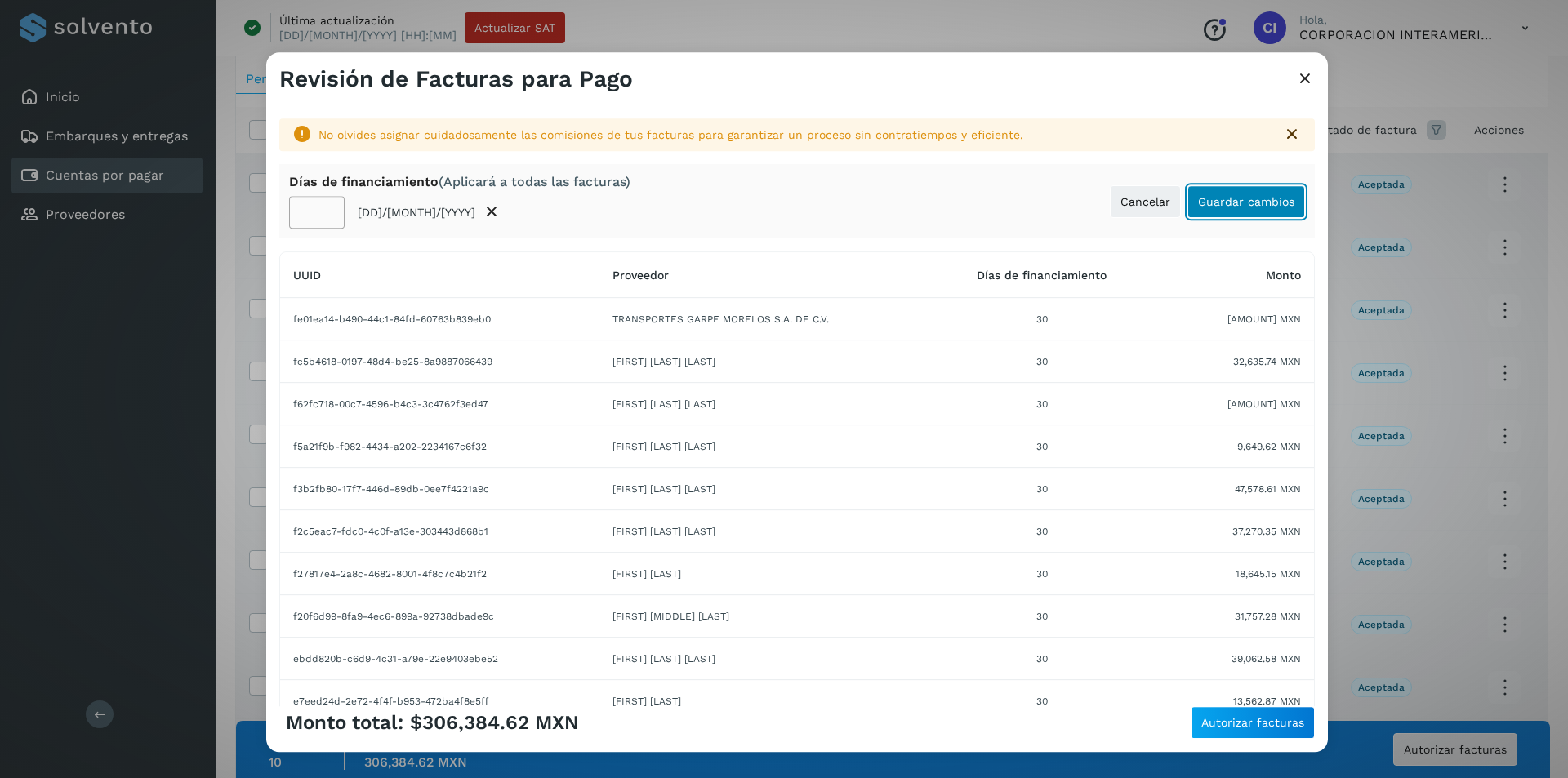click on "Guardar cambios" 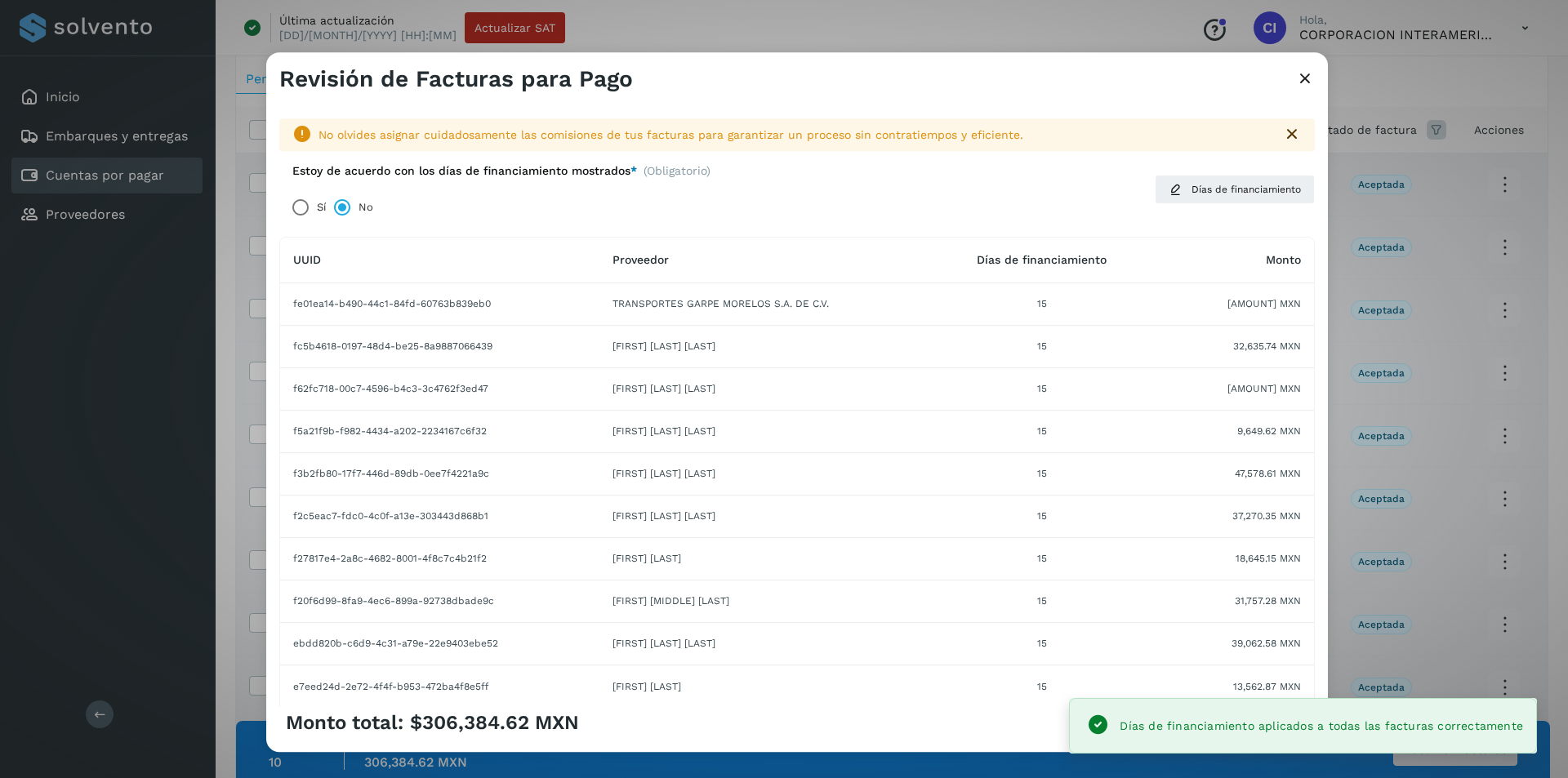 click on "Monto total:  $[AMOUNT] MXN Autorizar facturas" 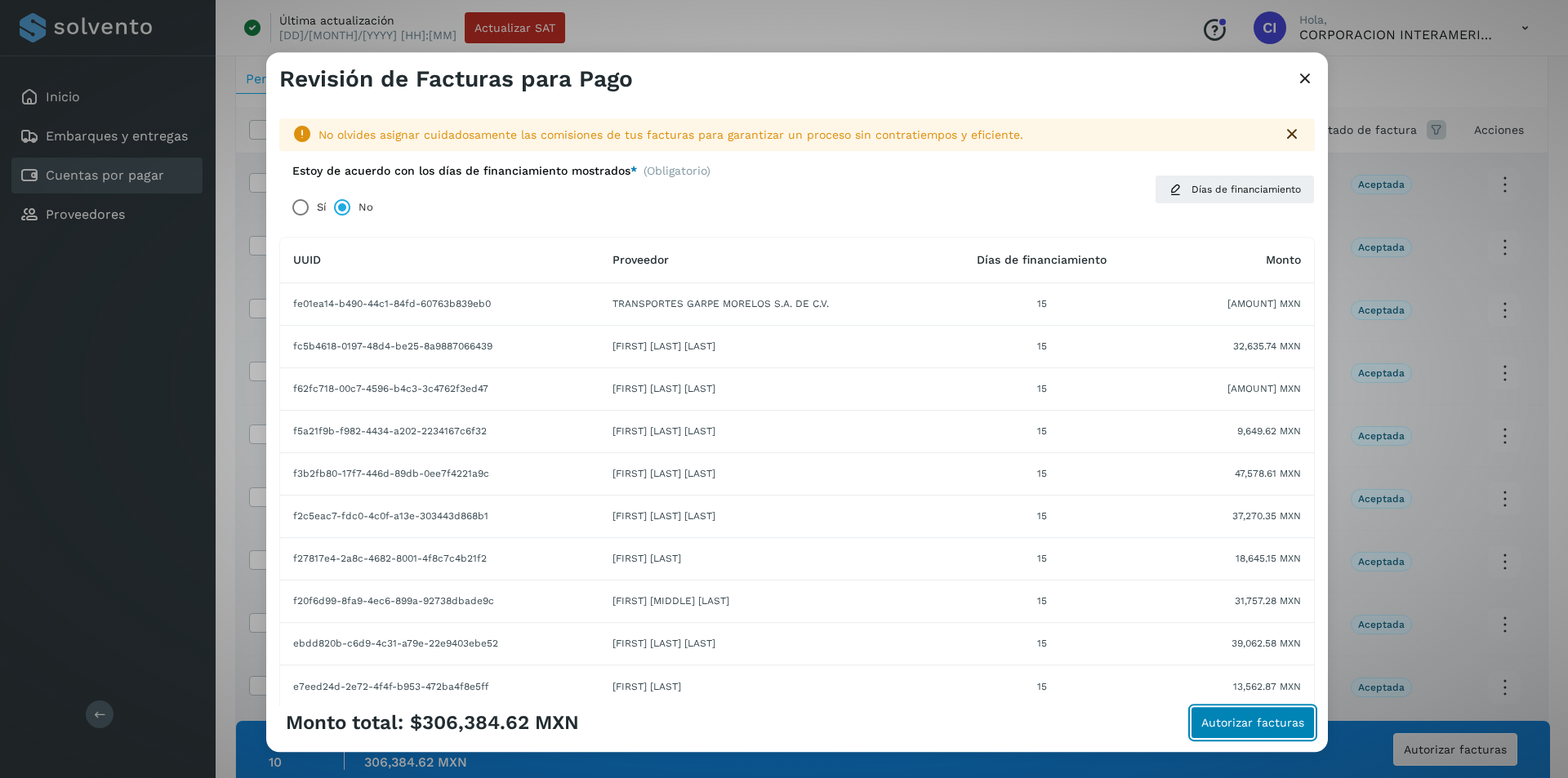 click on "Autorizar facturas" at bounding box center (1253, 722) 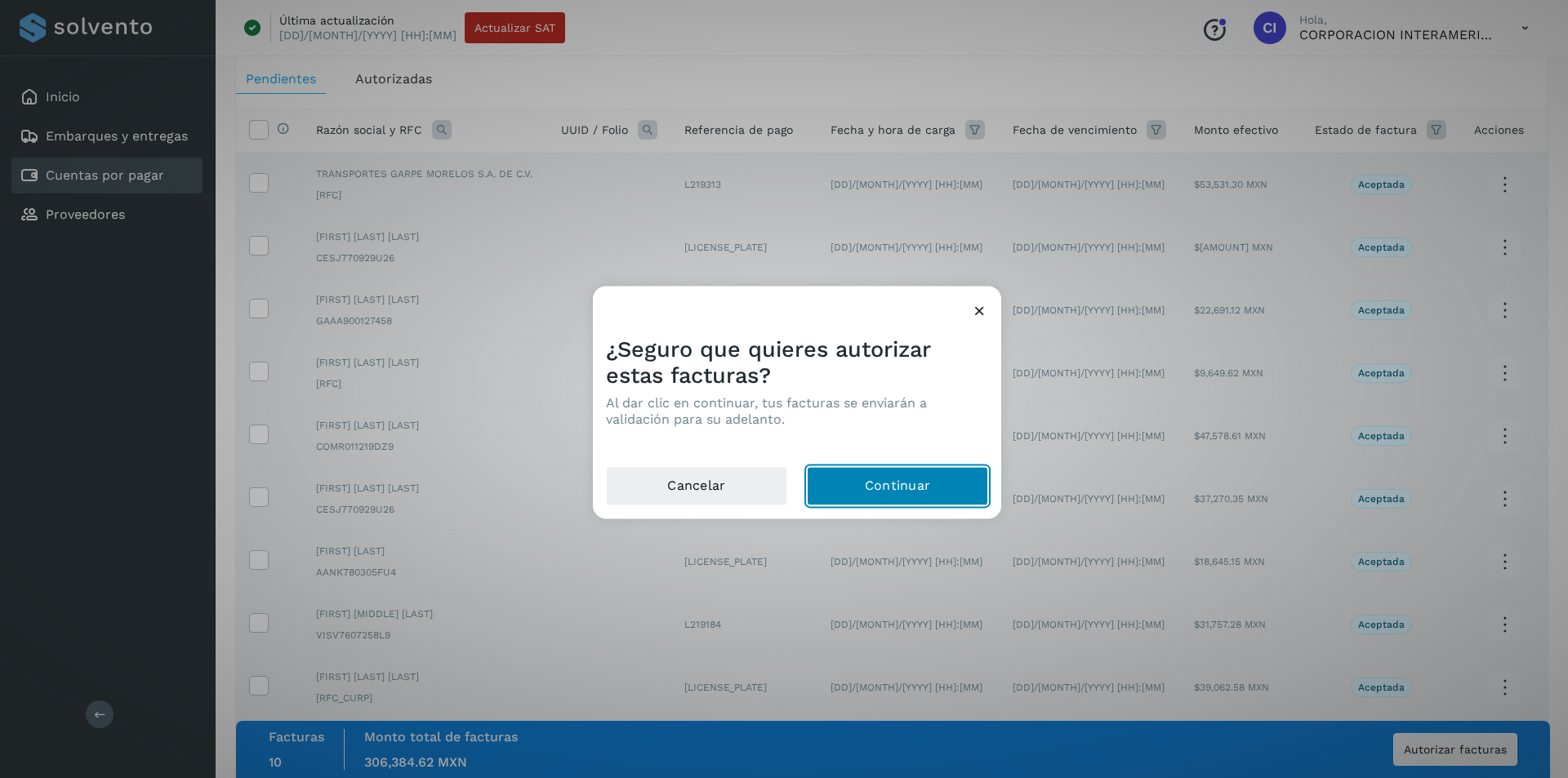 click on "Continuar" 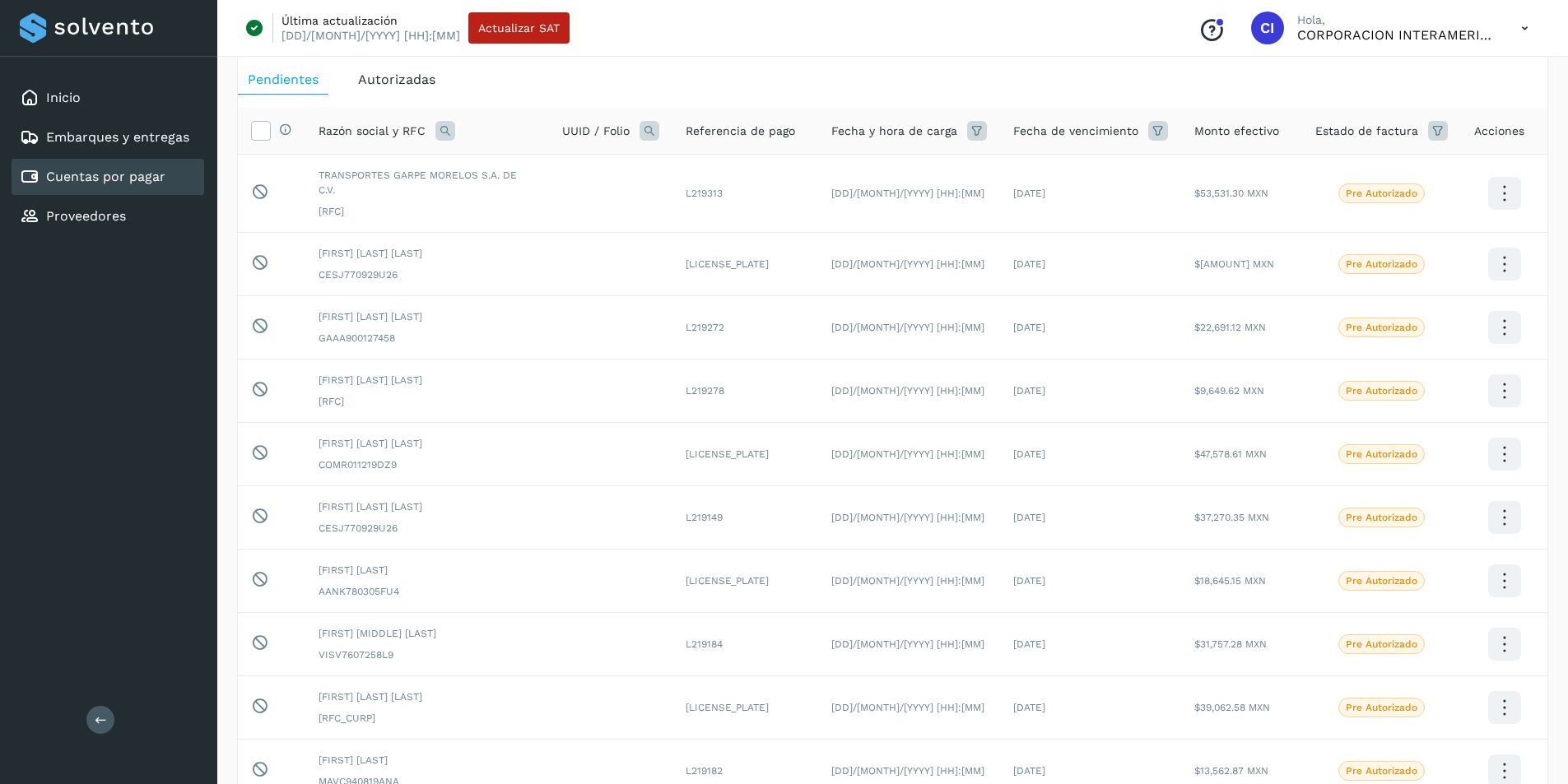 click on "Estado de factura" at bounding box center [1366, 131] 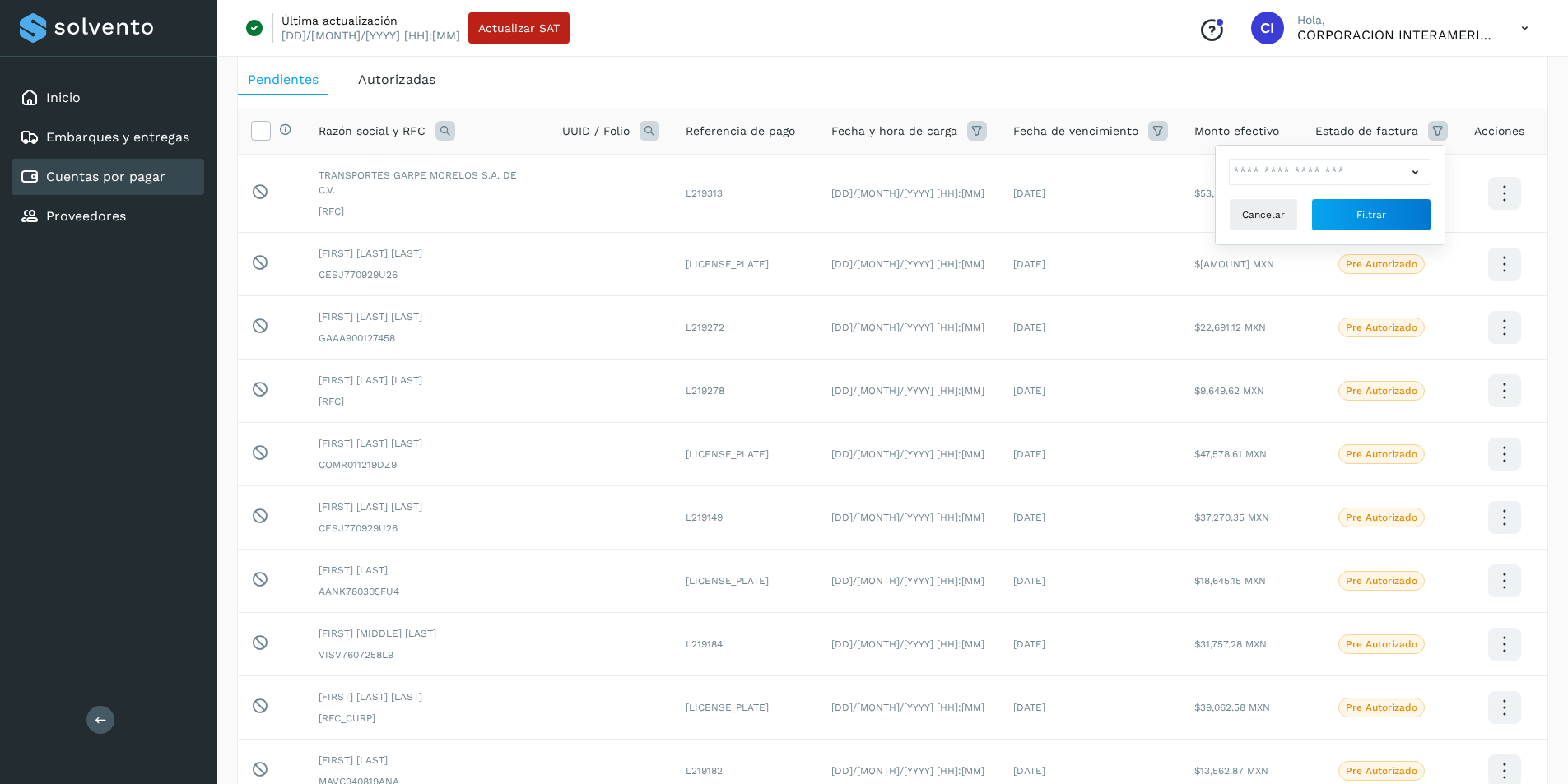 click 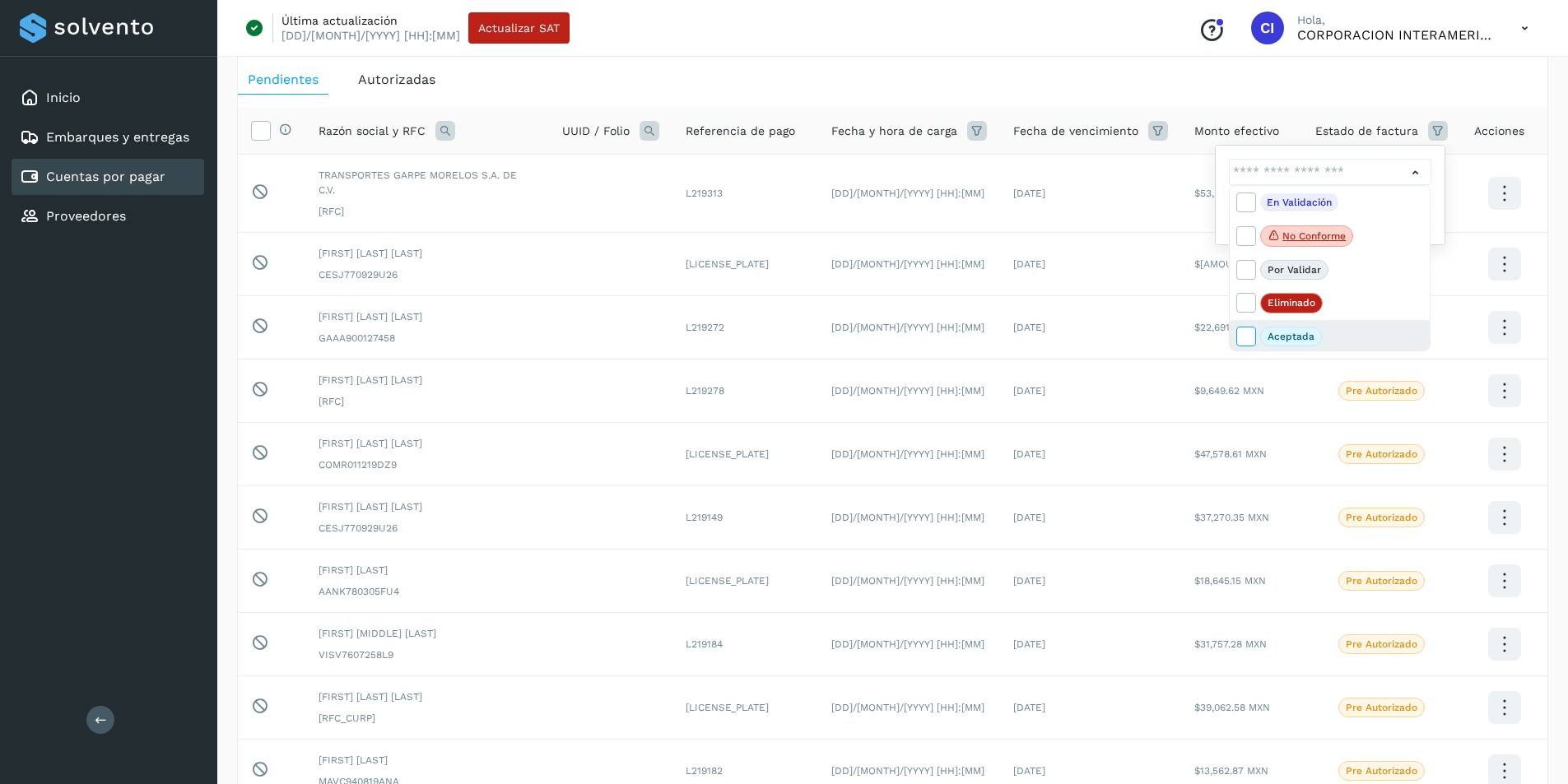 click at bounding box center (1245, 336) 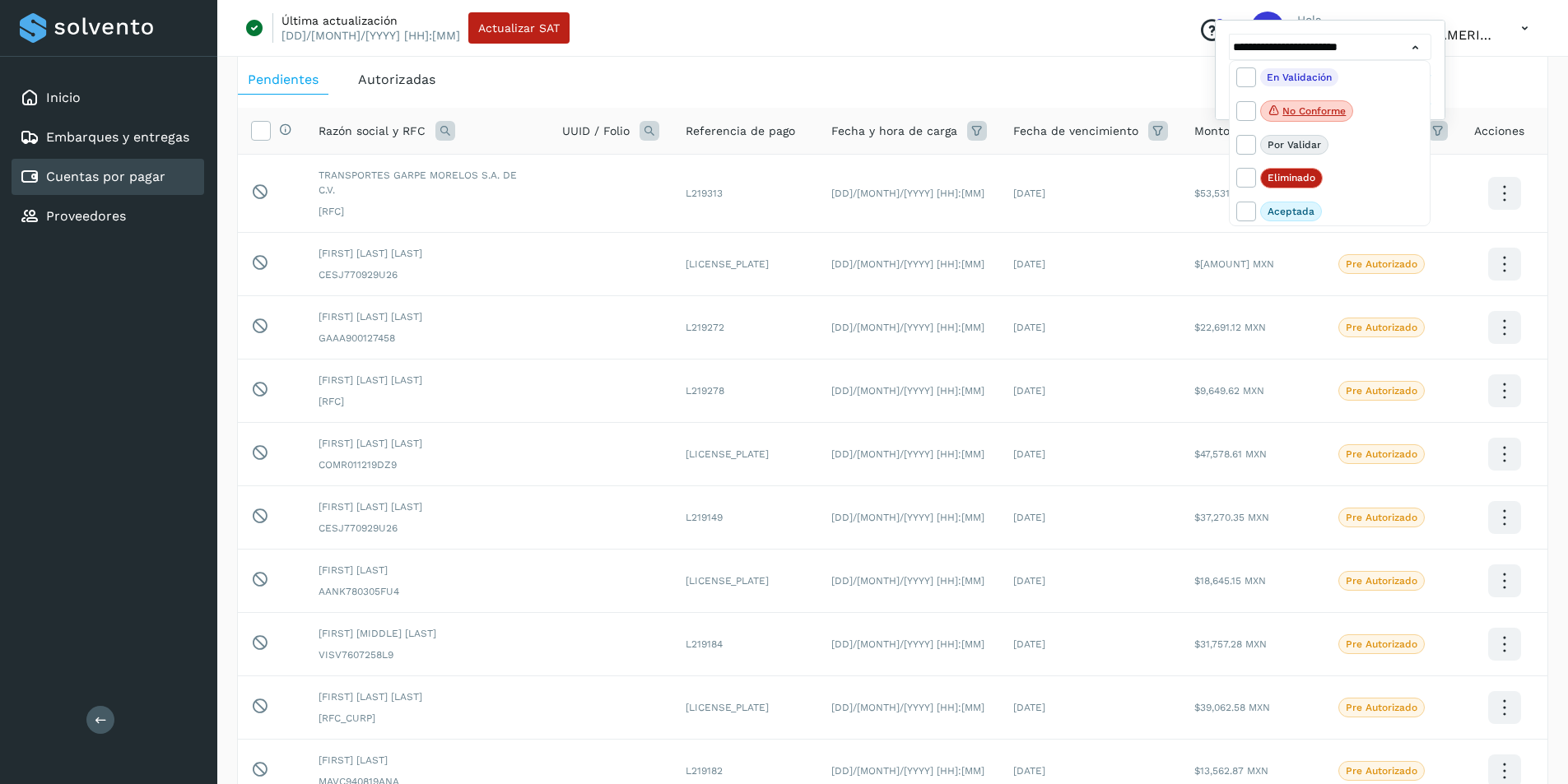 scroll, scrollTop: 218, scrollLeft: 0, axis: vertical 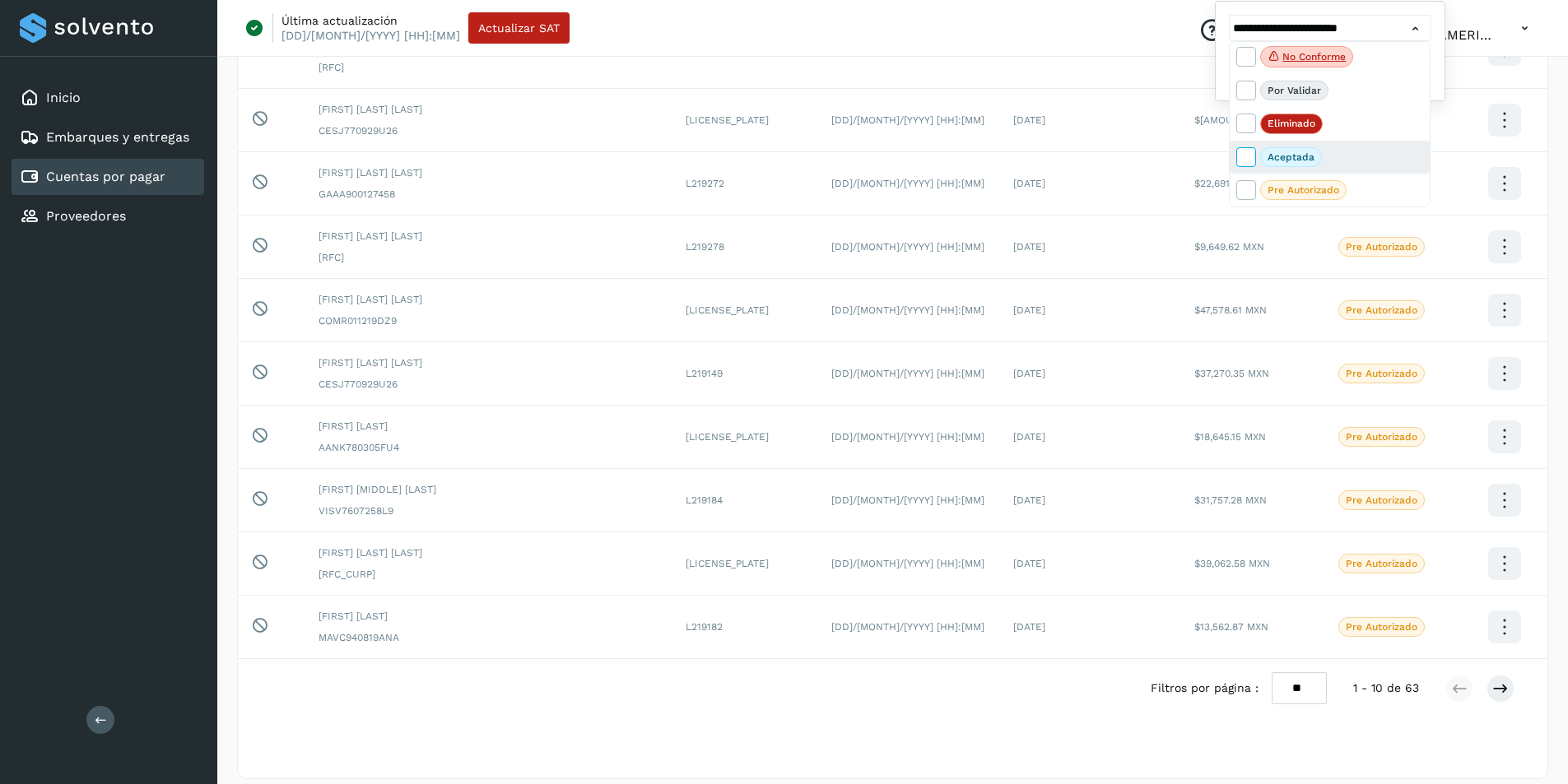 click at bounding box center (1246, 157) 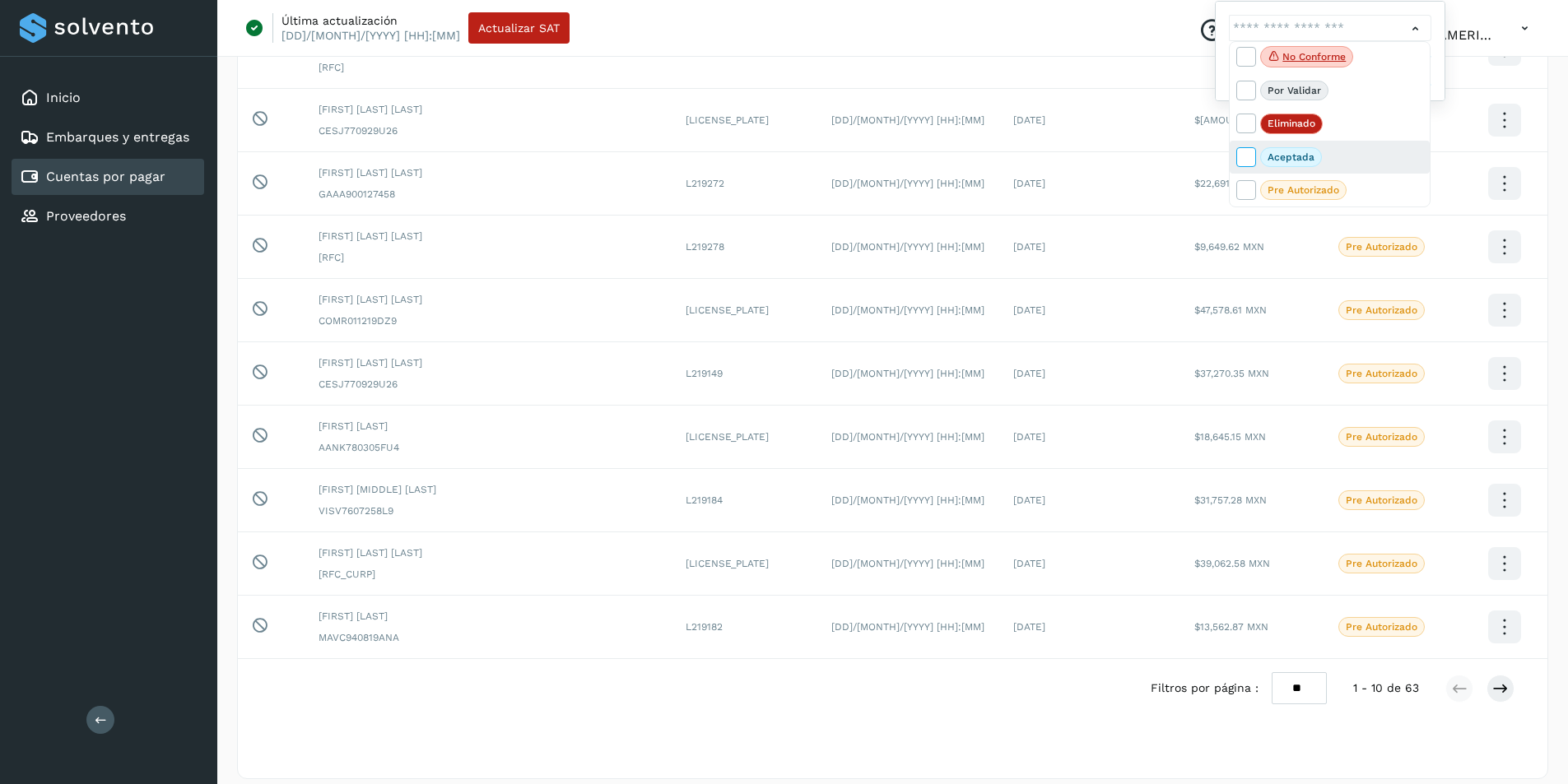 click at bounding box center (1246, 157) 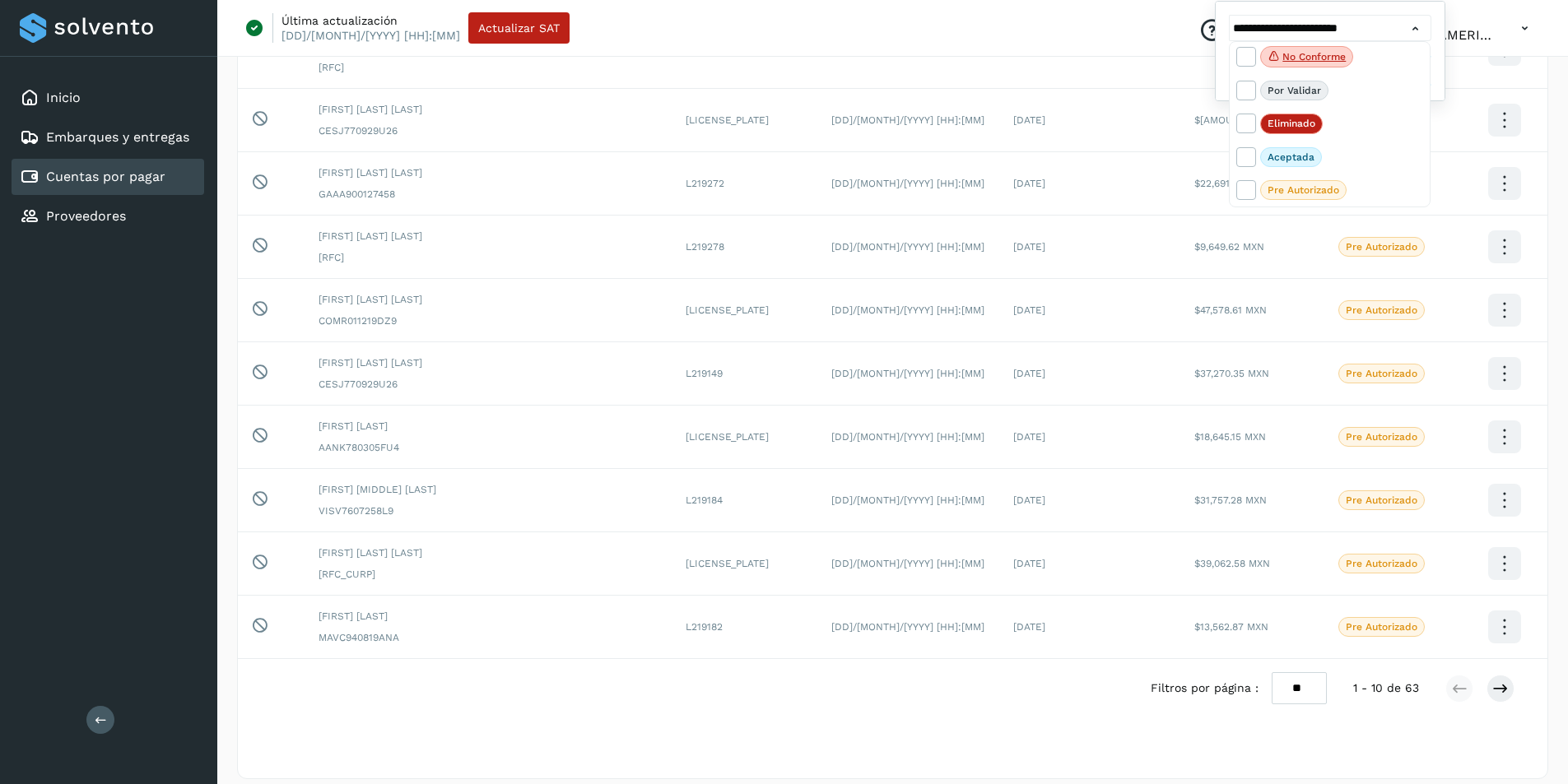 click at bounding box center (784, 392) 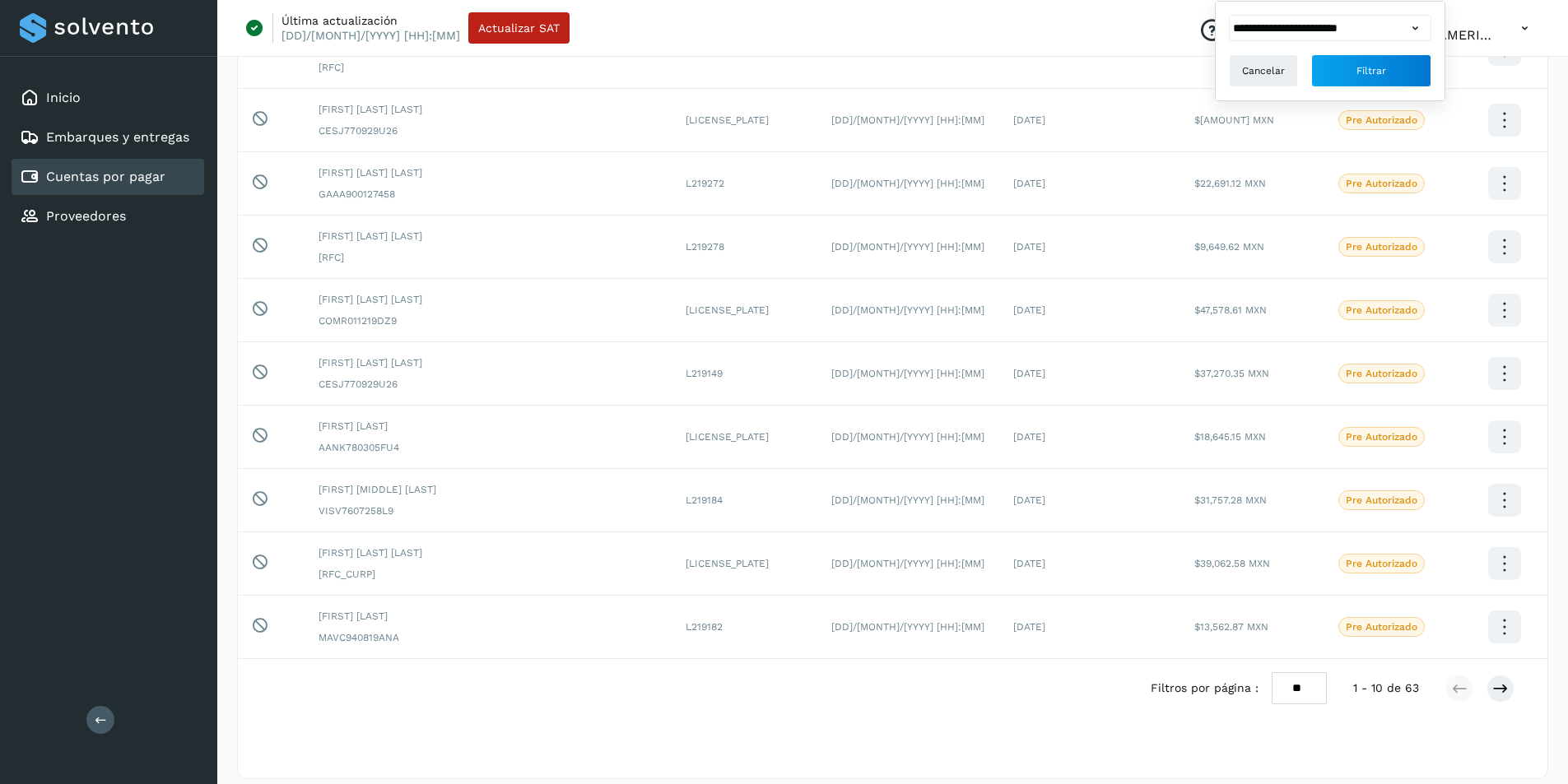 scroll, scrollTop: 0, scrollLeft: 0, axis: both 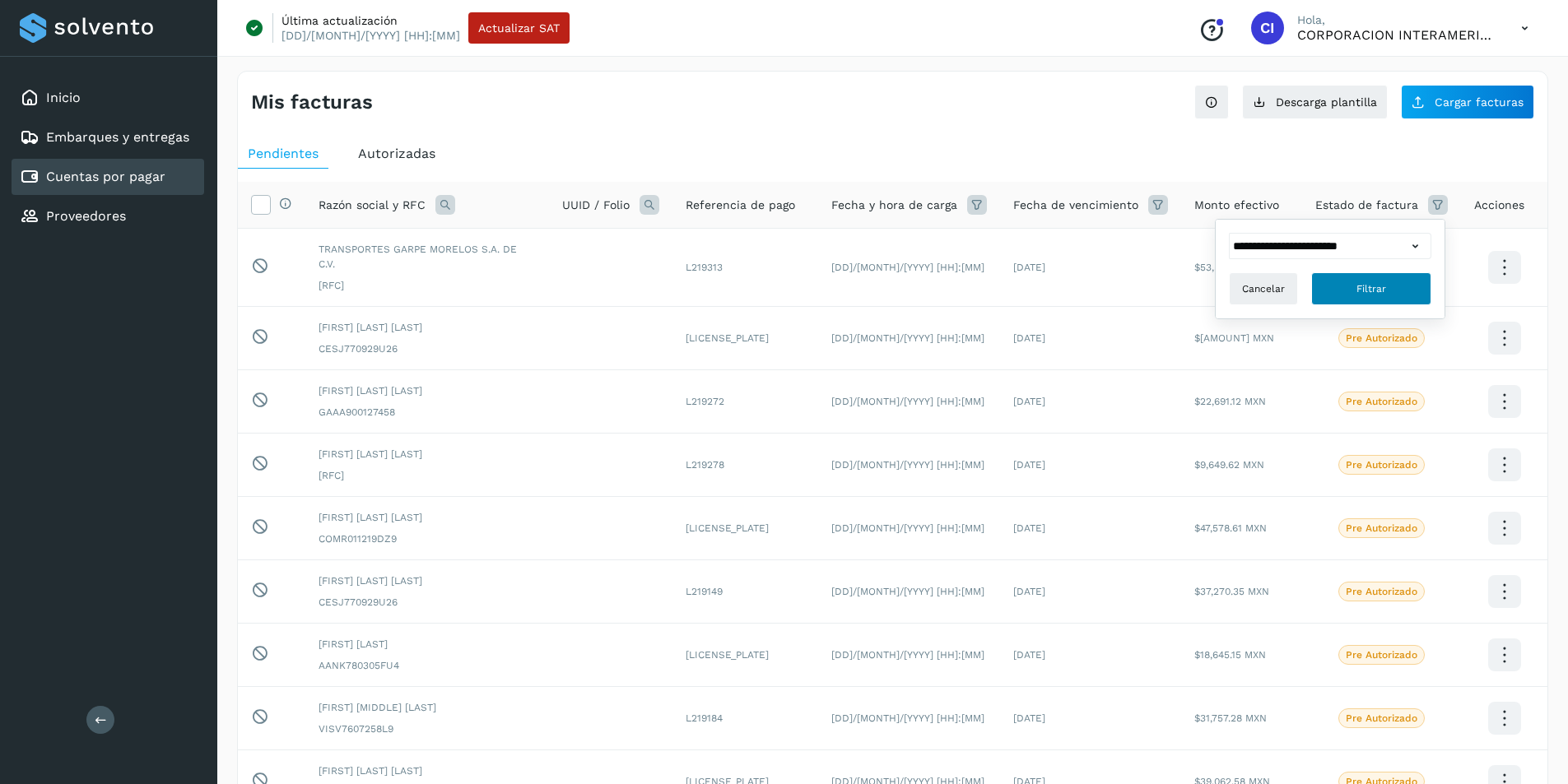 click on "Filtrar" 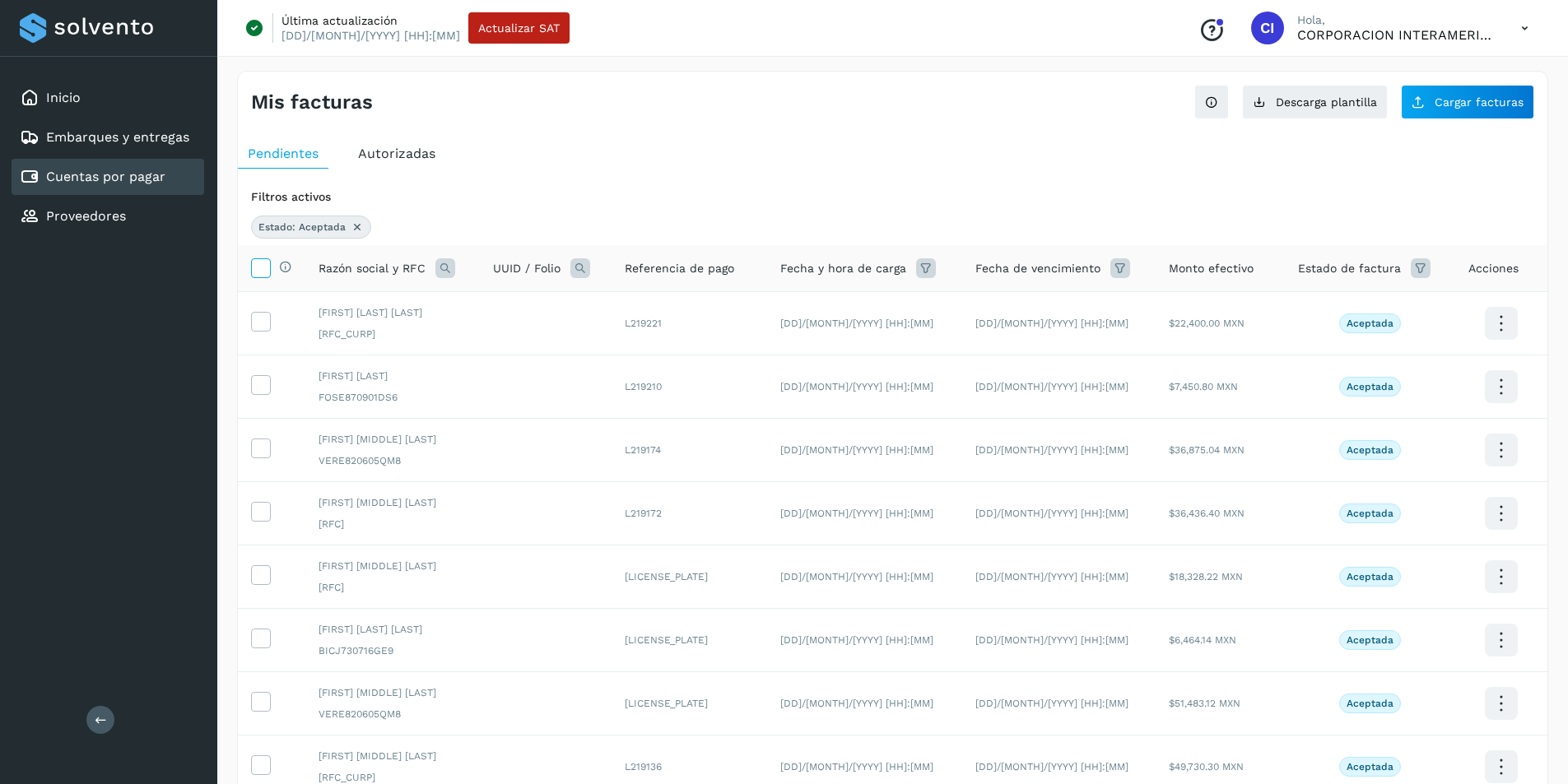 click at bounding box center (260, 267) 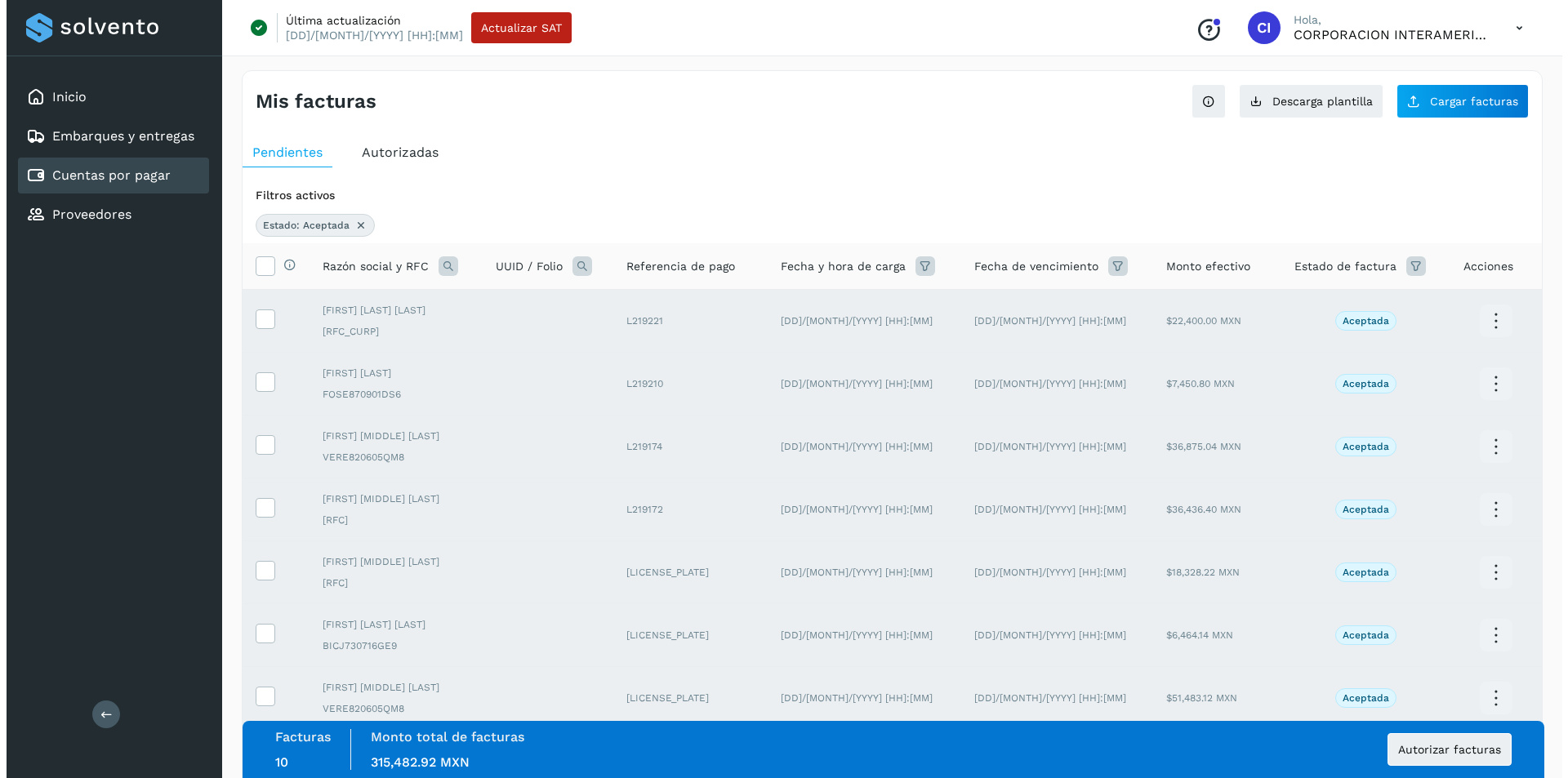 scroll, scrollTop: 279, scrollLeft: 0, axis: vertical 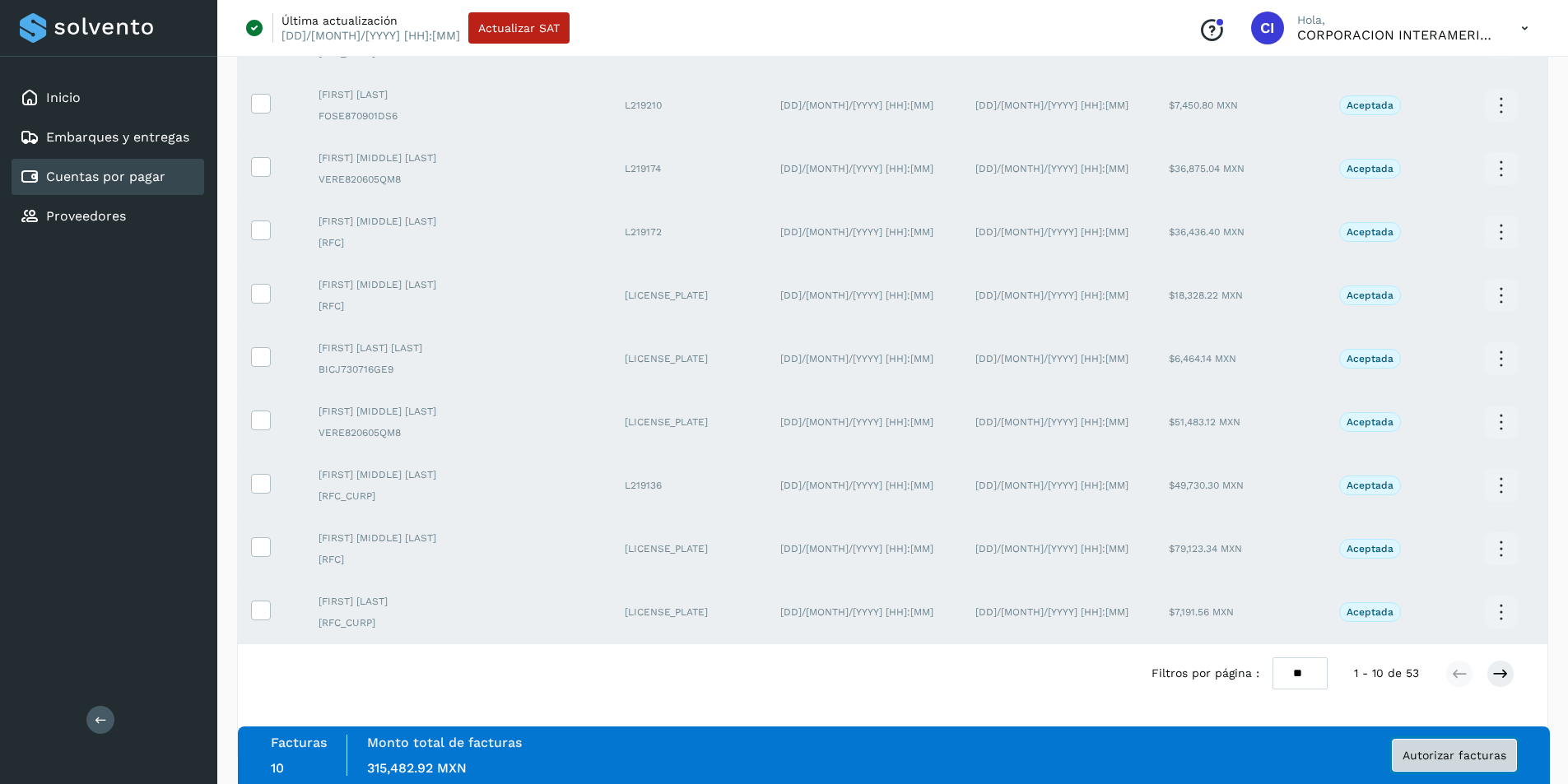 click on "Autorizar facturas" at bounding box center (1454, 755) 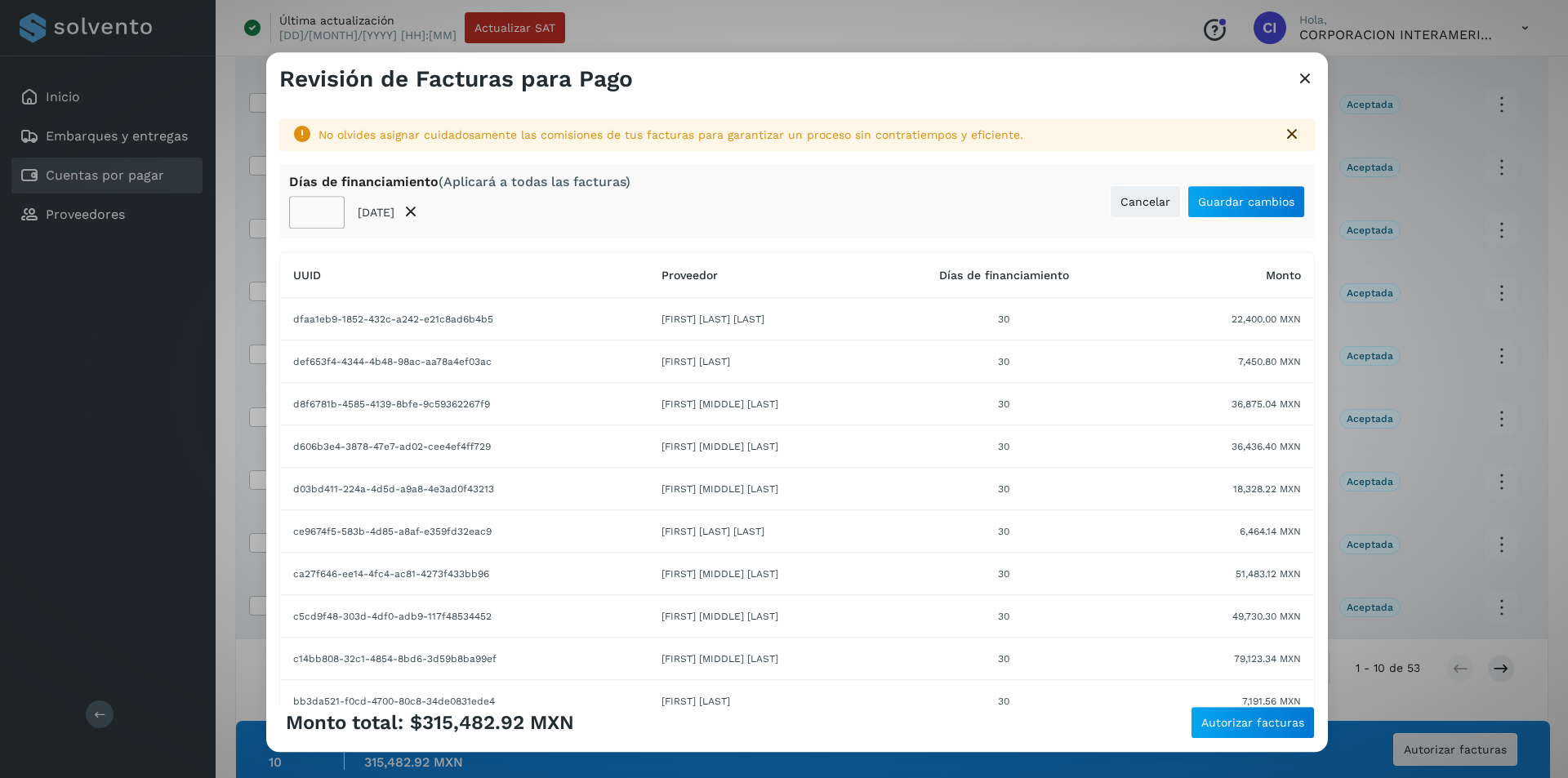 click on "**" 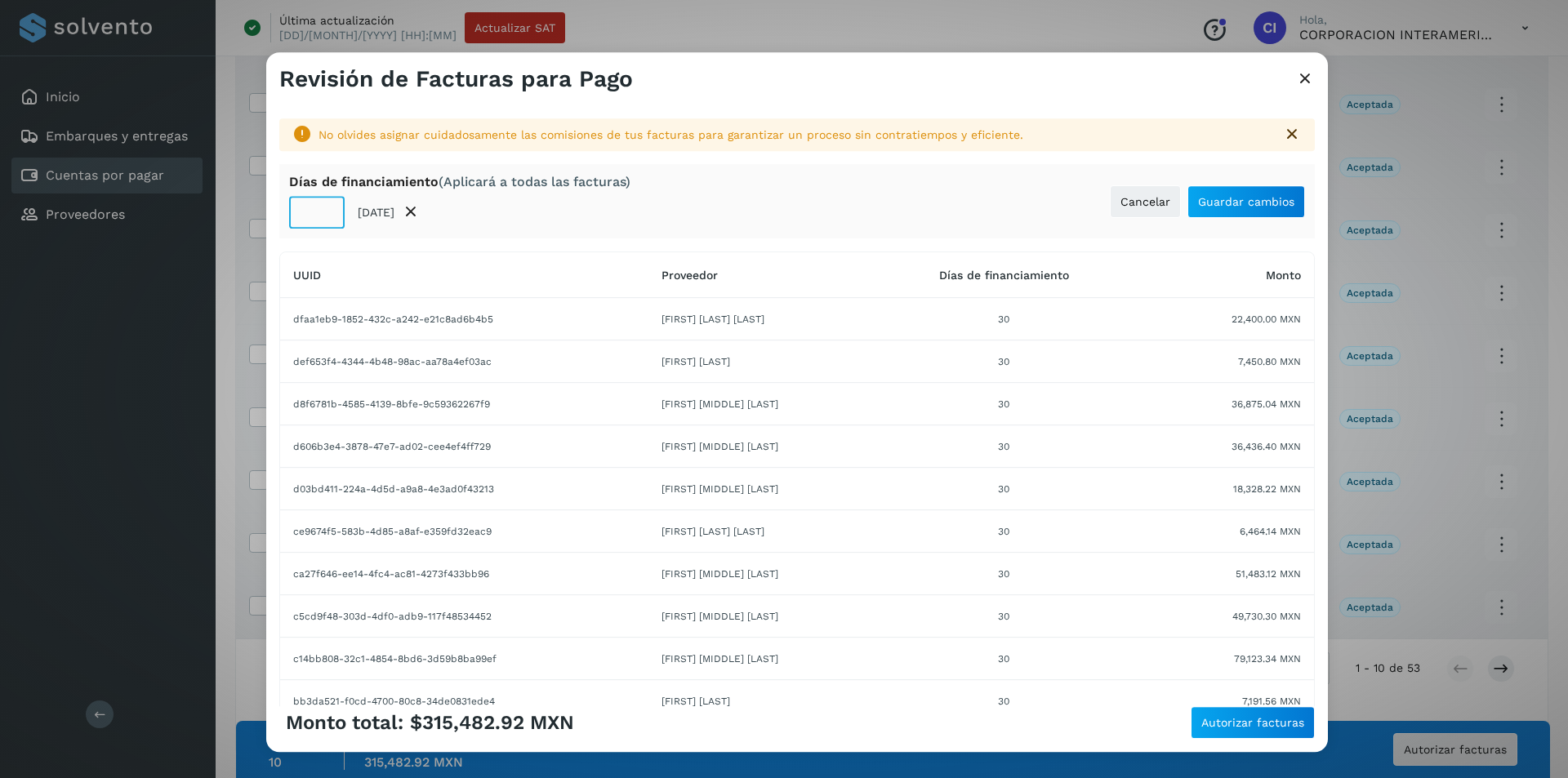 click on "**" 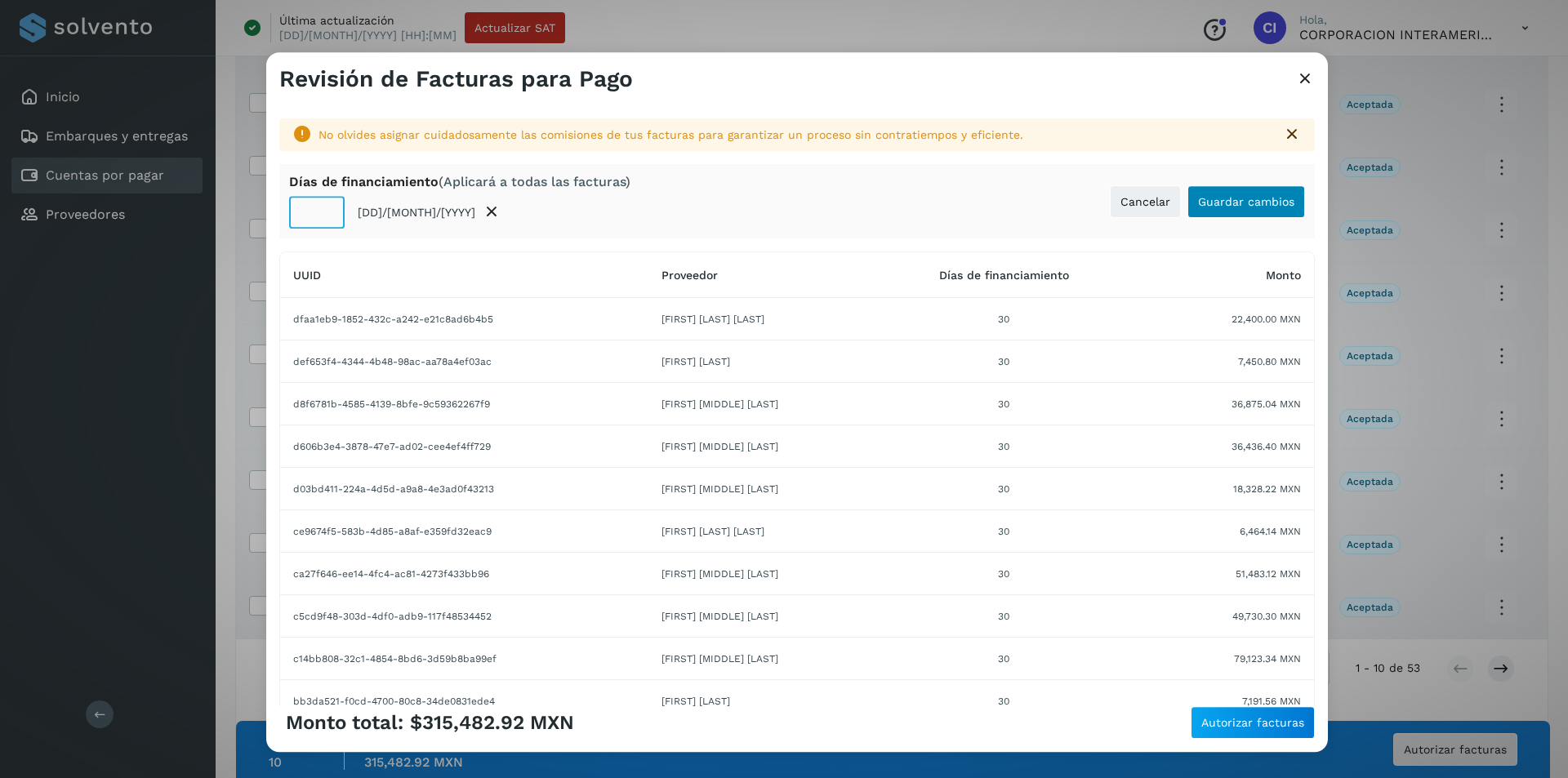 type on "**" 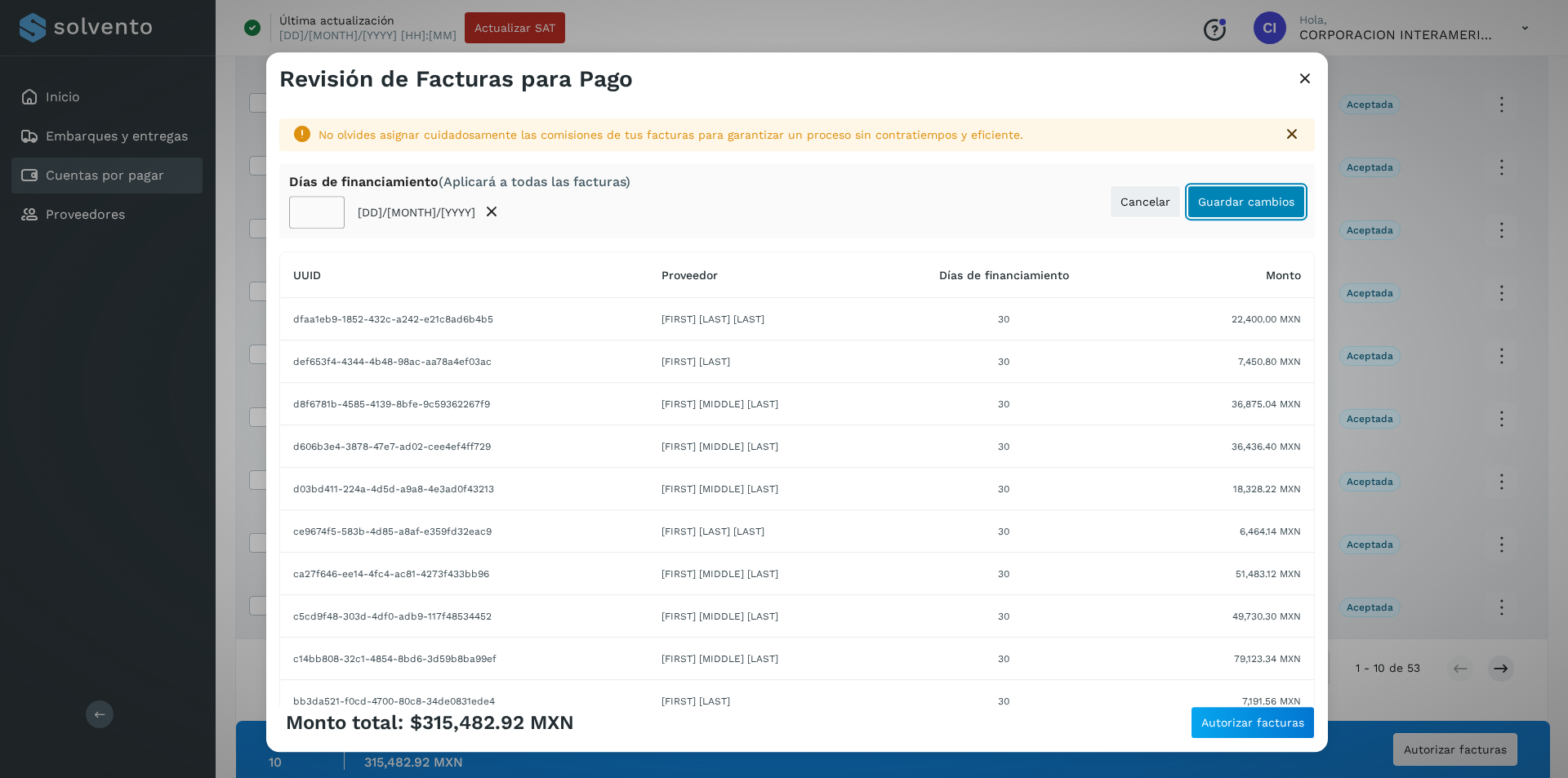 click on "Guardar cambios" 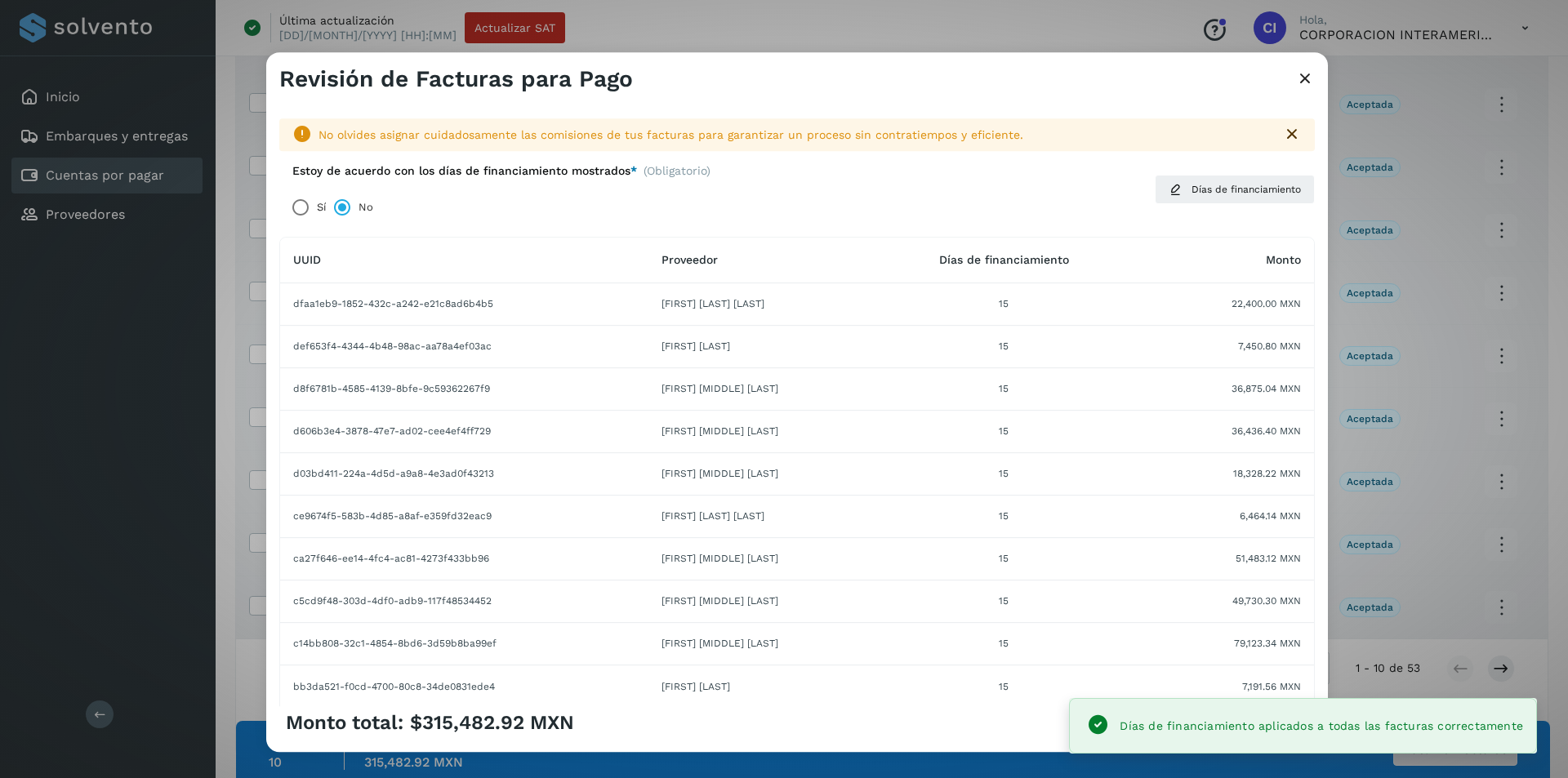 click on "Monto total:  $[AMOUNT] MXN Autorizar facturas" 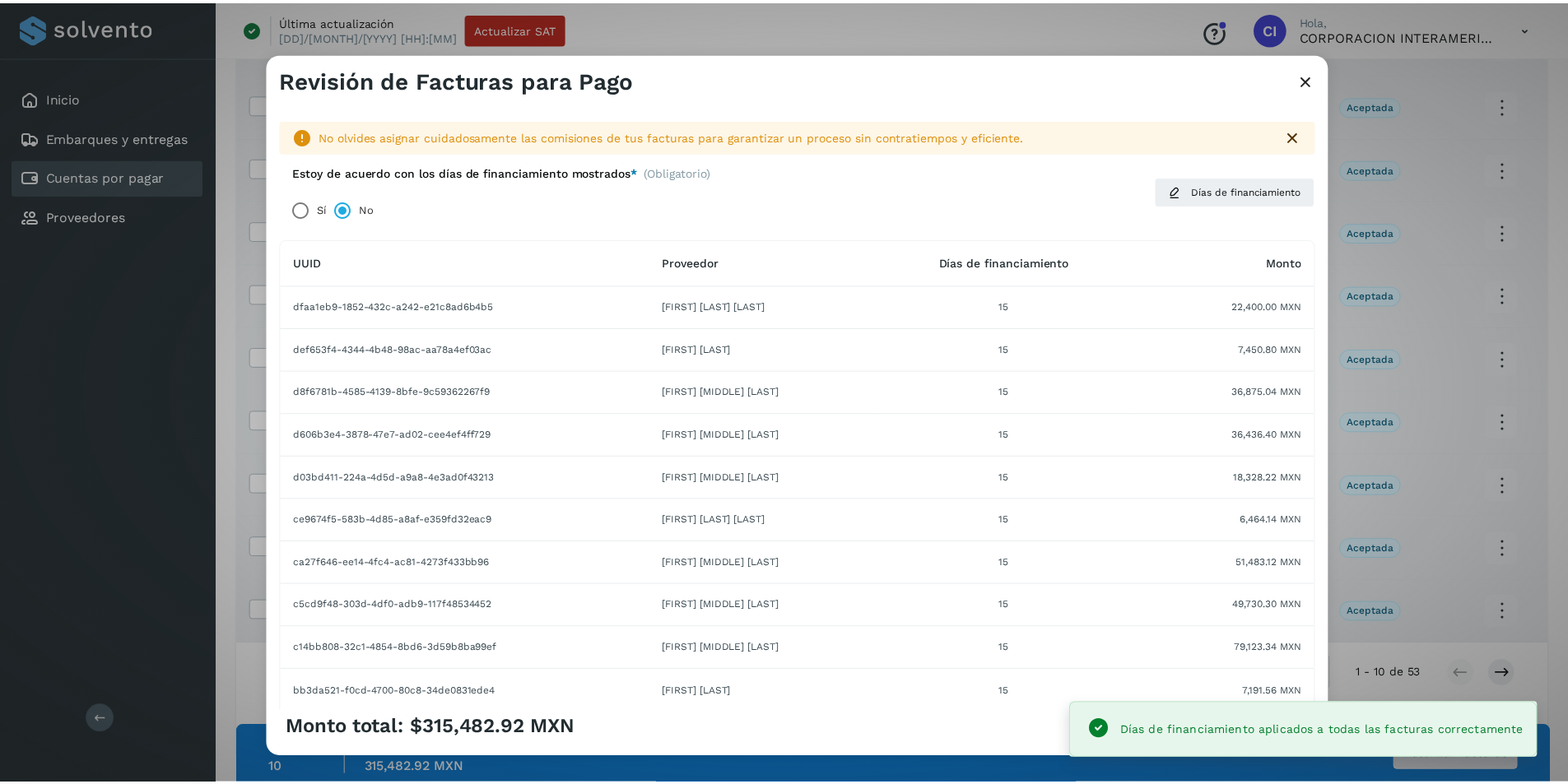 scroll, scrollTop: 134, scrollLeft: 0, axis: vertical 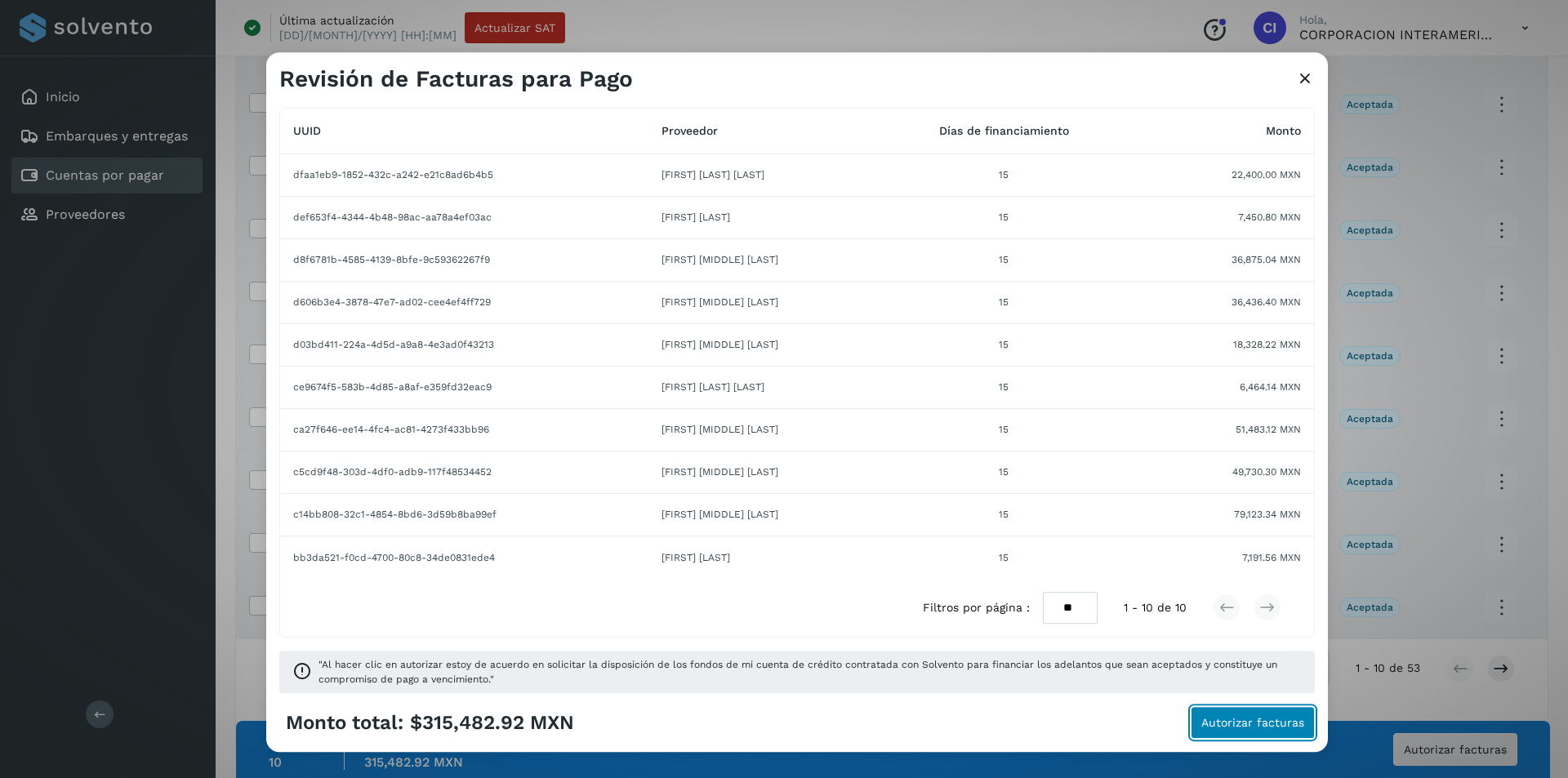 click on "Autorizar facturas" 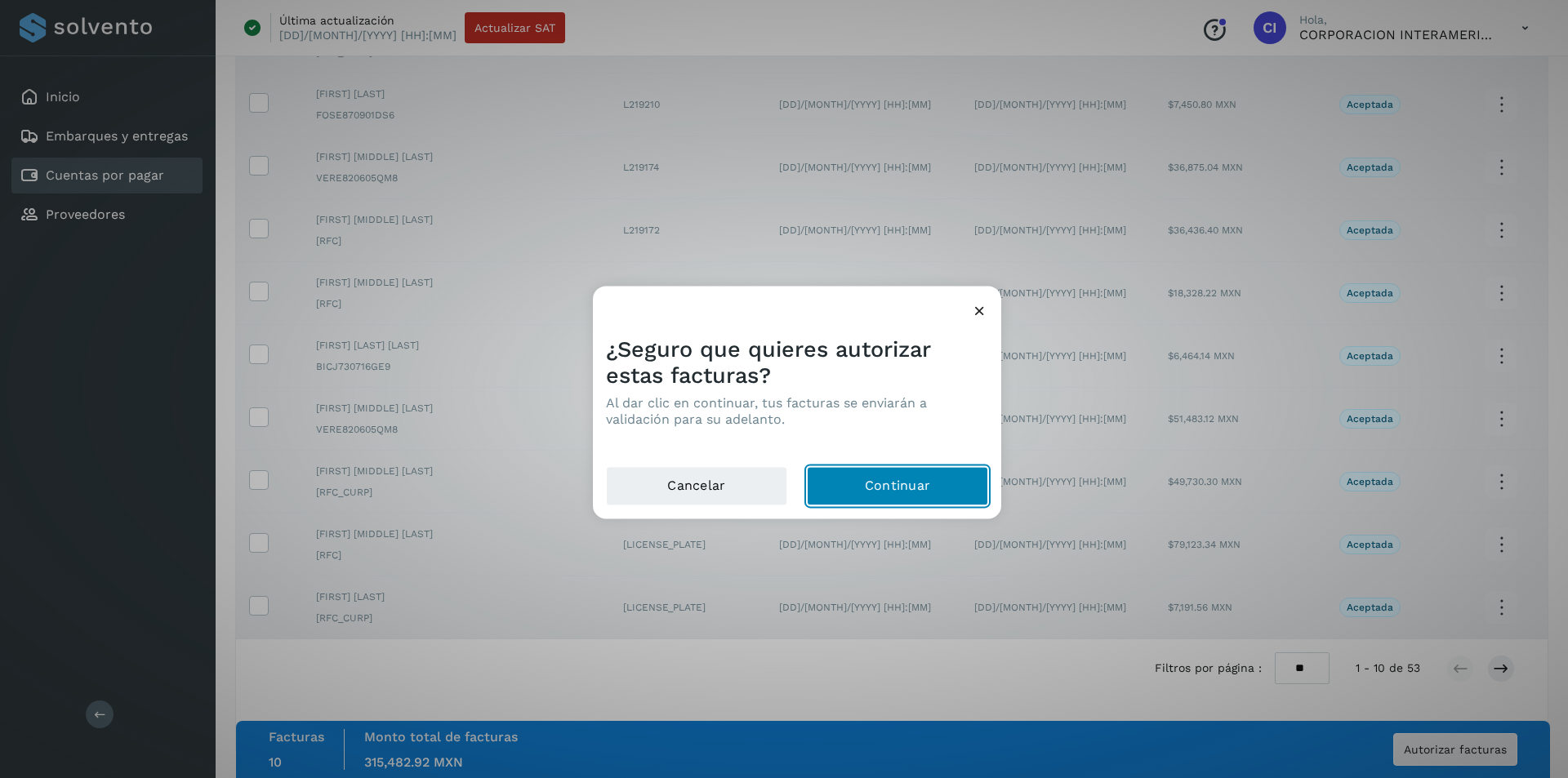 click on "Continuar" 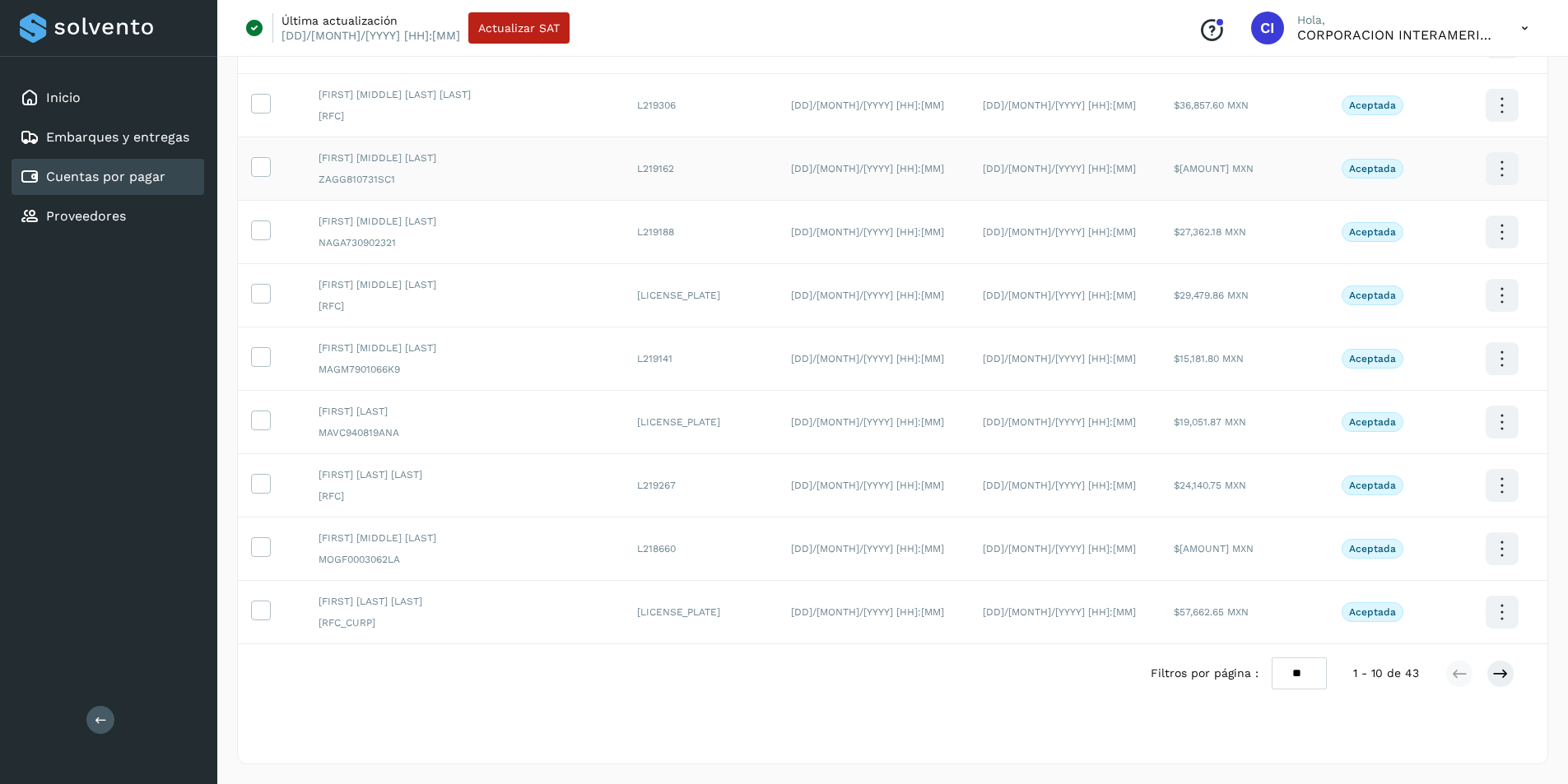 scroll, scrollTop: 0, scrollLeft: 0, axis: both 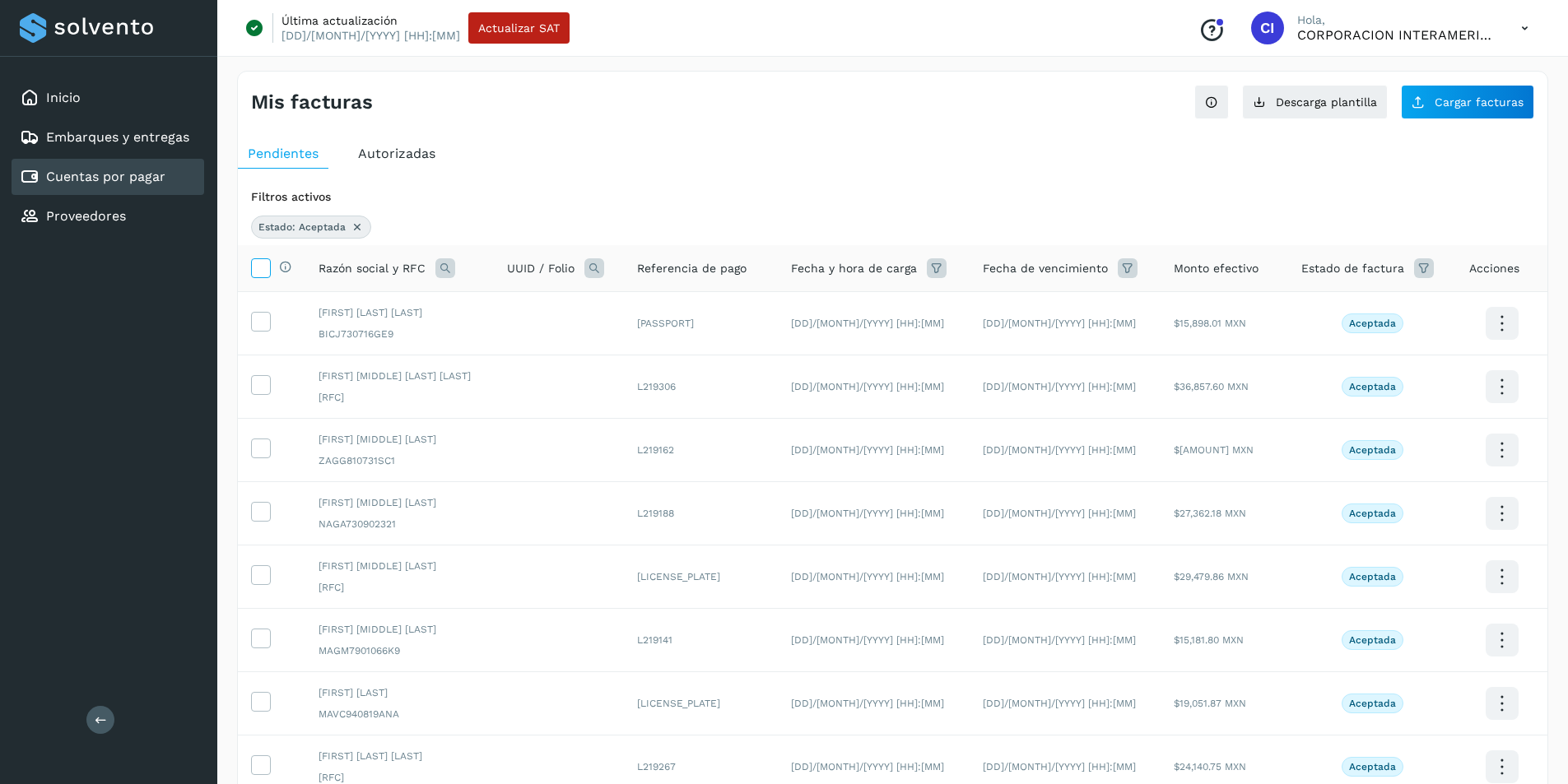 click at bounding box center [260, 267] 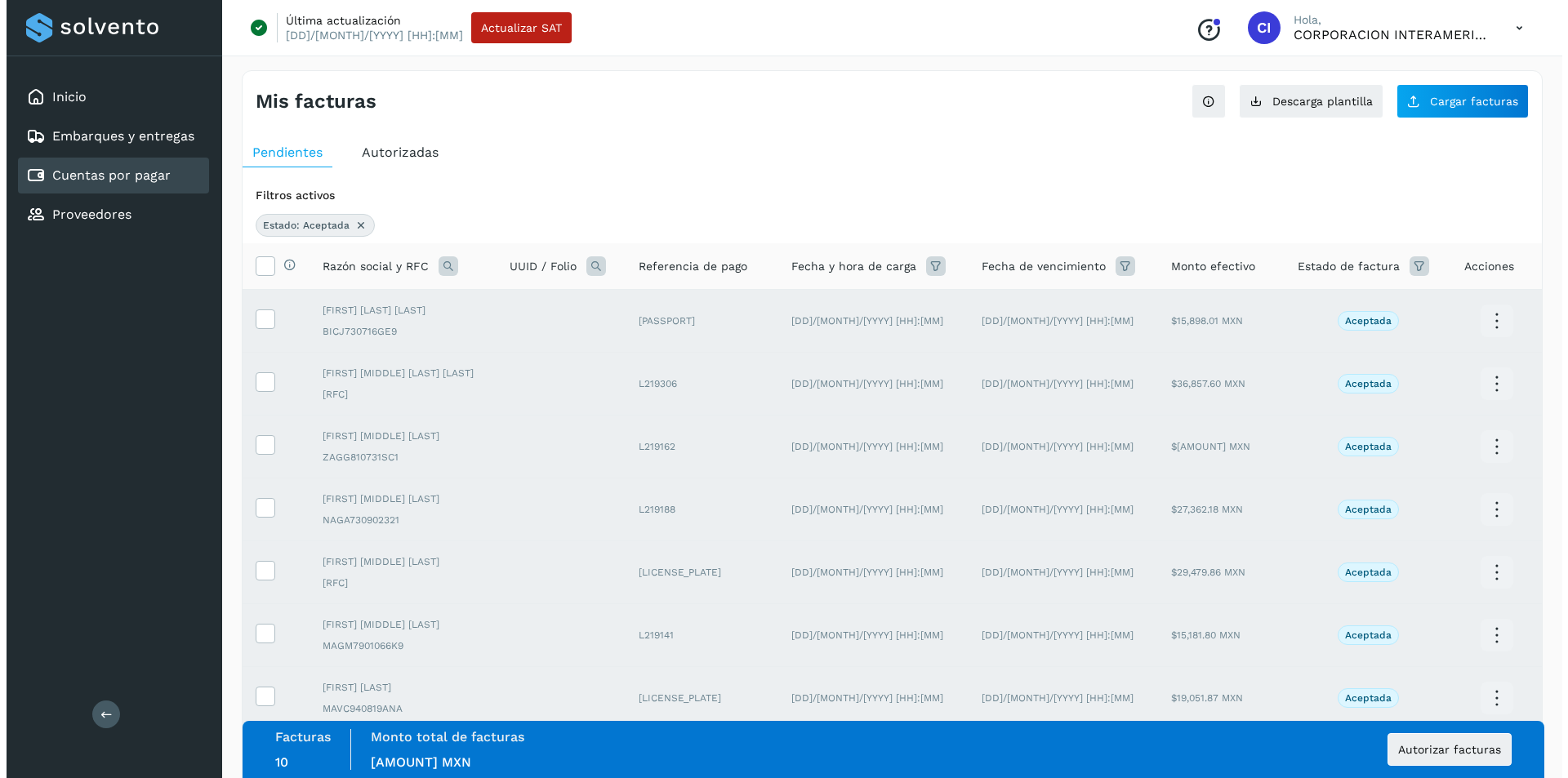 scroll, scrollTop: 279, scrollLeft: 0, axis: vertical 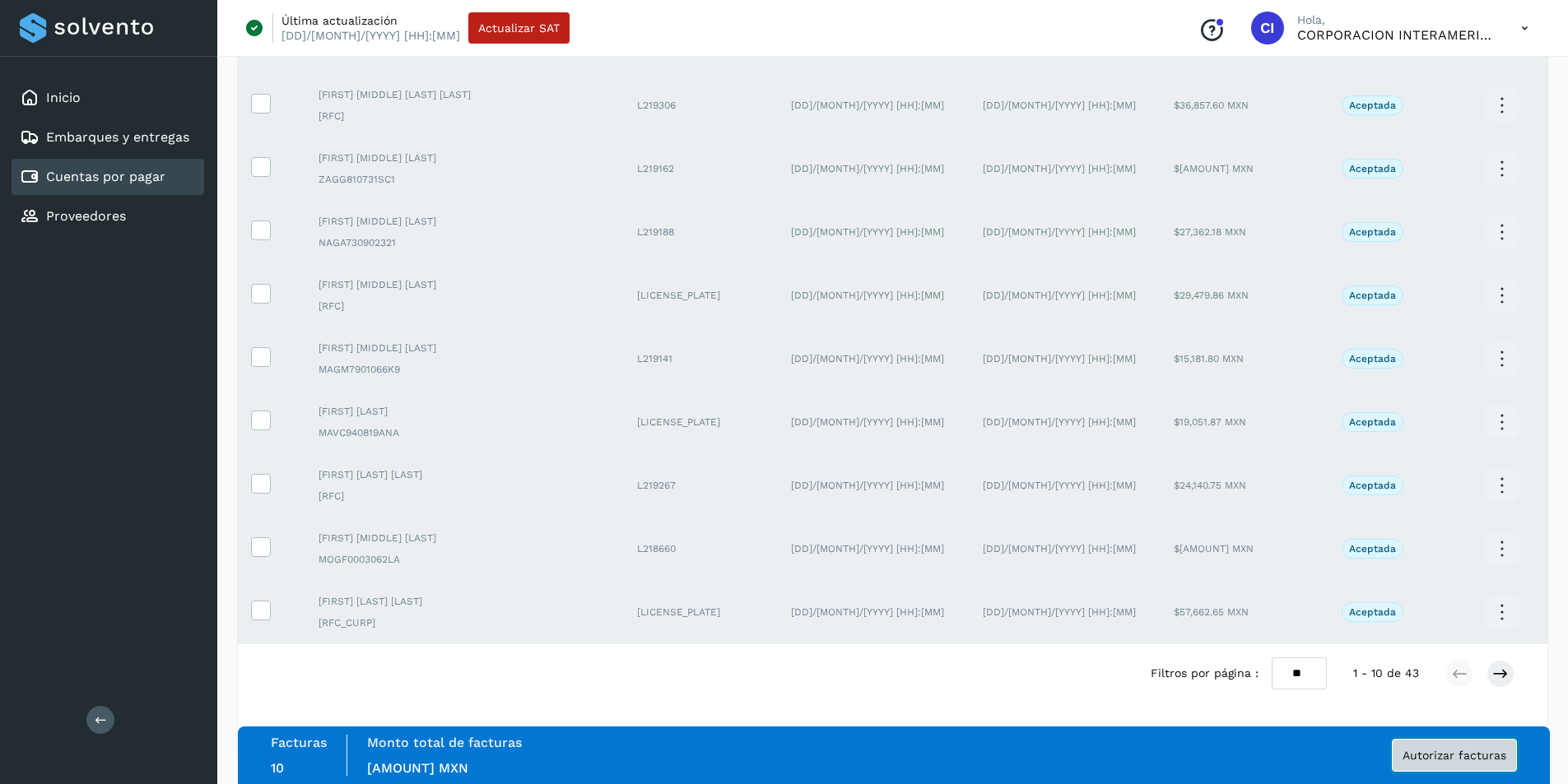 click on "Autorizar facturas" 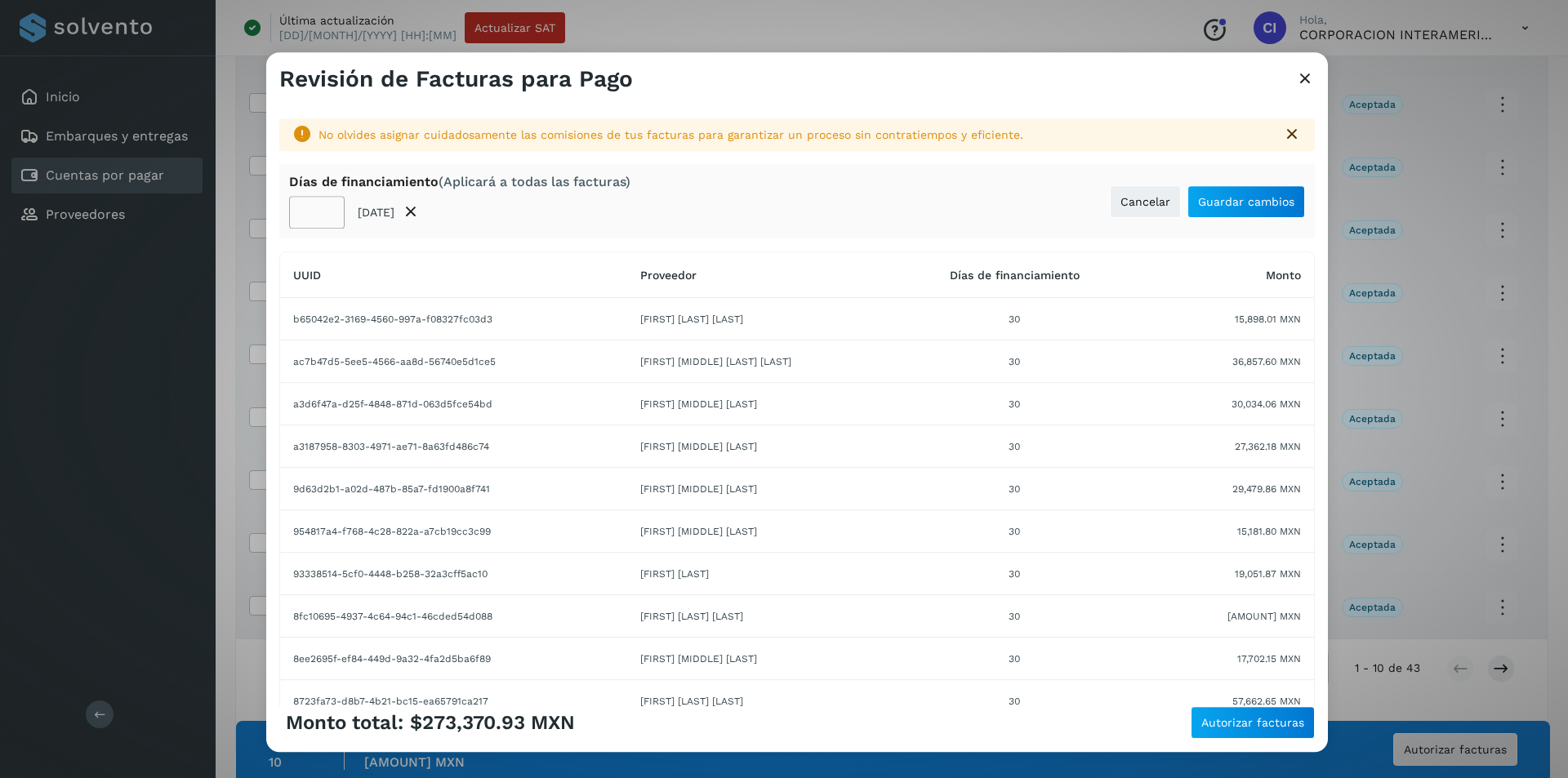 click on "**" 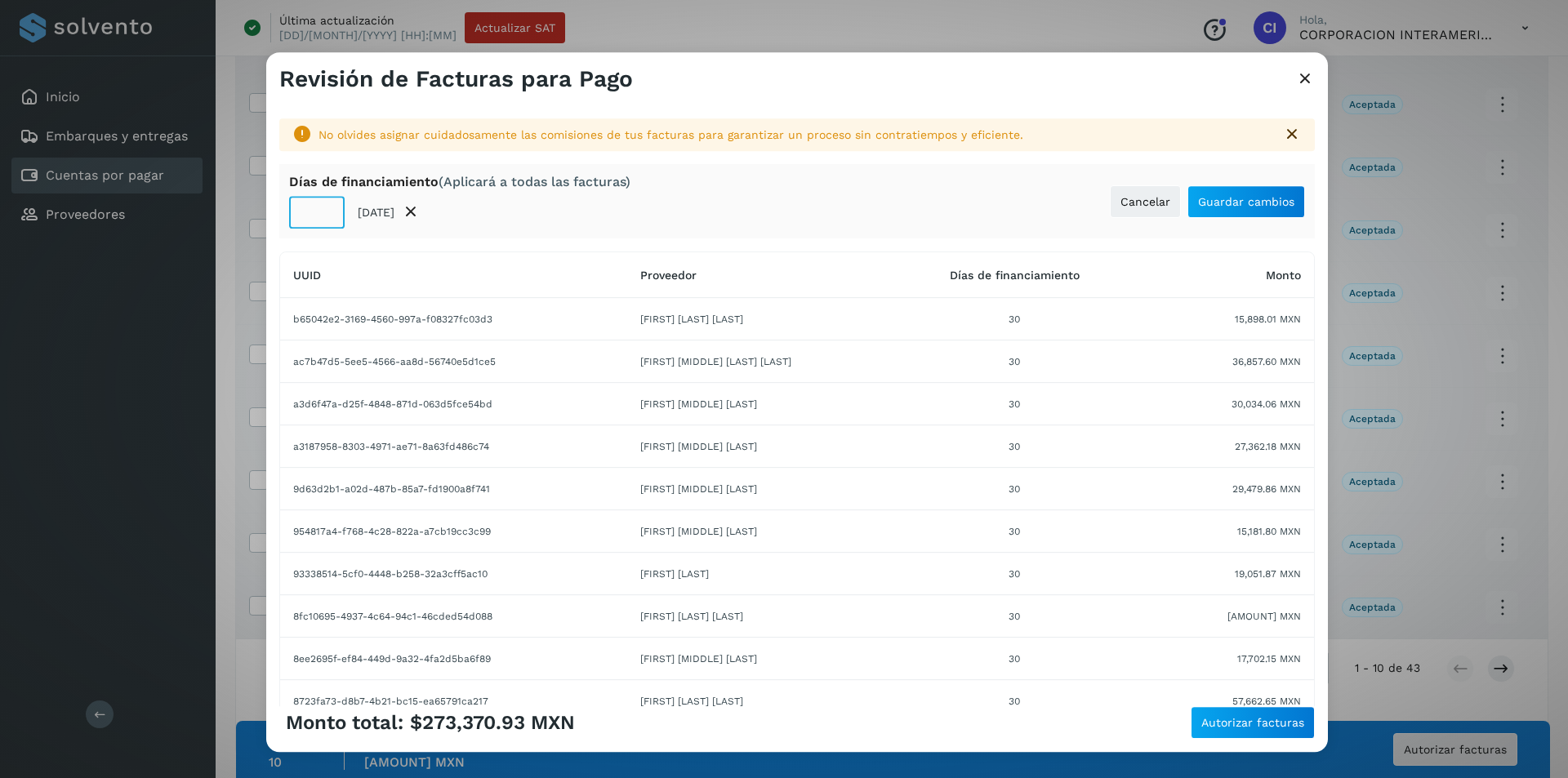click on "**" 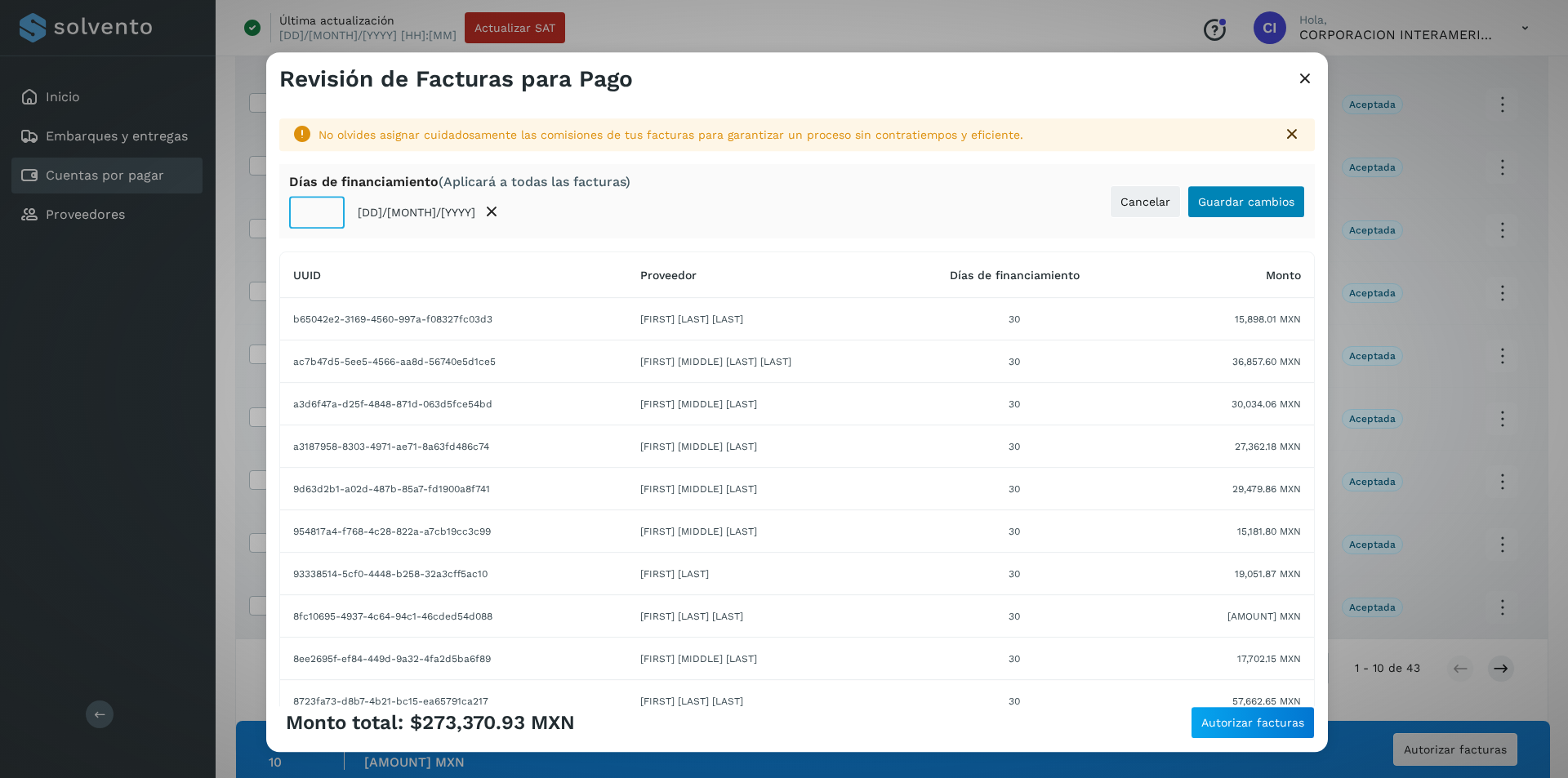 type on "**" 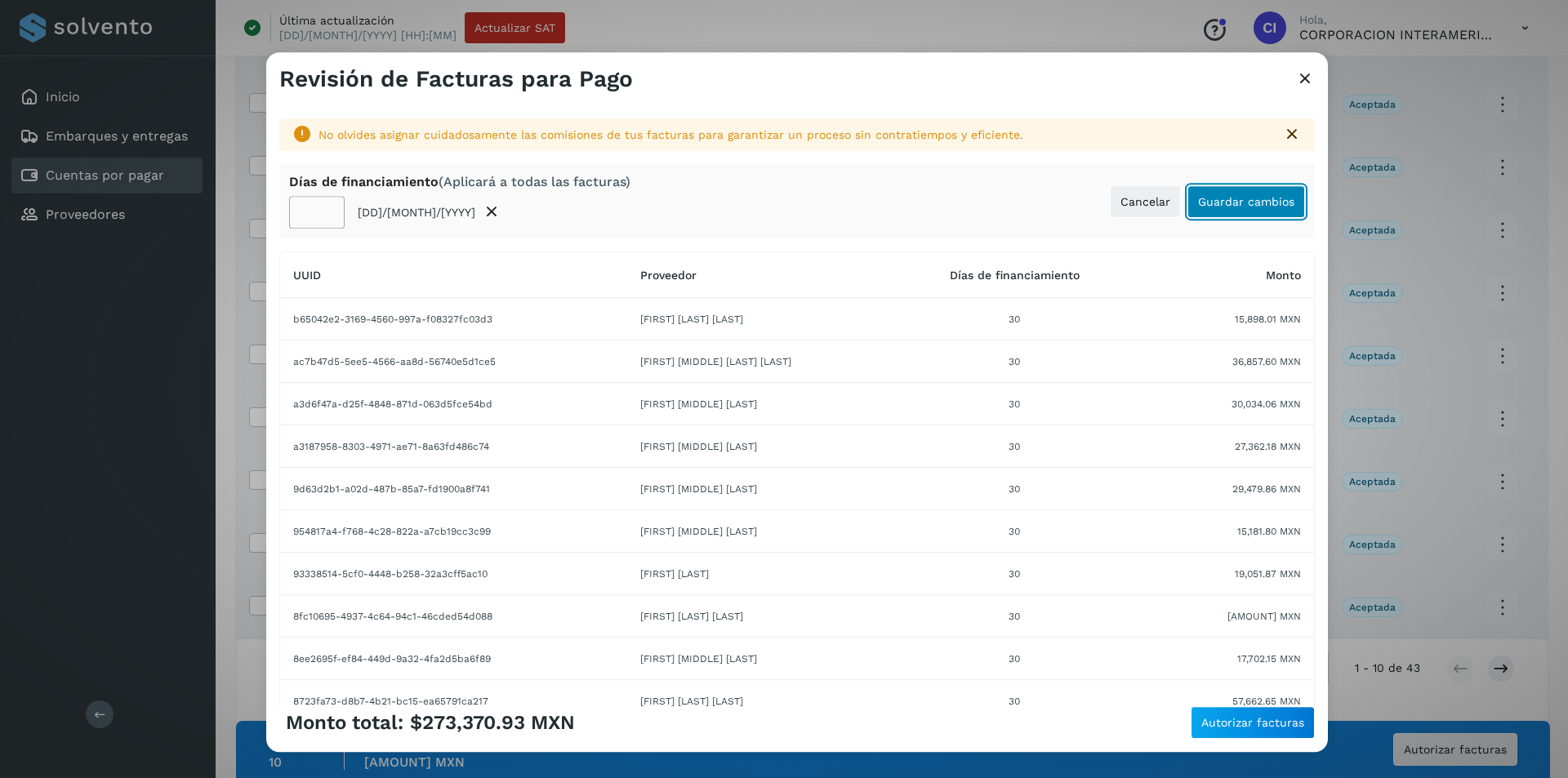 click on "Guardar cambios" 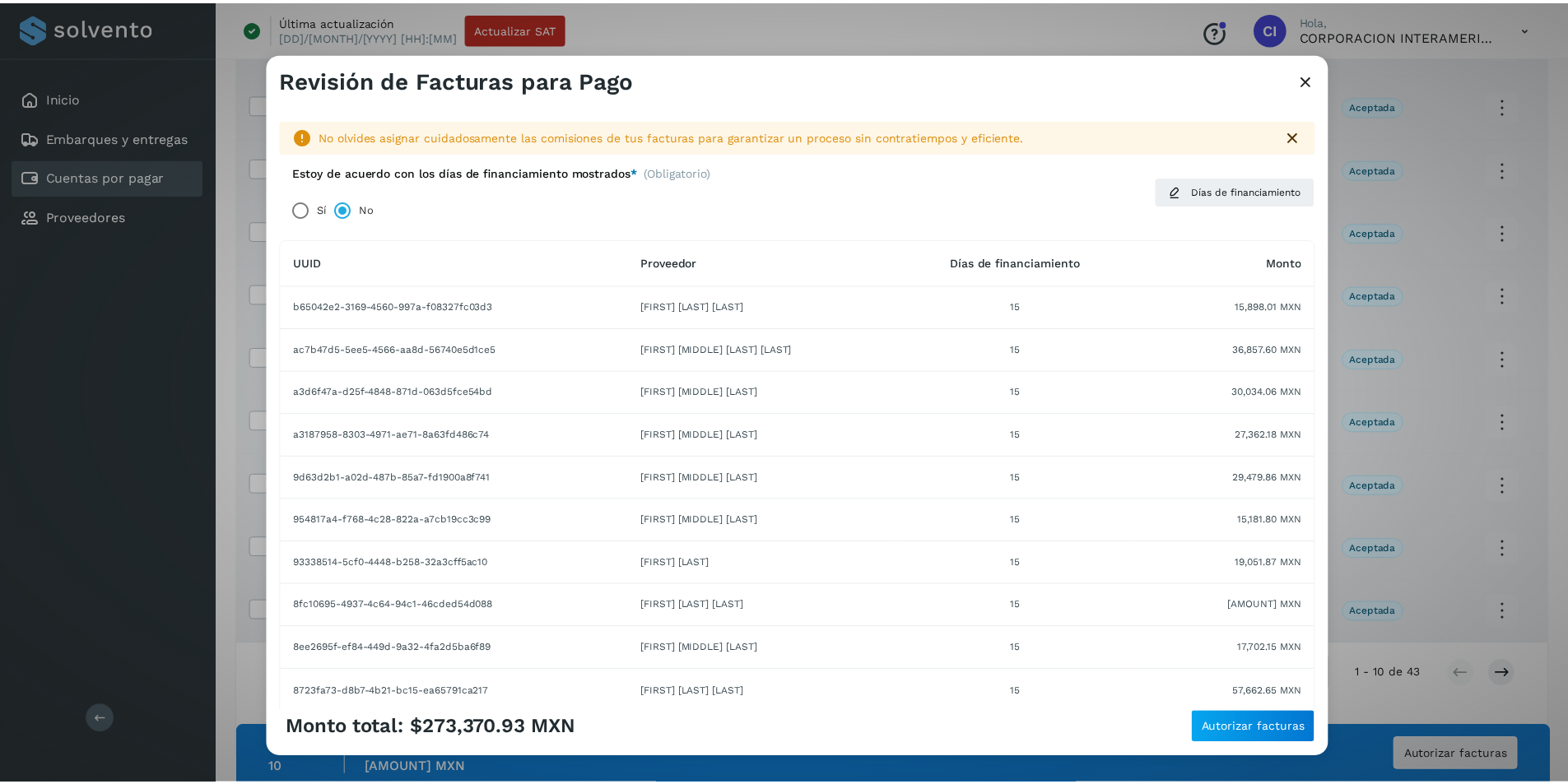scroll, scrollTop: 134, scrollLeft: 0, axis: vertical 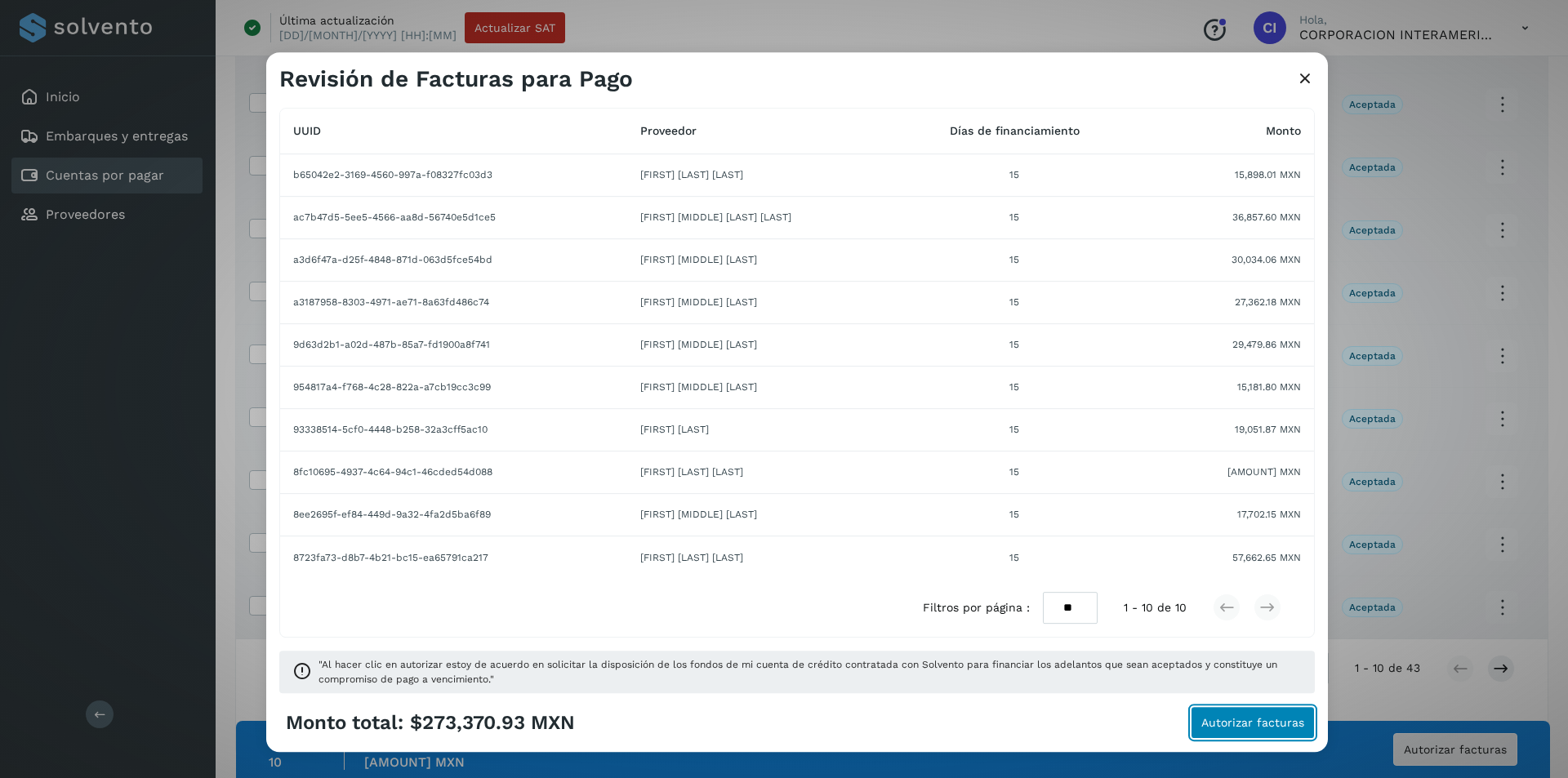 click on "Autorizar facturas" at bounding box center (1253, 722) 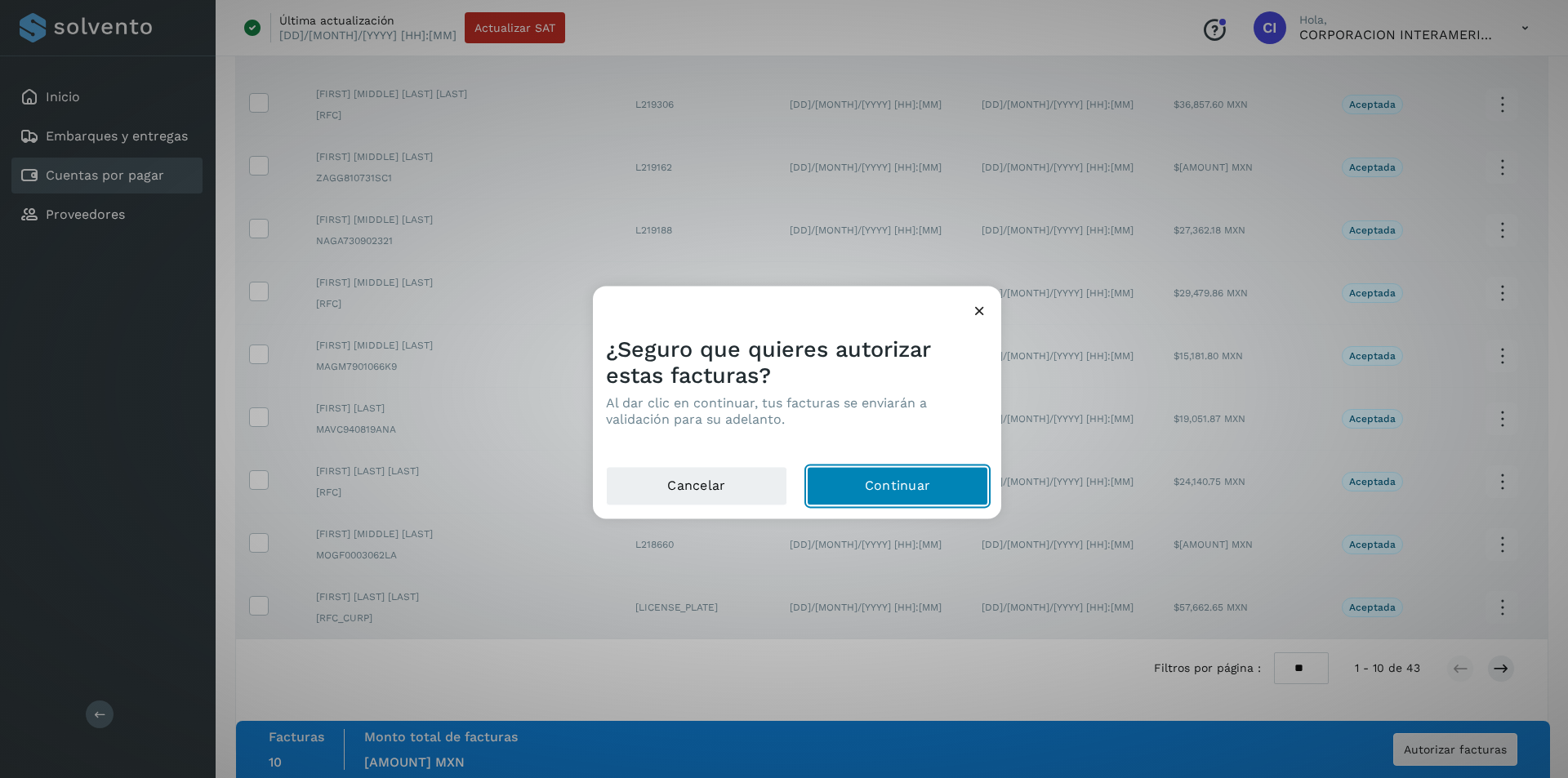 click on "Continuar" 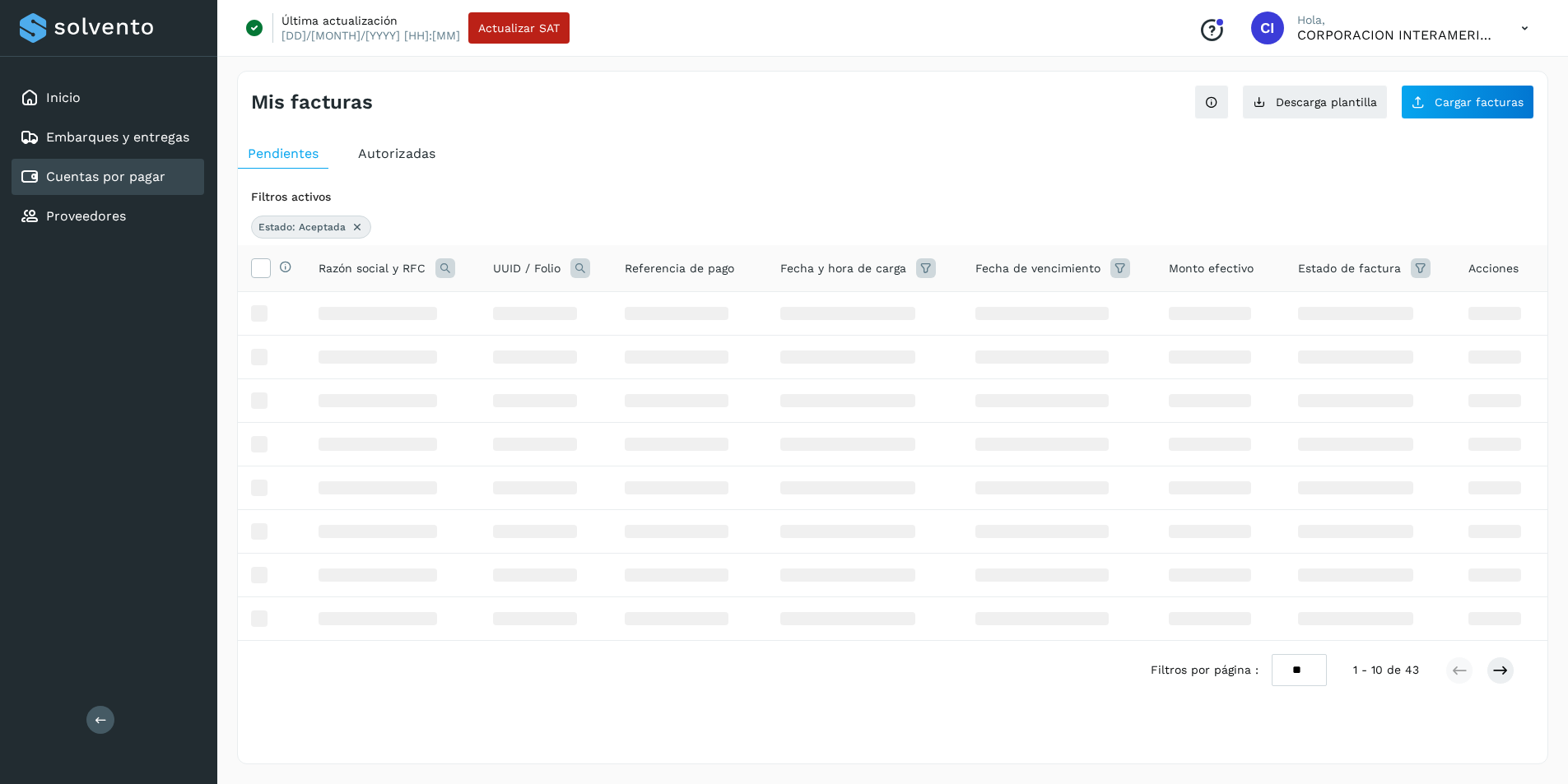 scroll, scrollTop: 0, scrollLeft: 0, axis: both 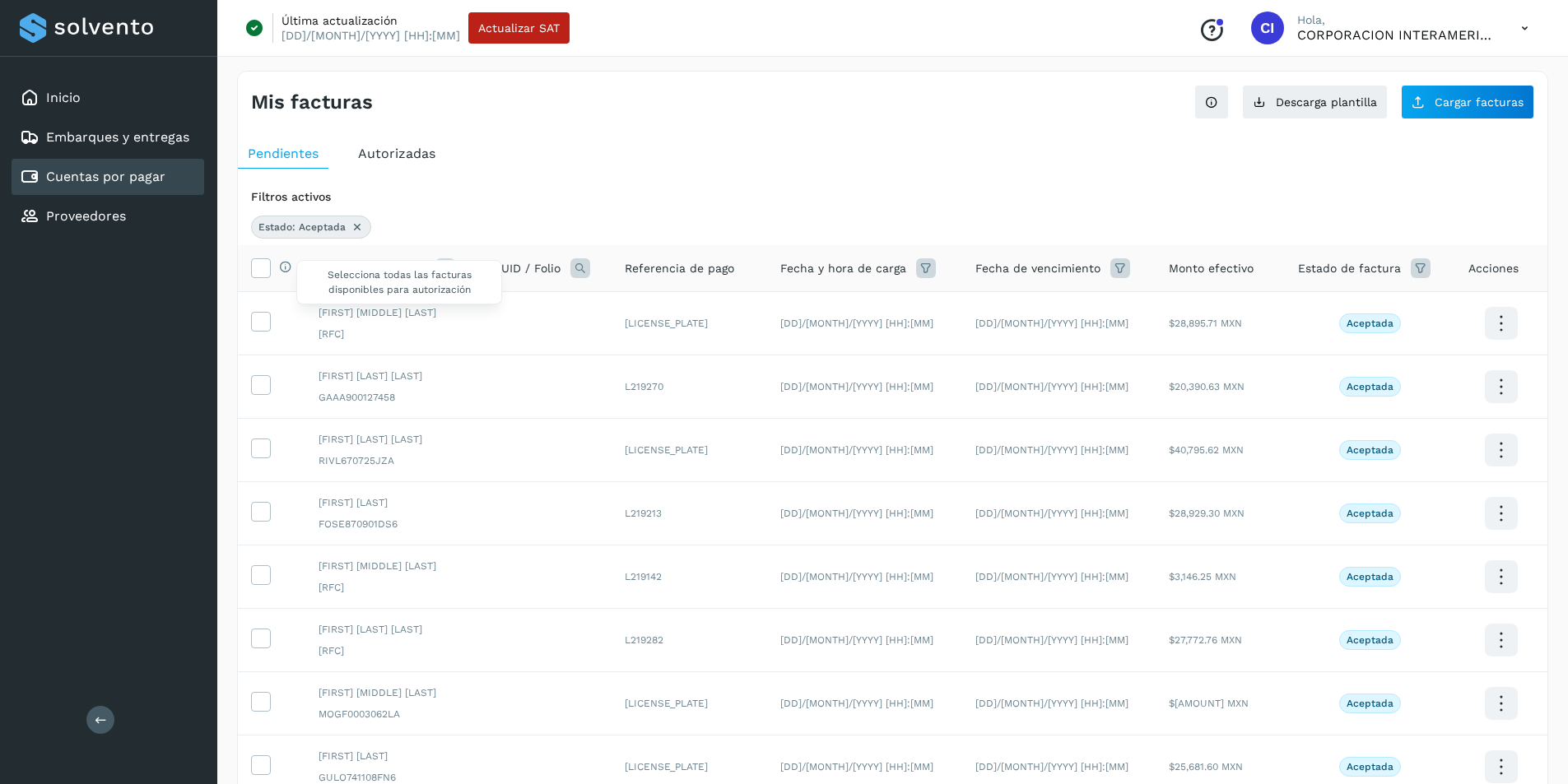 click on "Selecciona todas las facturas disponibles para autorización" at bounding box center [281, 268] 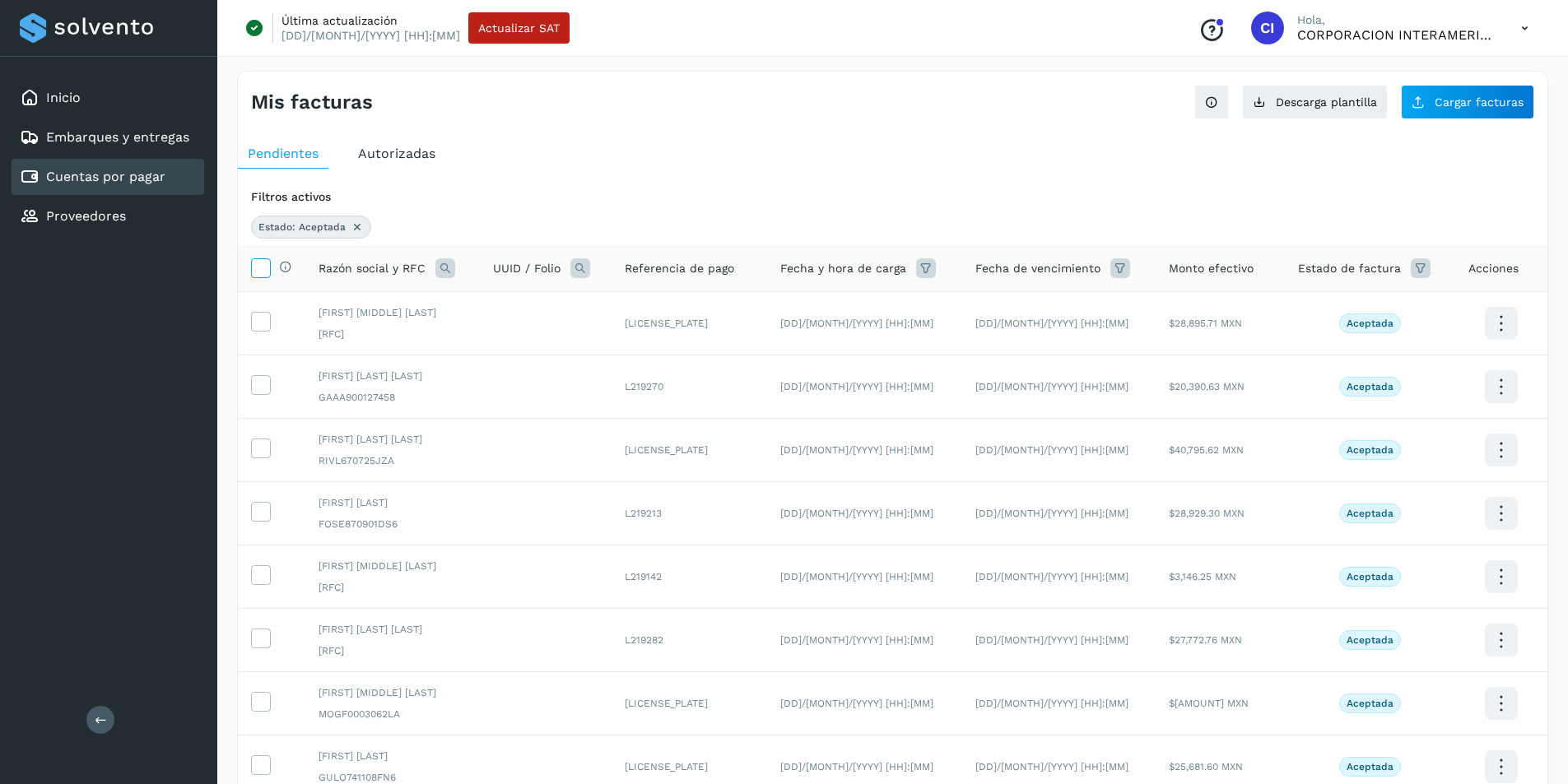 click at bounding box center (260, 267) 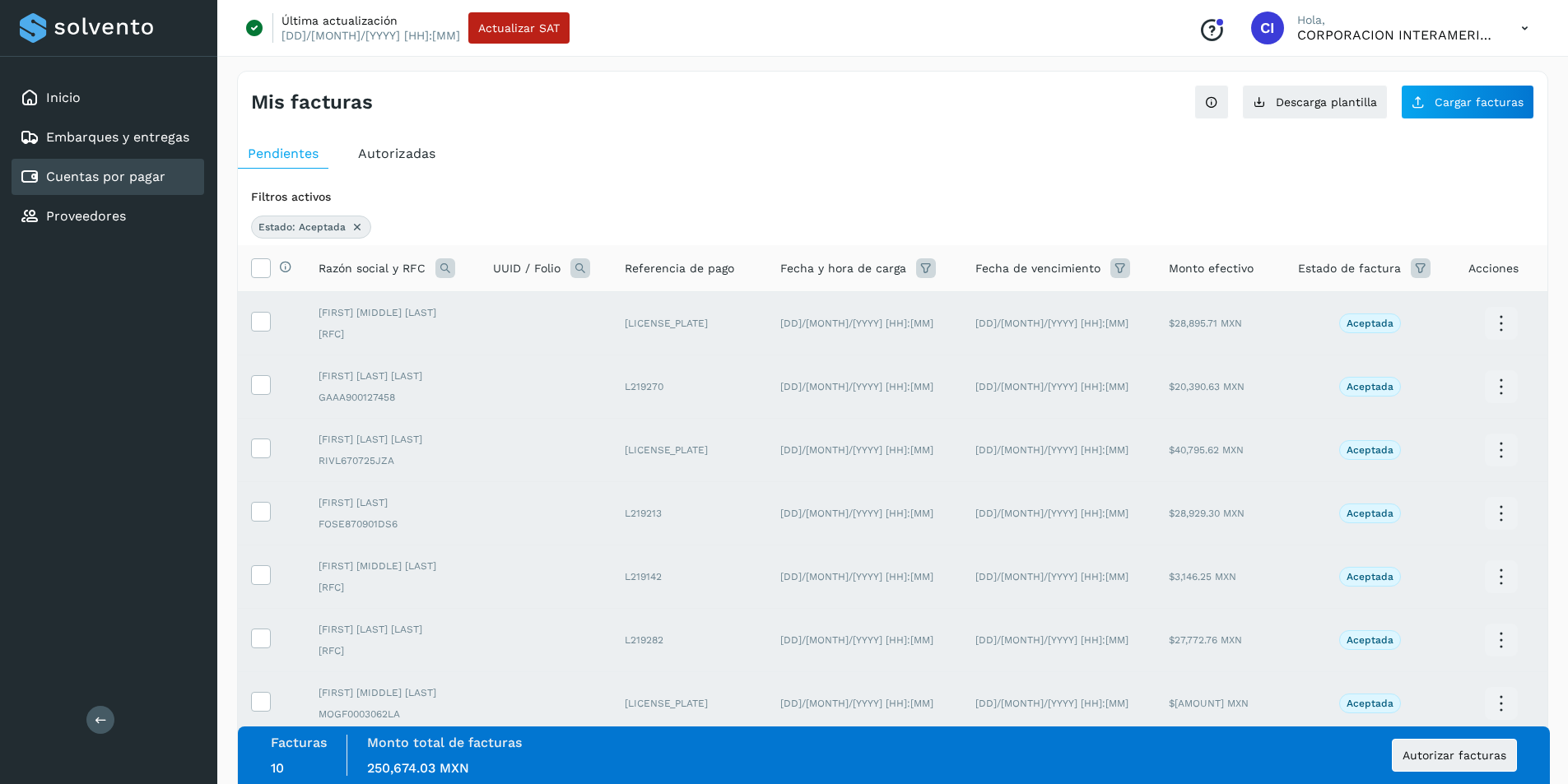 scroll, scrollTop: 281, scrollLeft: 0, axis: vertical 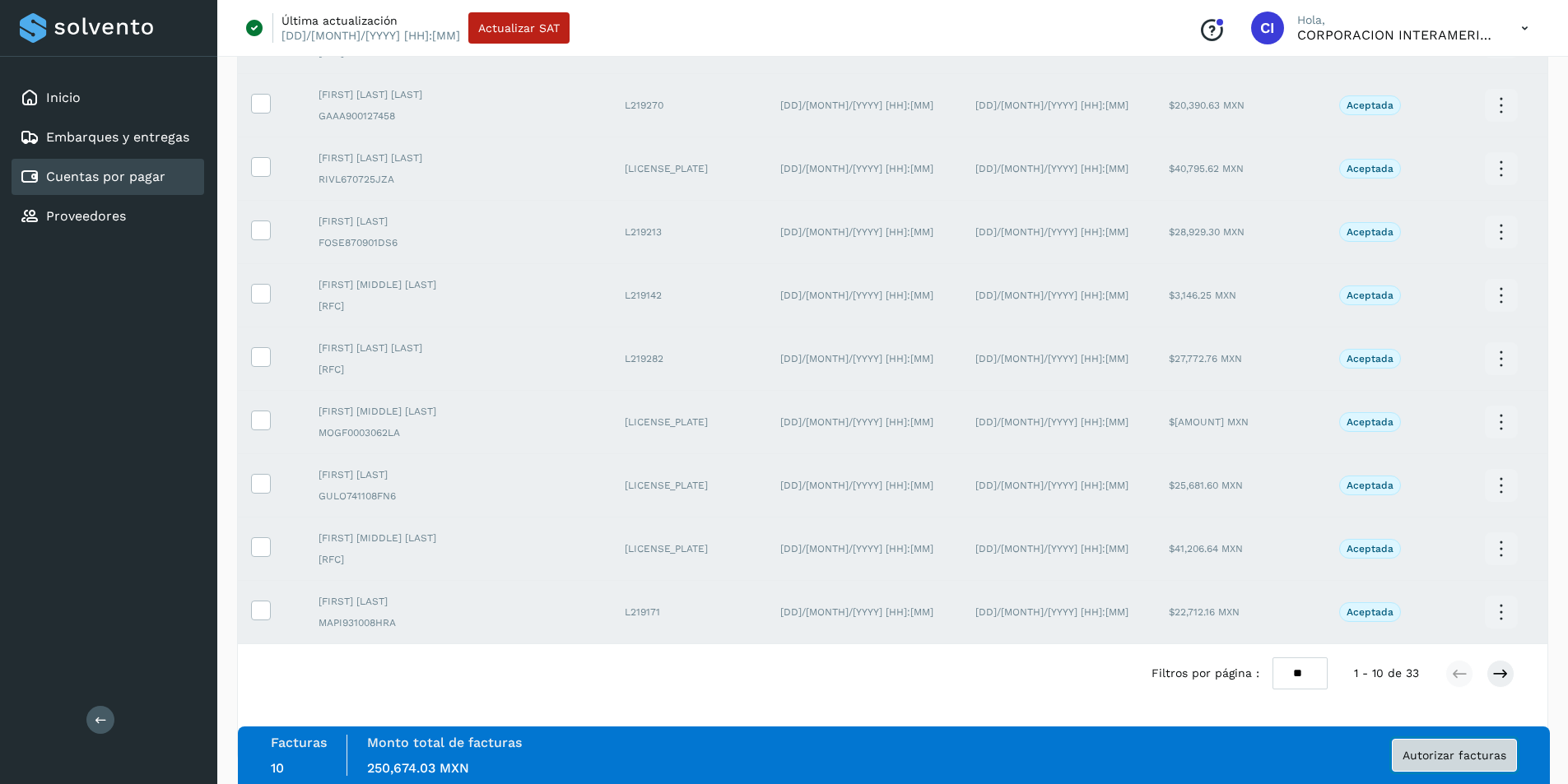 click on "Autorizar facturas" 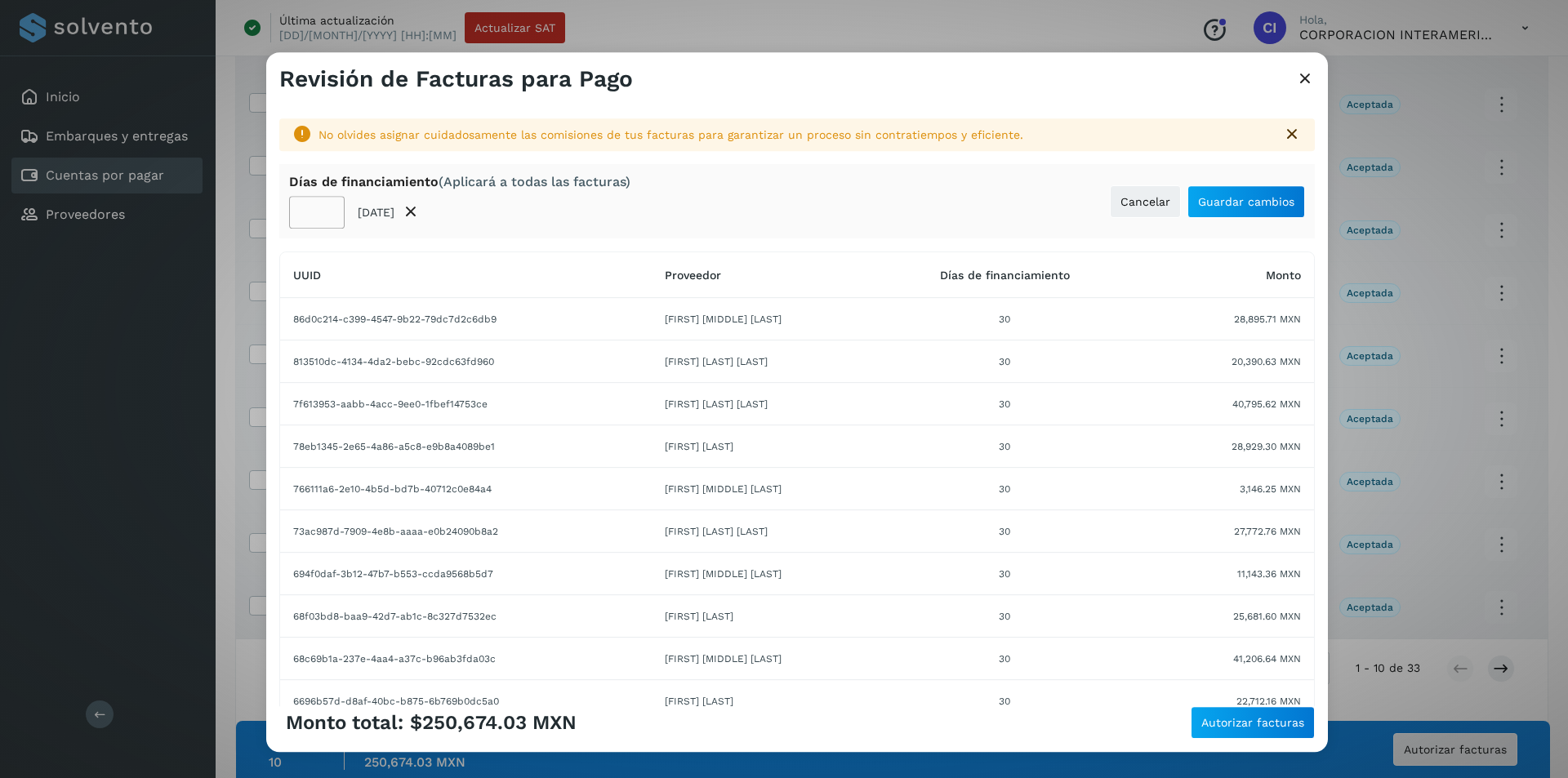 click on "**" 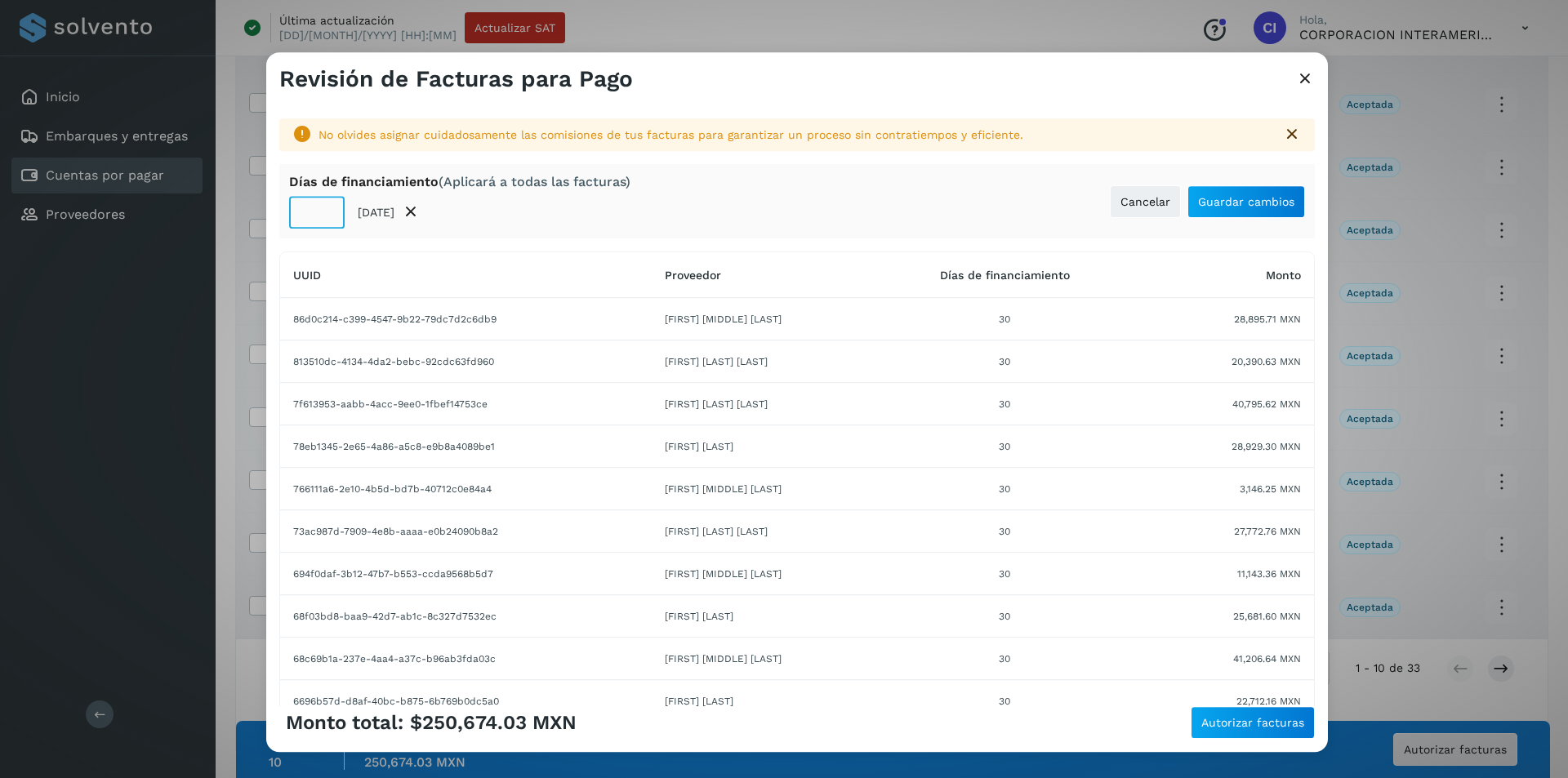 click on "**" 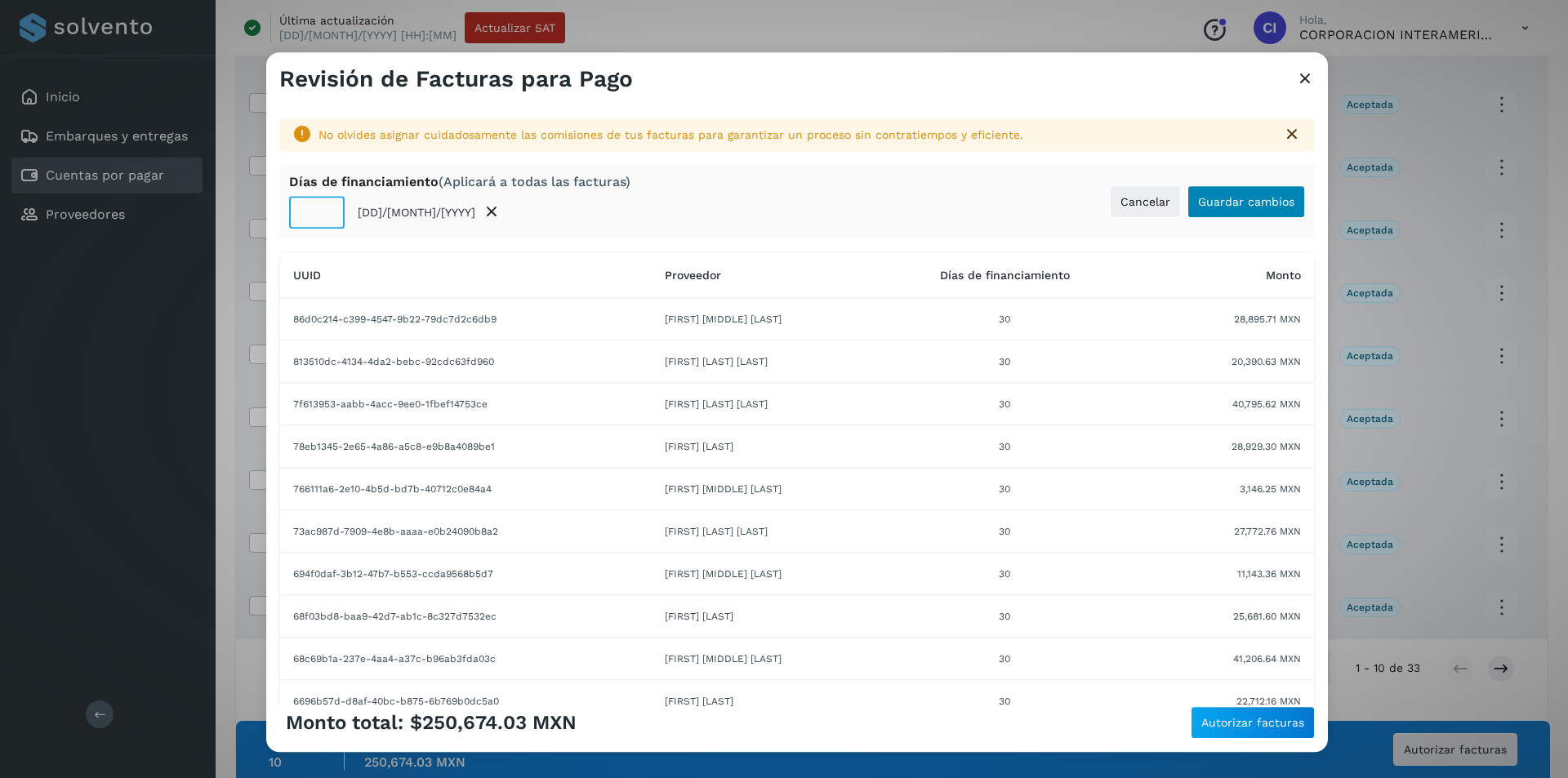 type on "**" 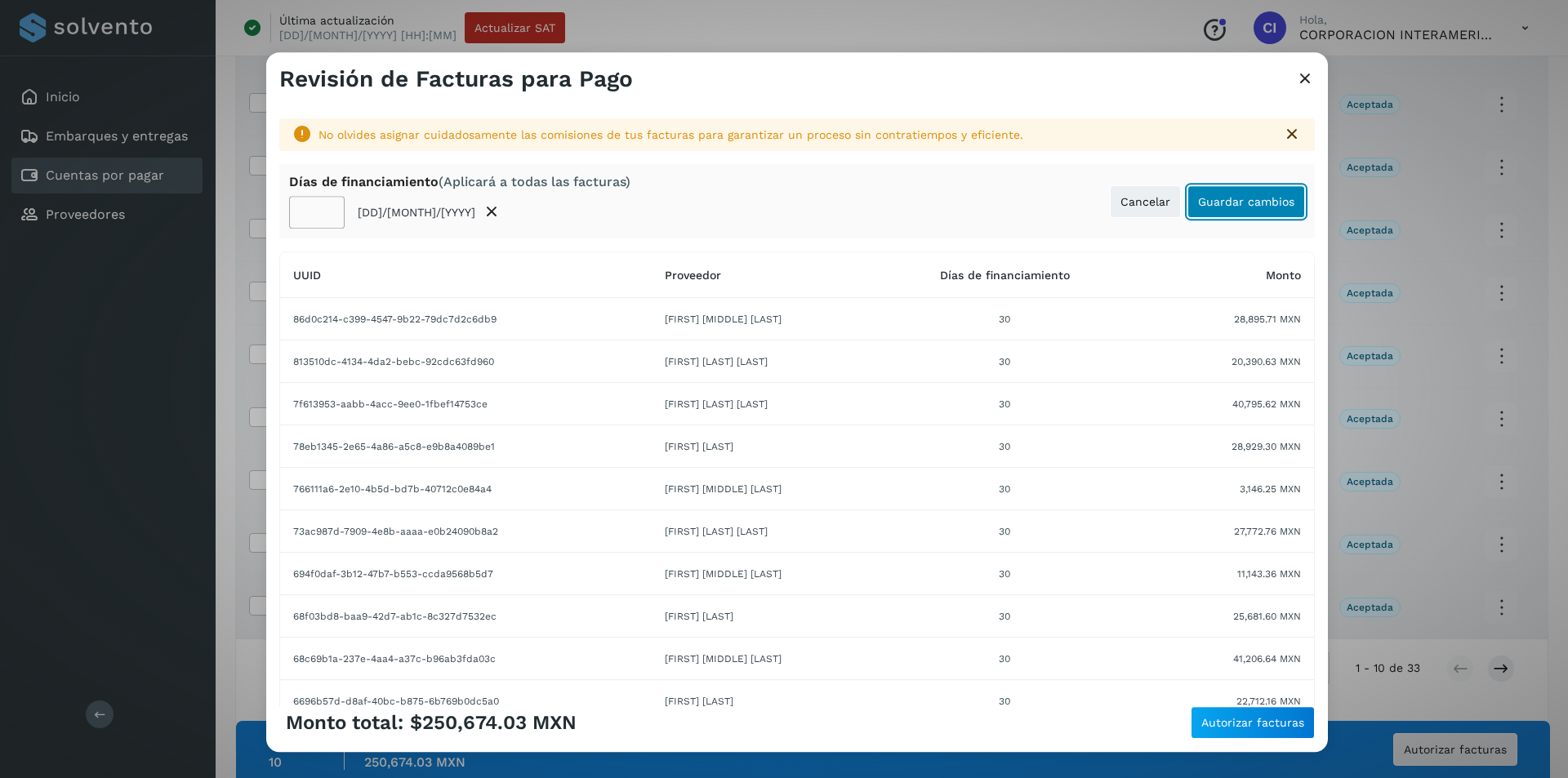 click on "Guardar cambios" 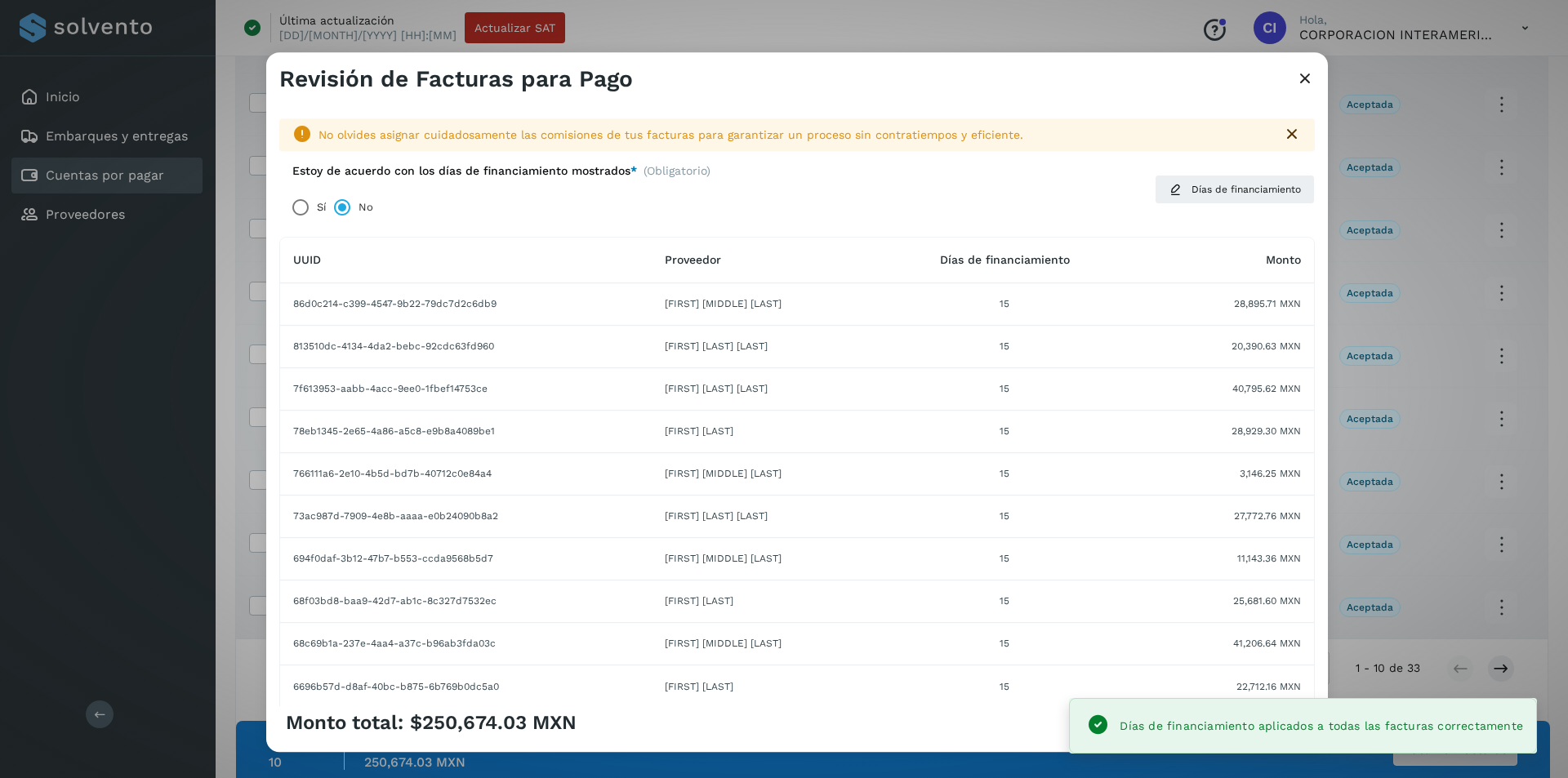click on "Monto total:  $[AMOUNT] MXN Autorizar facturas" 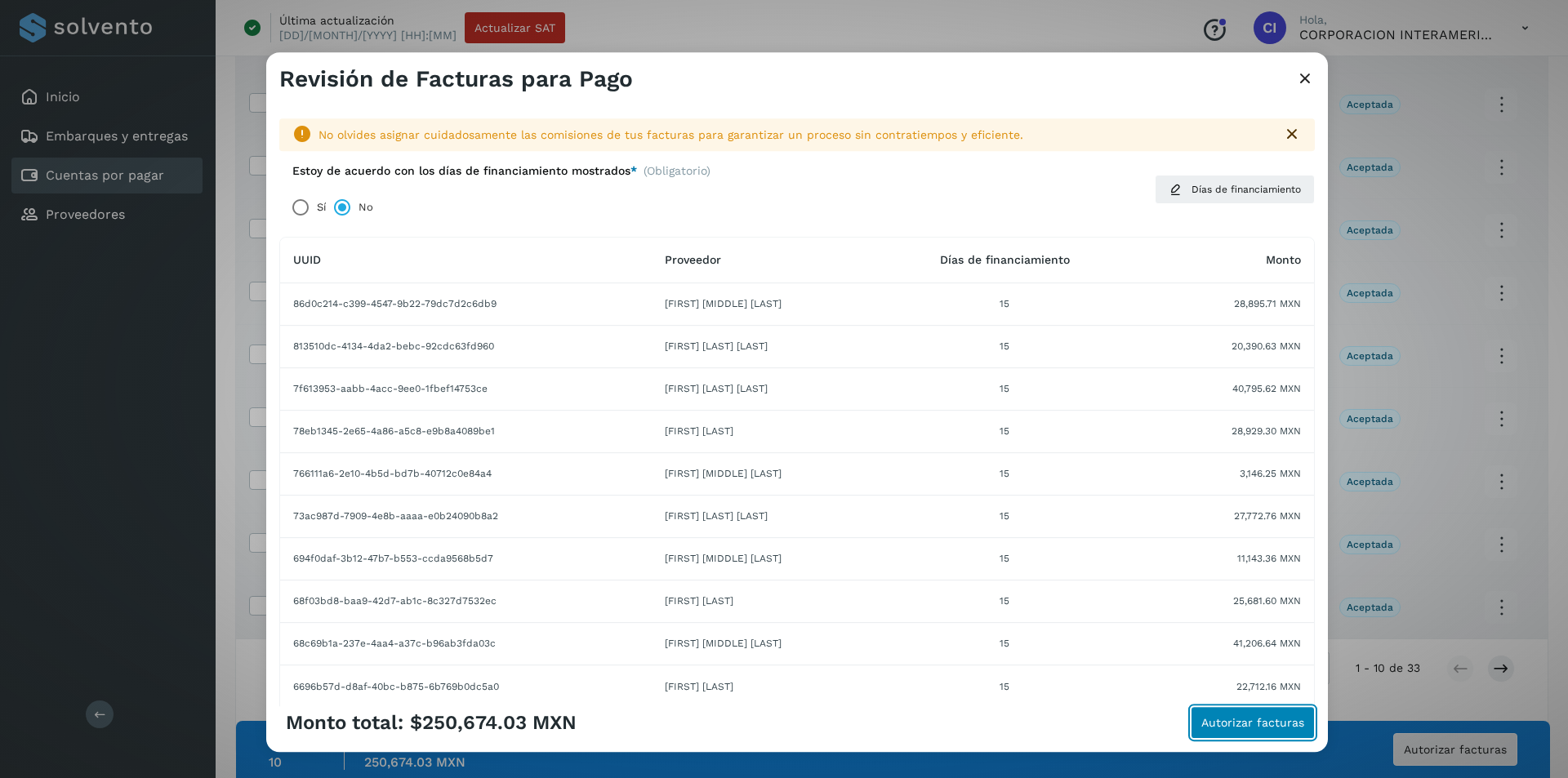 click on "Autorizar facturas" at bounding box center [1253, 722] 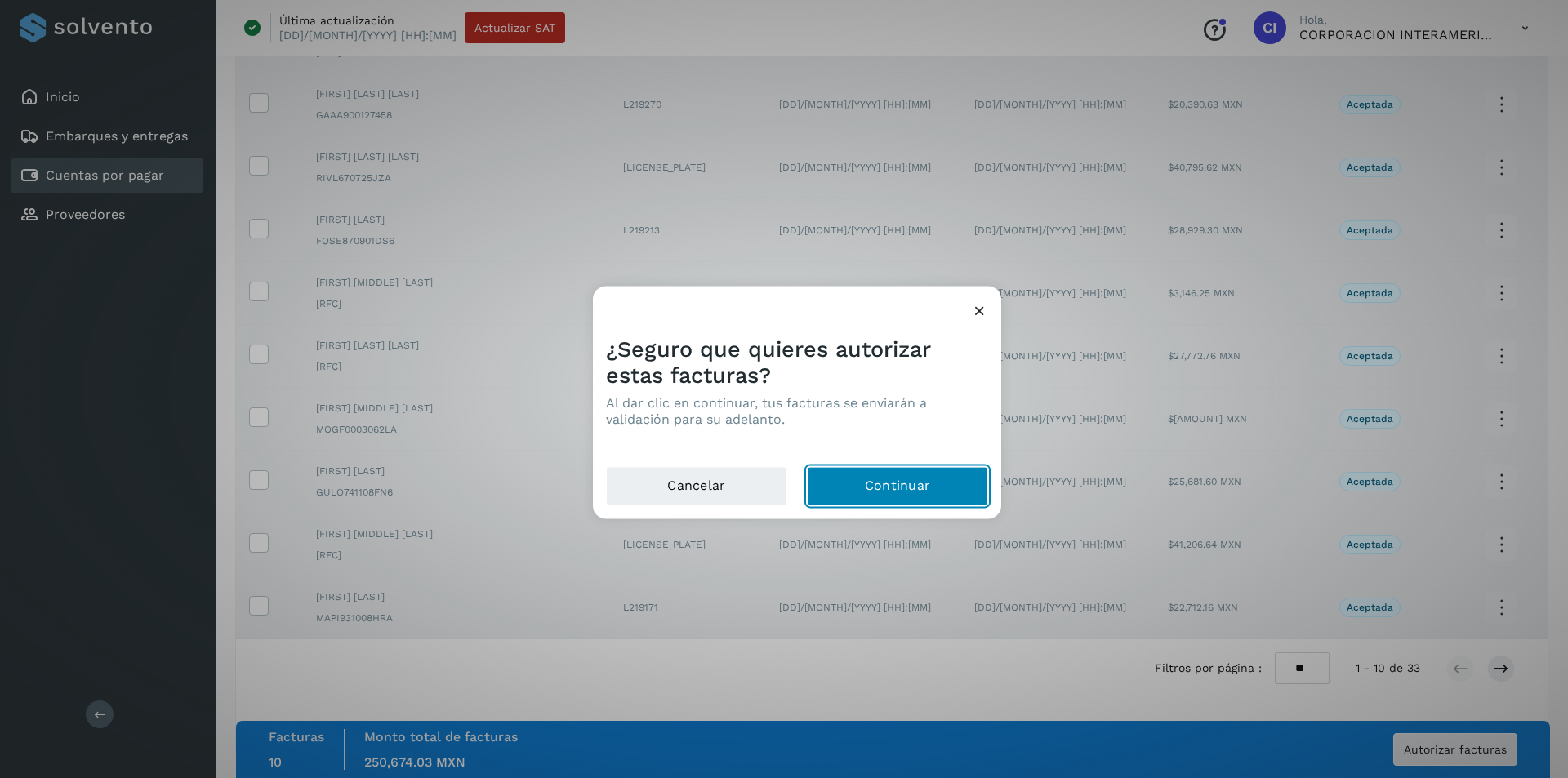 click on "Continuar" 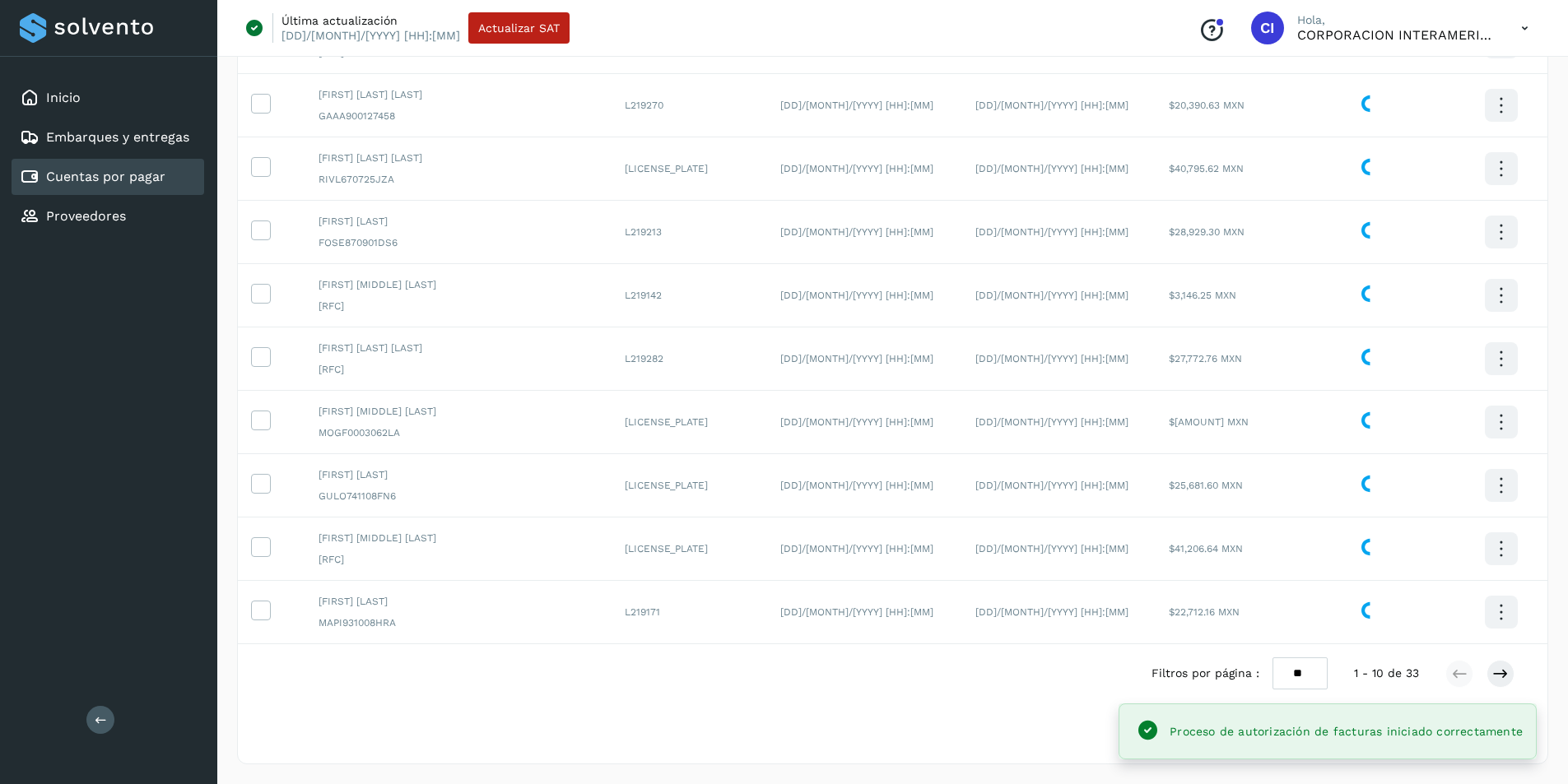 scroll, scrollTop: 0, scrollLeft: 0, axis: both 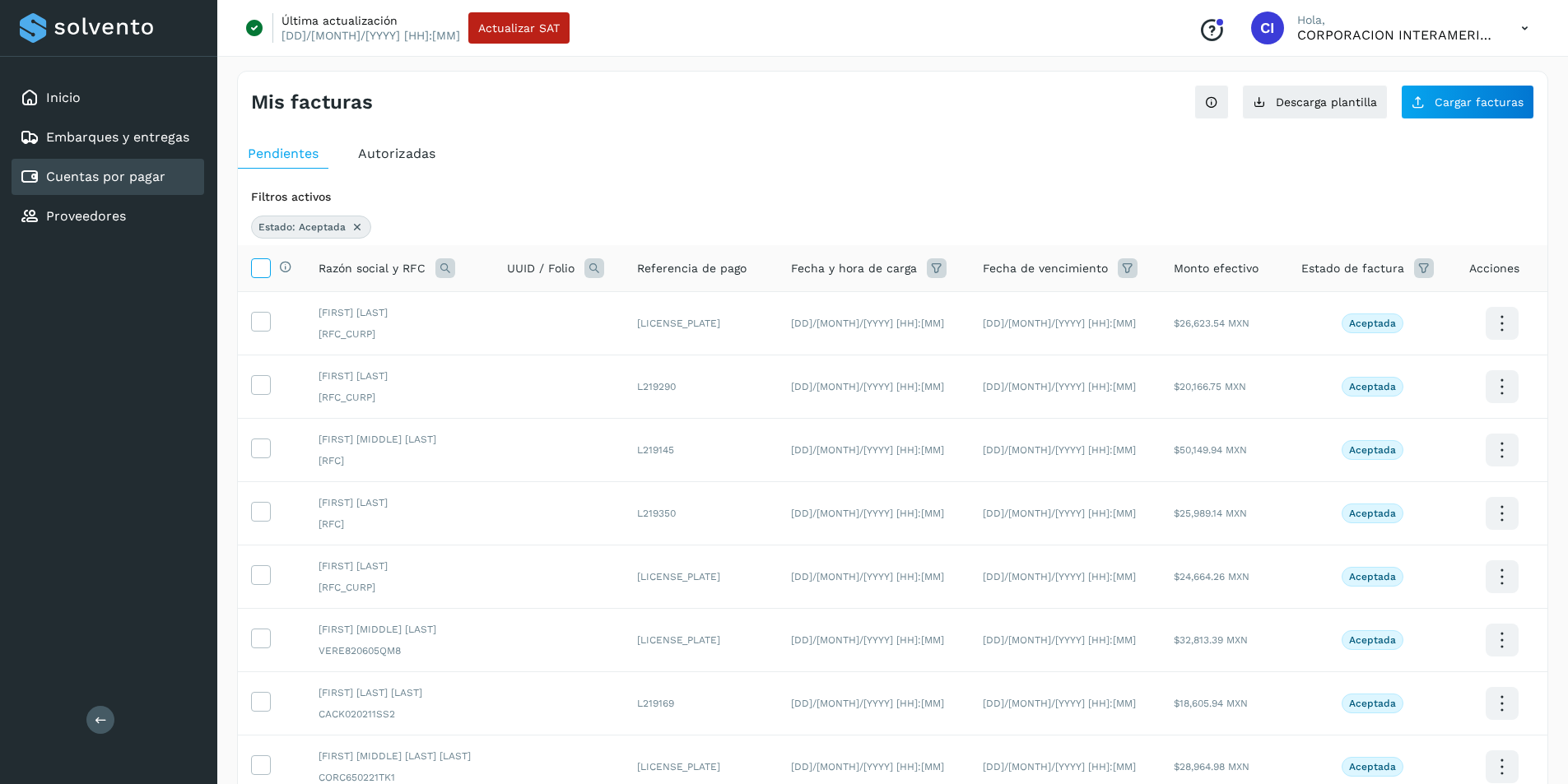 click at bounding box center (260, 267) 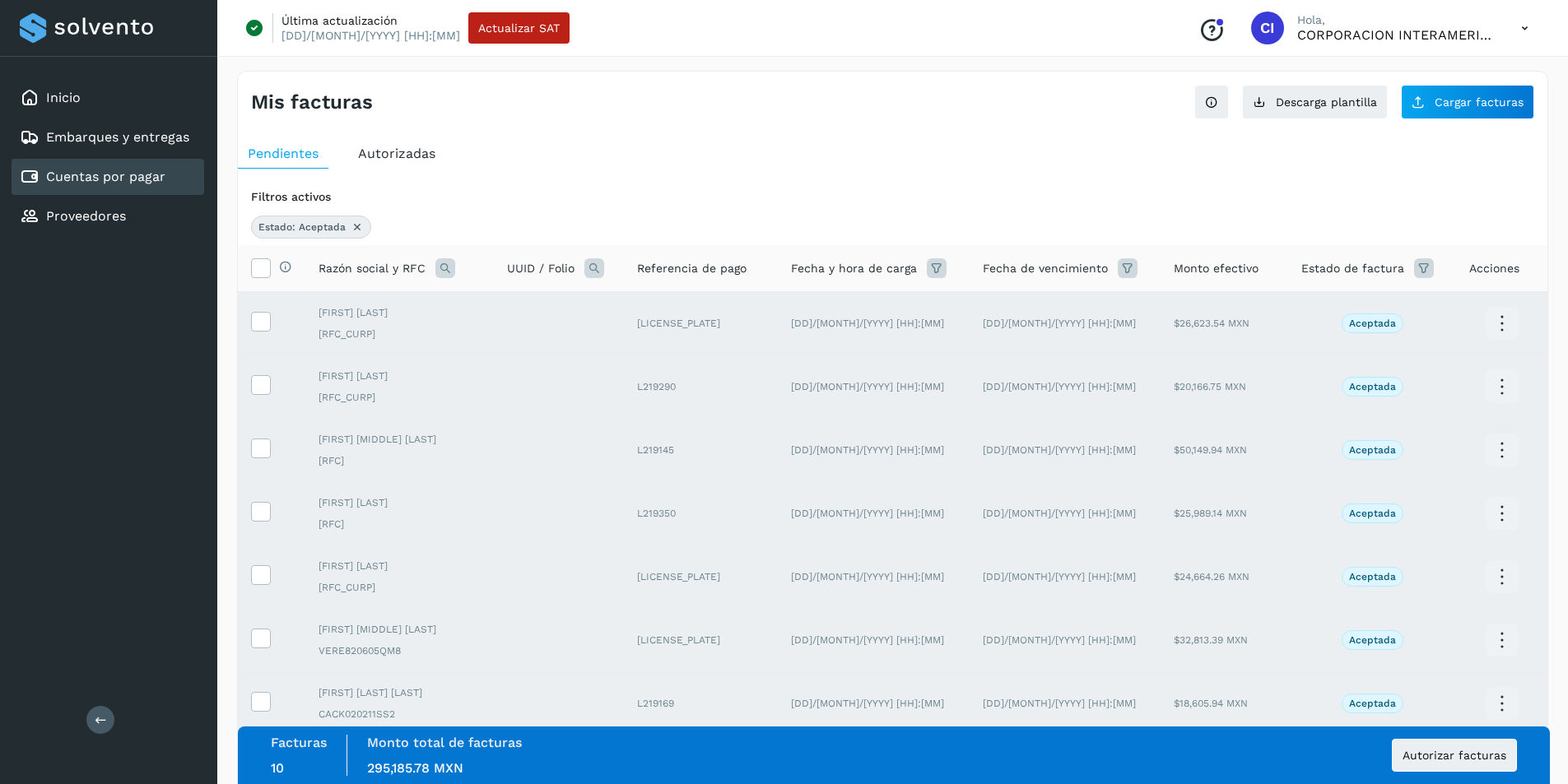 scroll, scrollTop: 281, scrollLeft: 0, axis: vertical 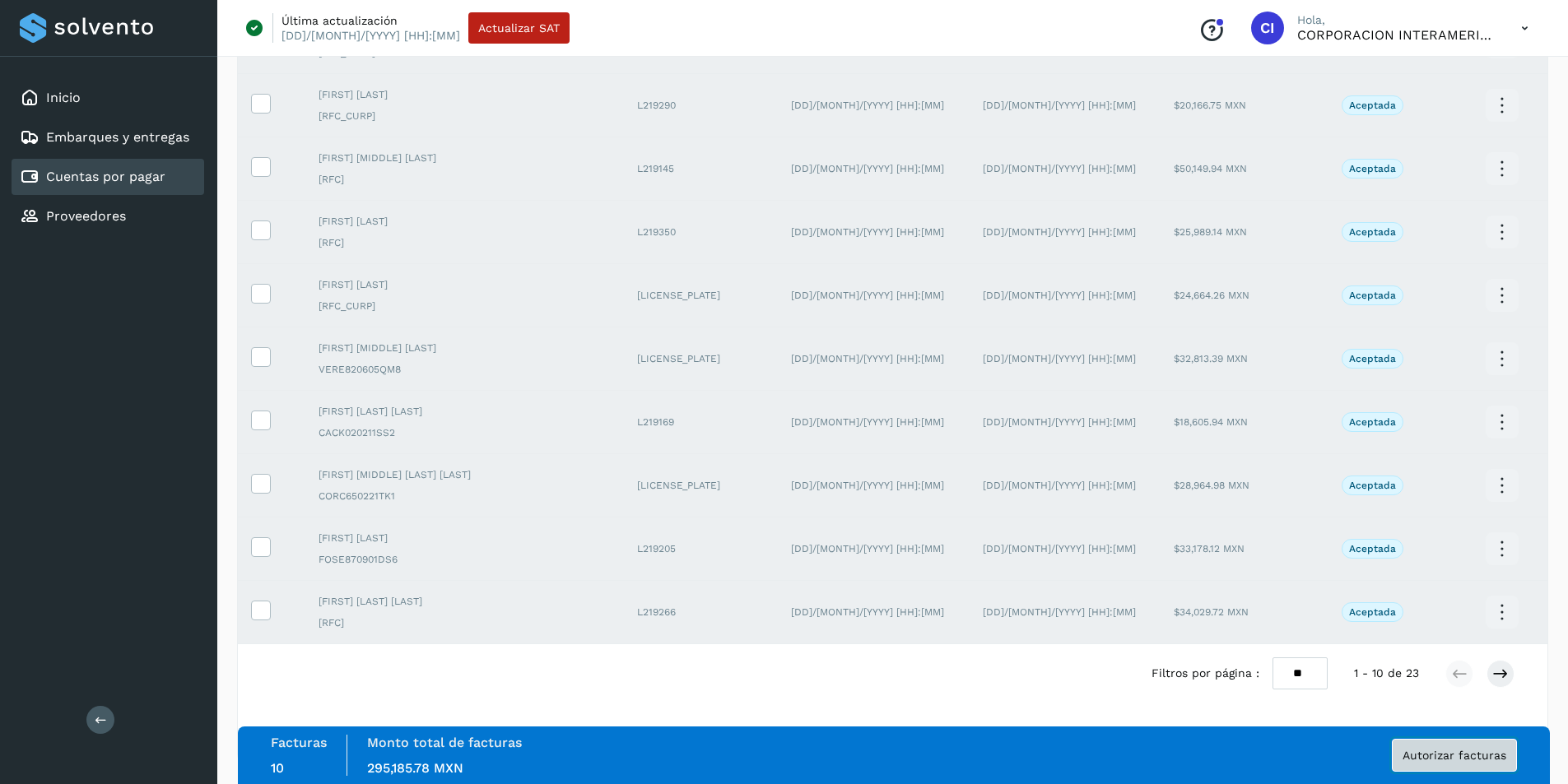 click on "Autorizar facturas" at bounding box center [1454, 755] 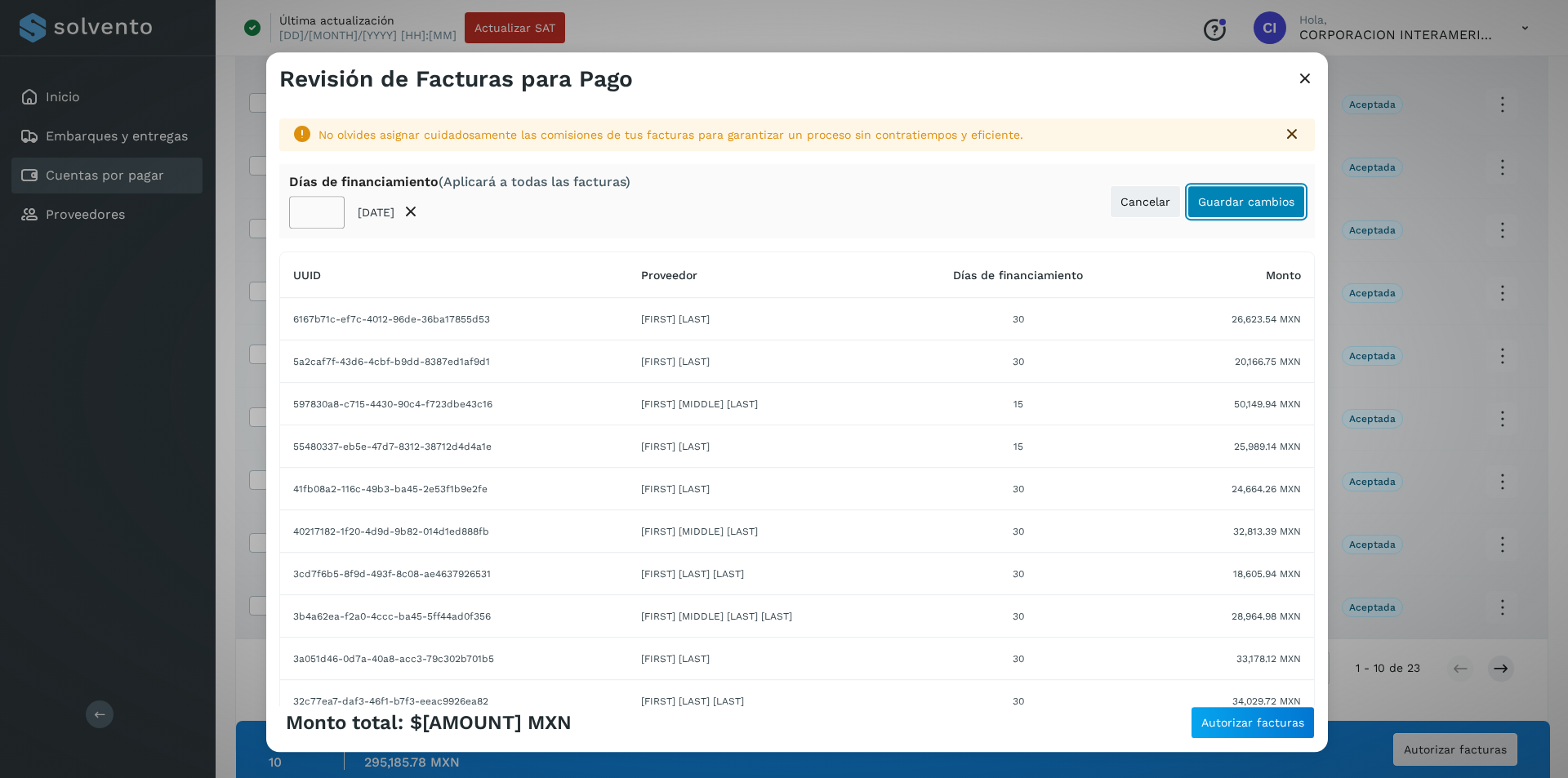 click on "Guardar cambios" 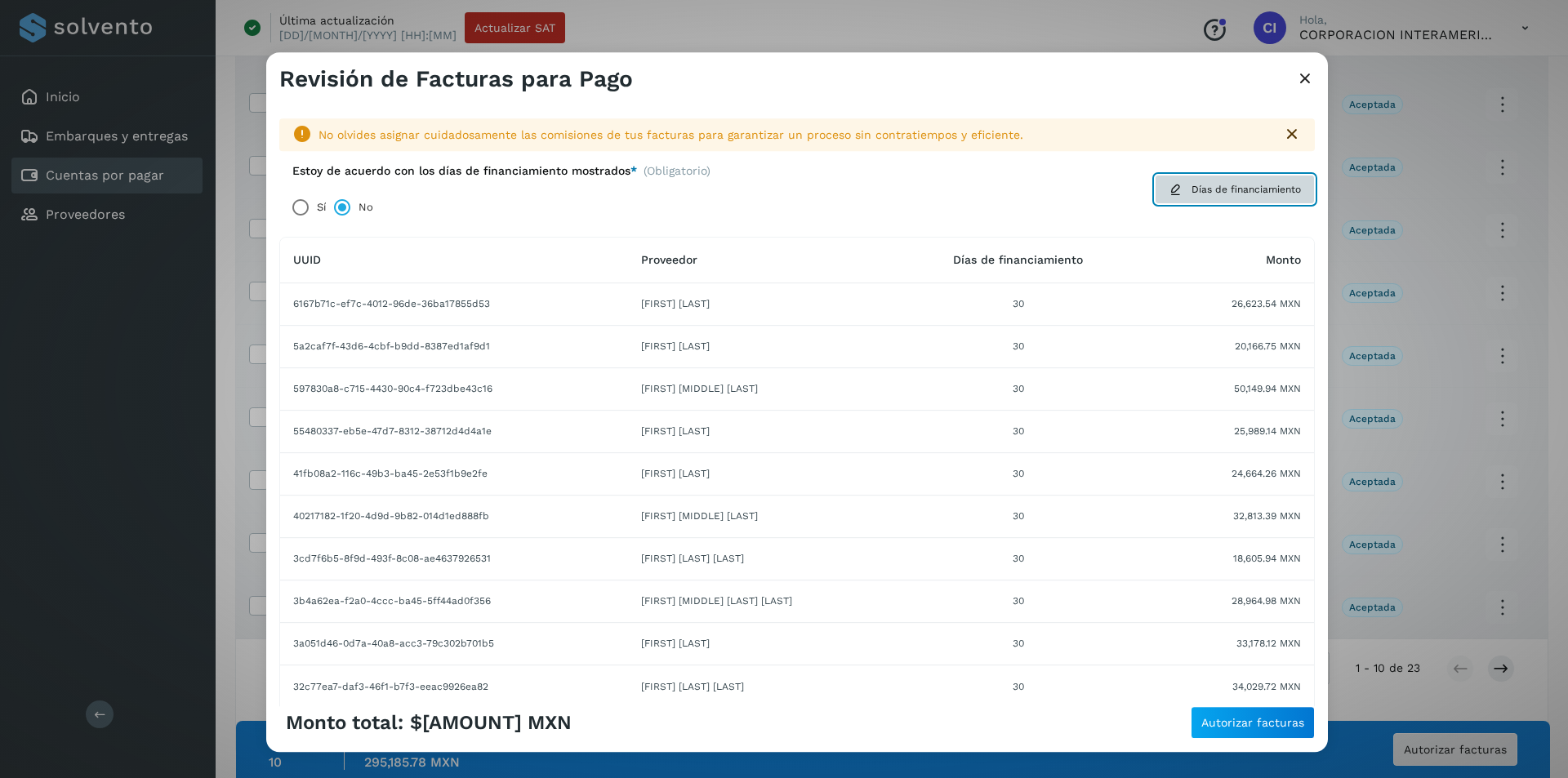 click on "Días de financiamiento" 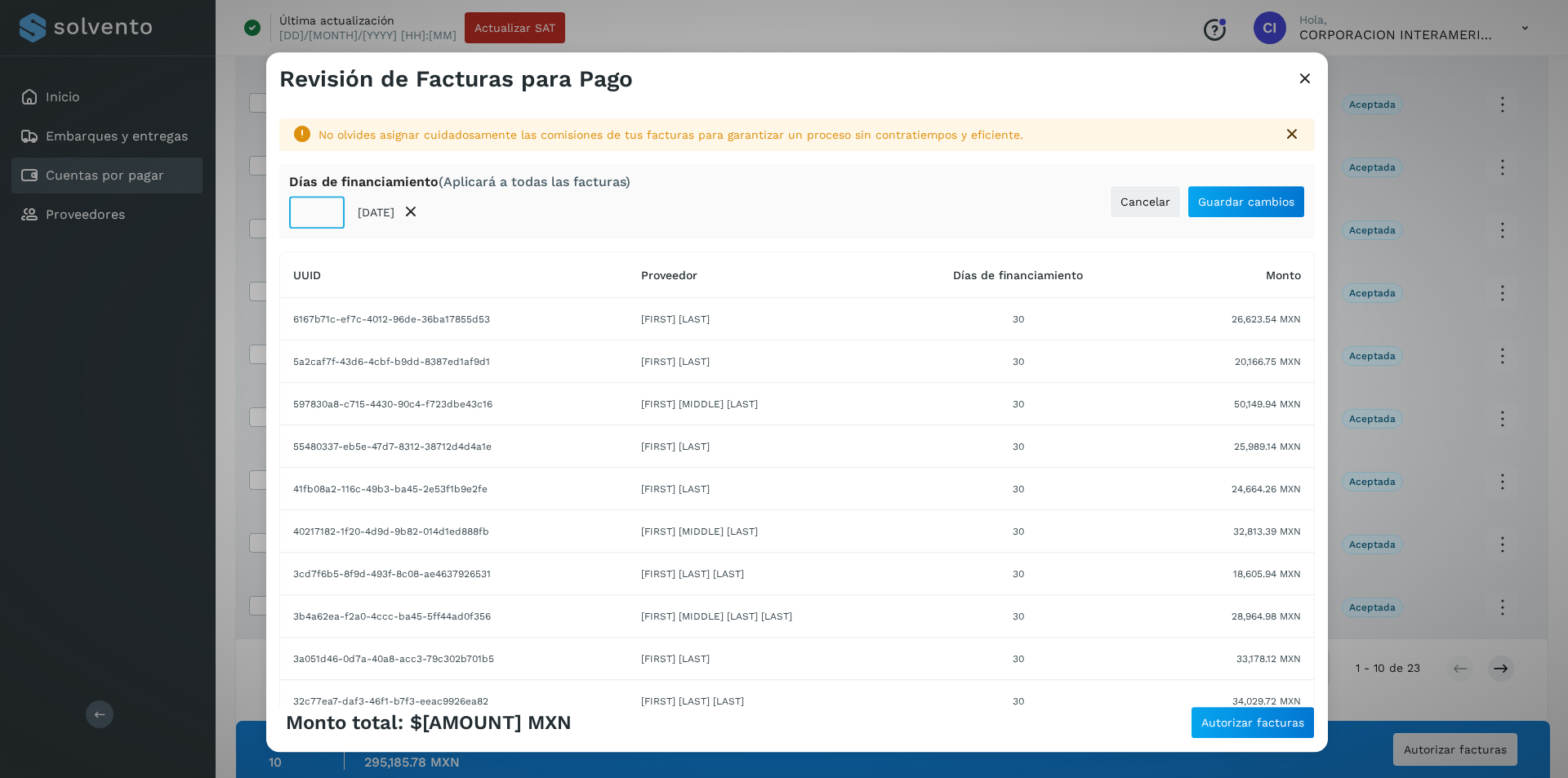 click on "**" 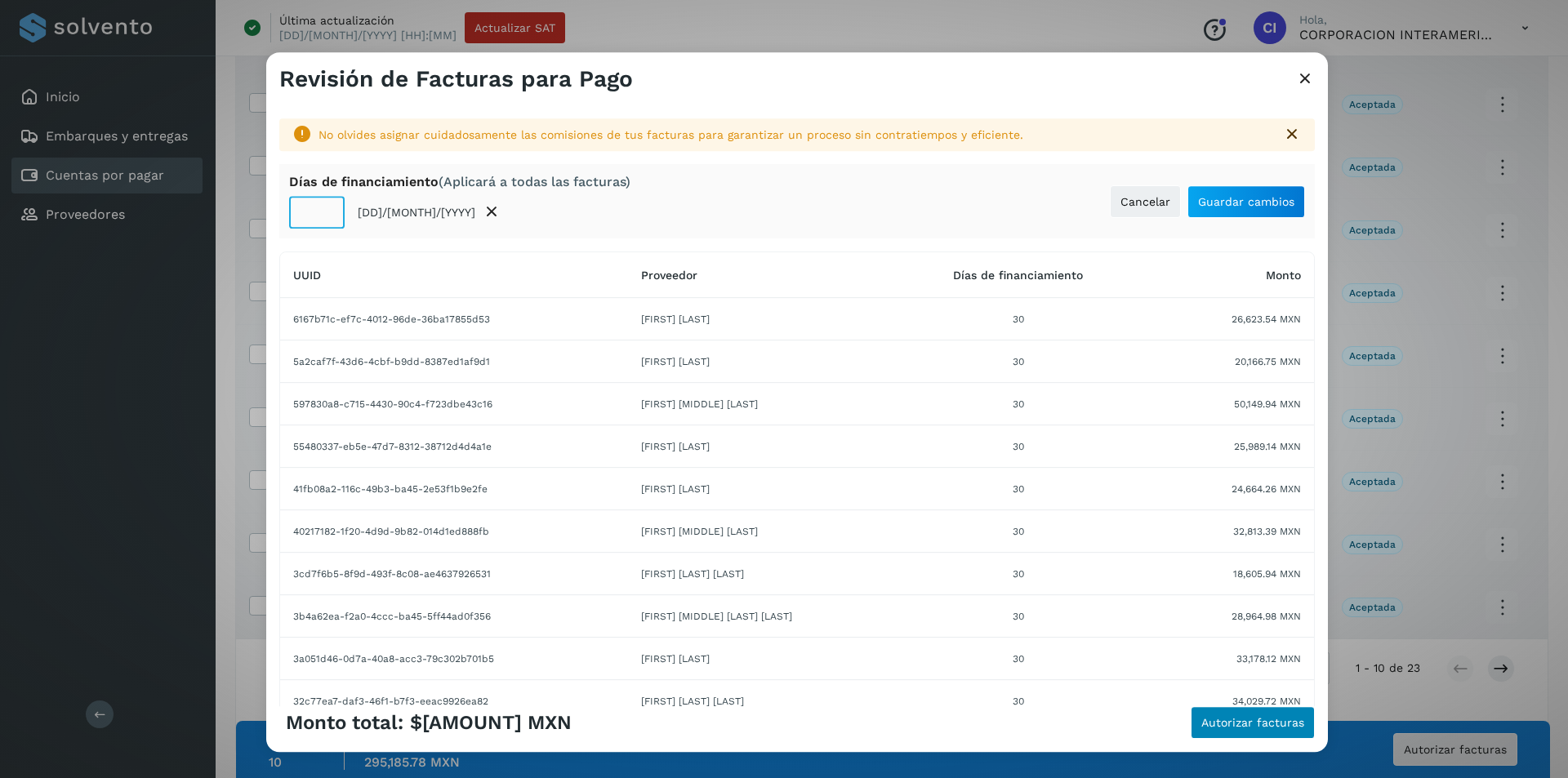 type on "**" 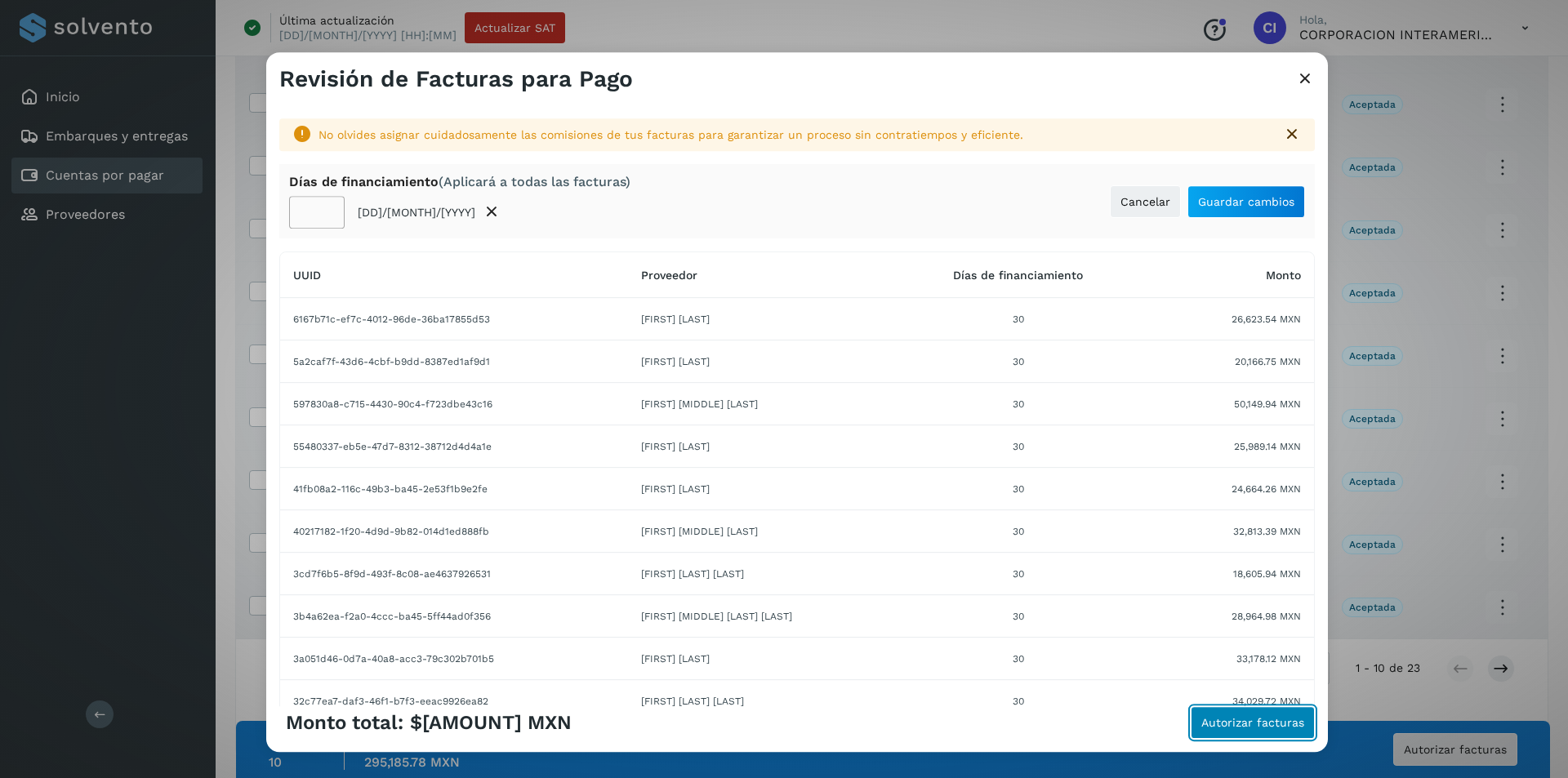 click on "Autorizar facturas" 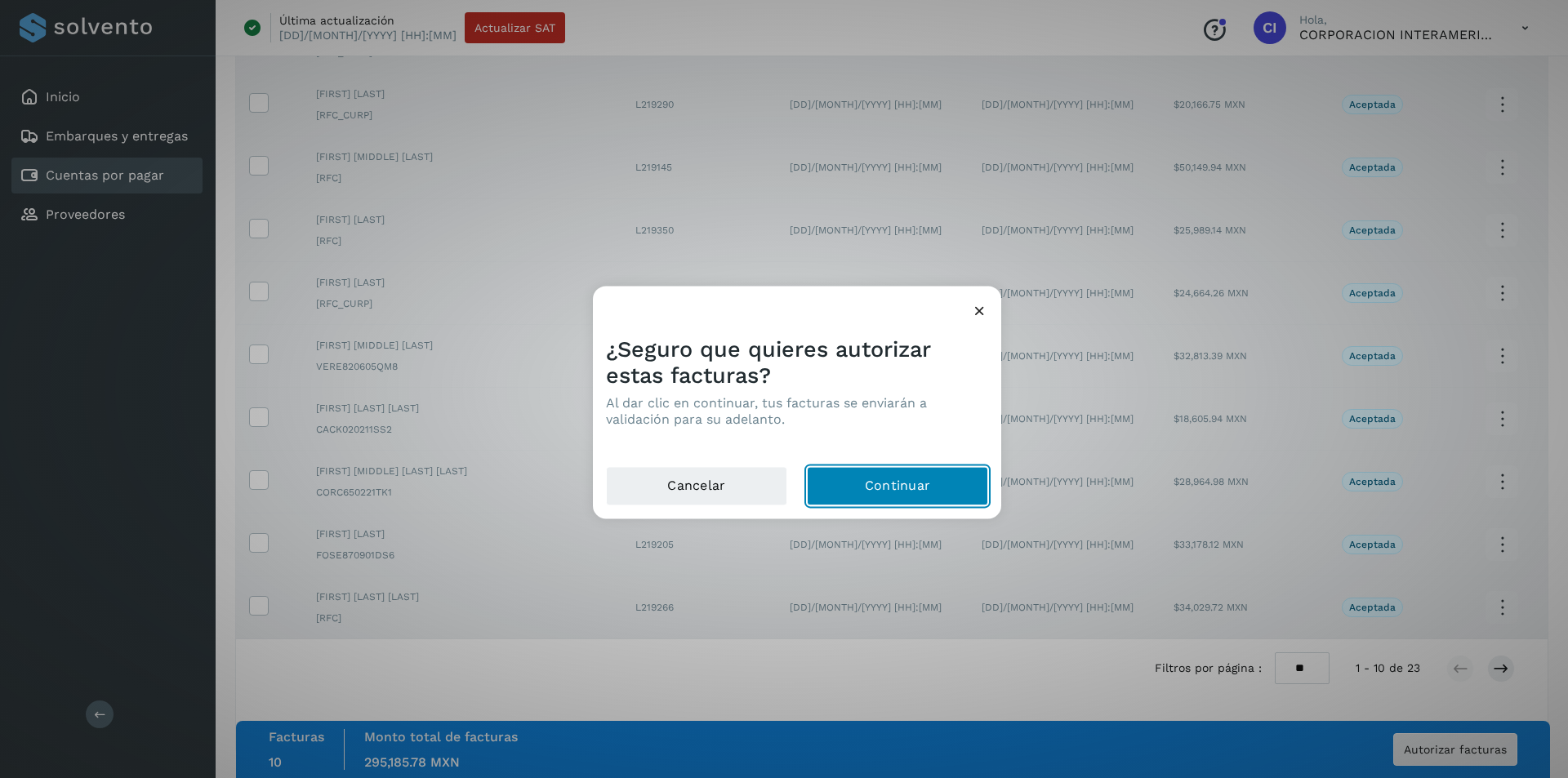 click on "Continuar" 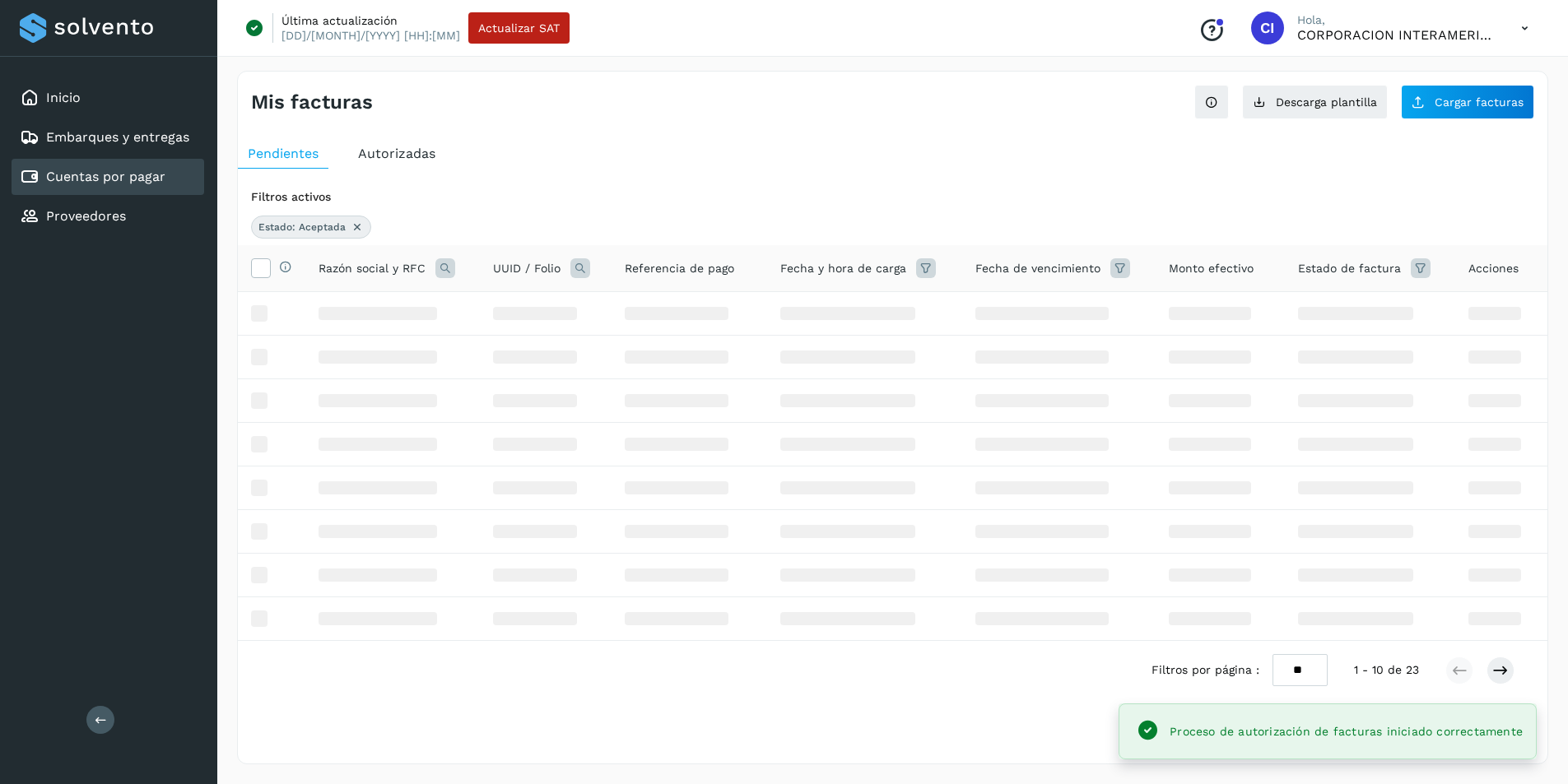 scroll, scrollTop: 0, scrollLeft: 0, axis: both 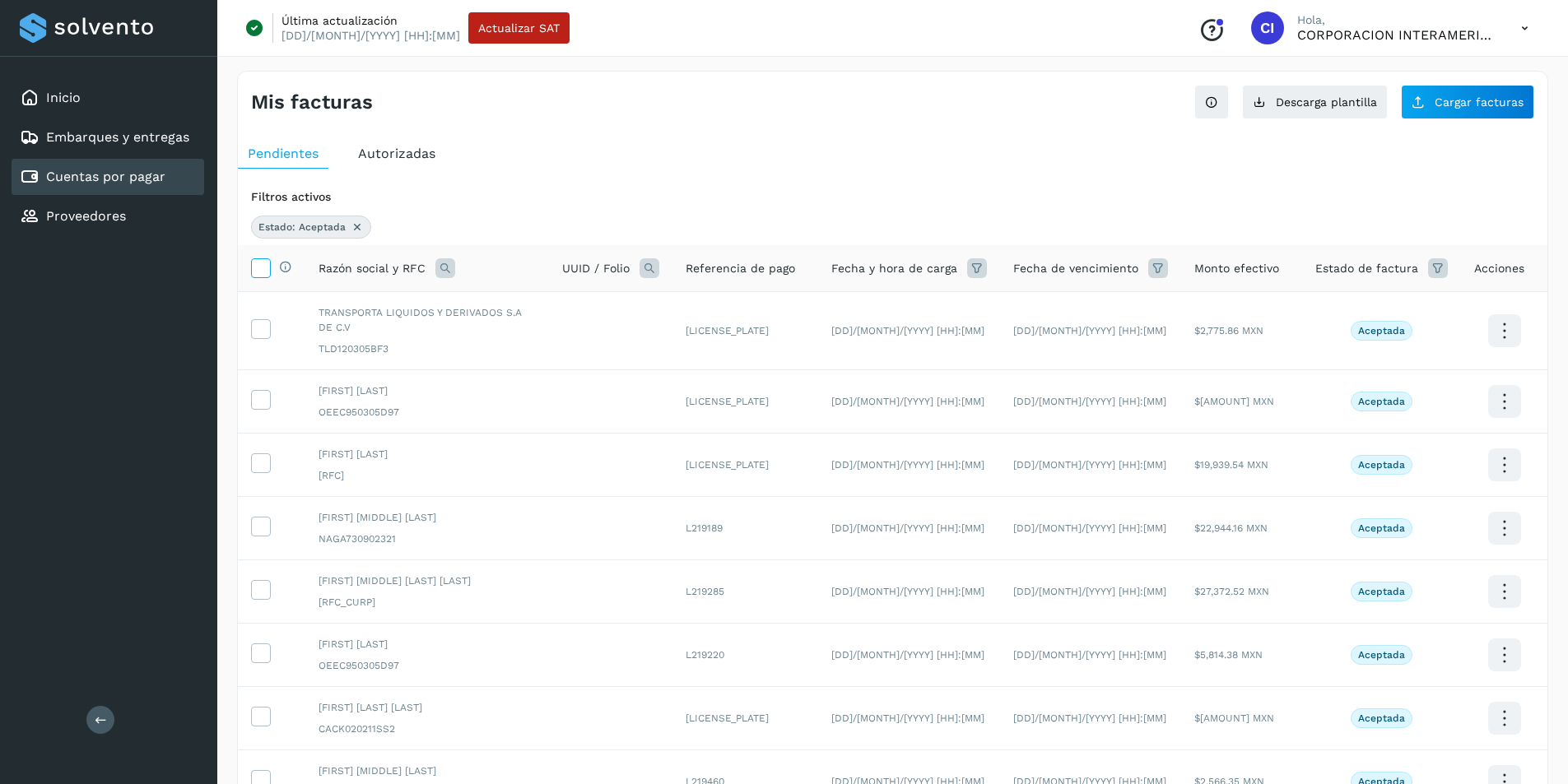 click at bounding box center [260, 267] 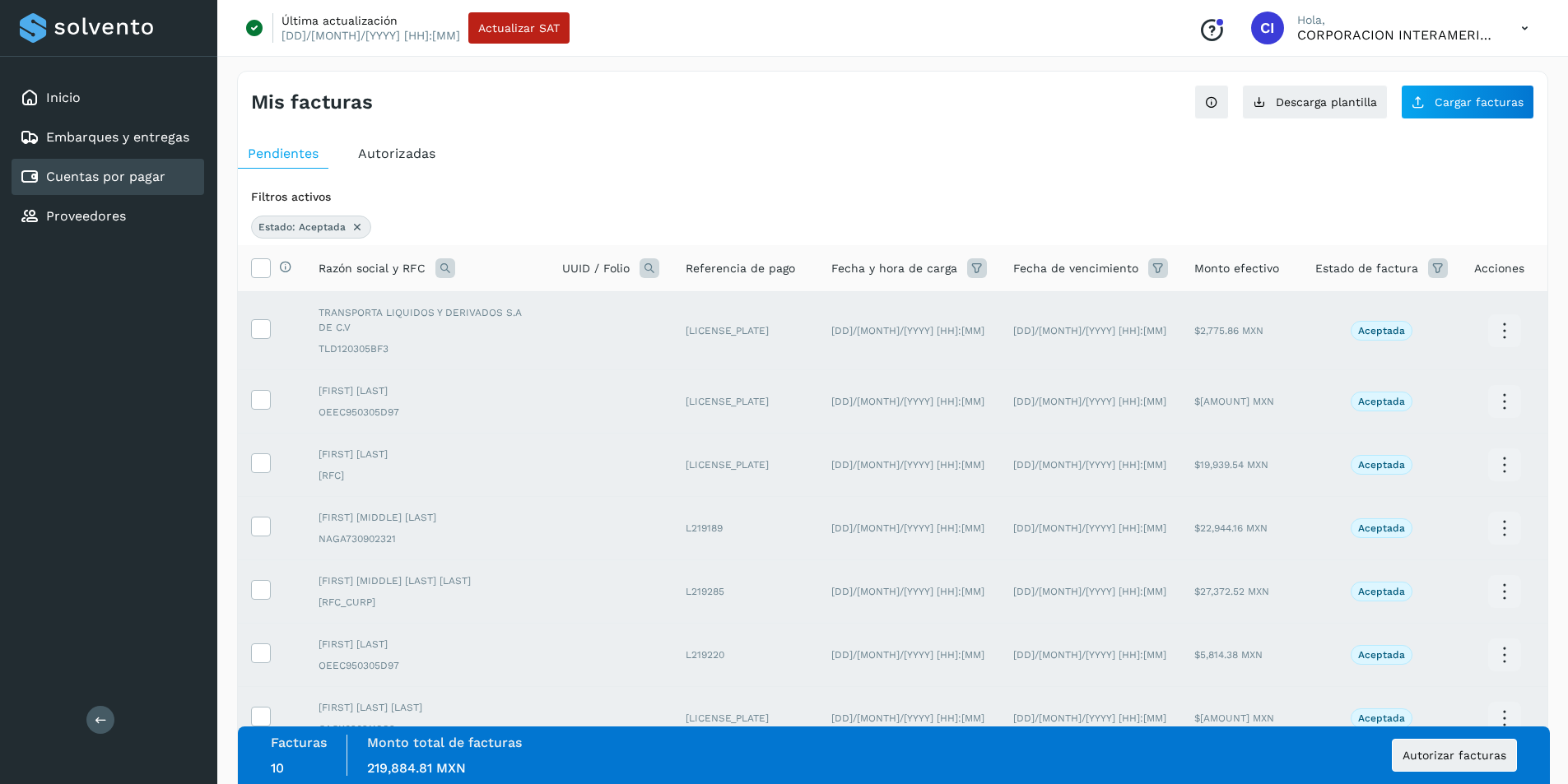 scroll, scrollTop: 296, scrollLeft: 0, axis: vertical 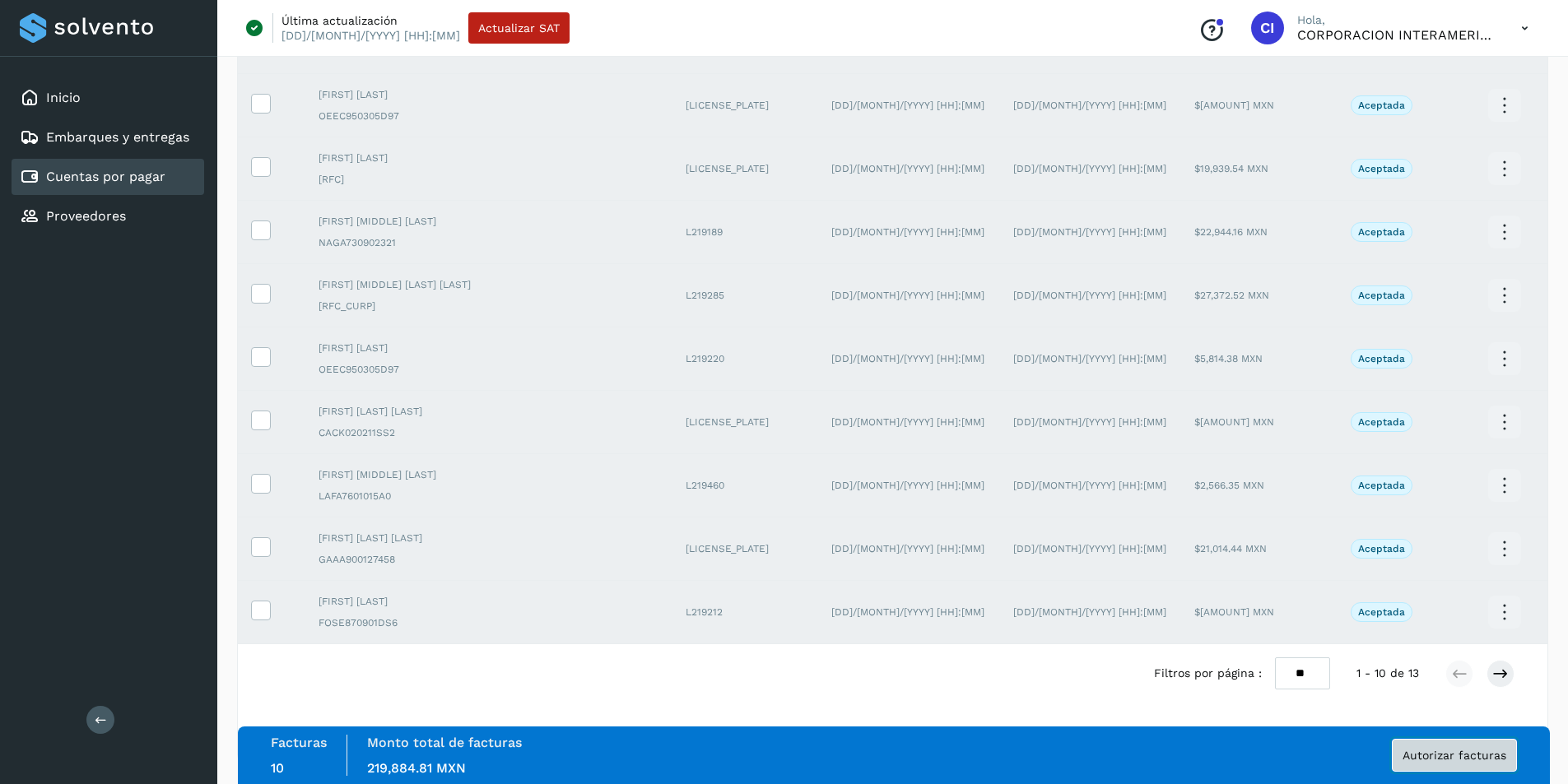 click on "Autorizar facturas" at bounding box center (1454, 755) 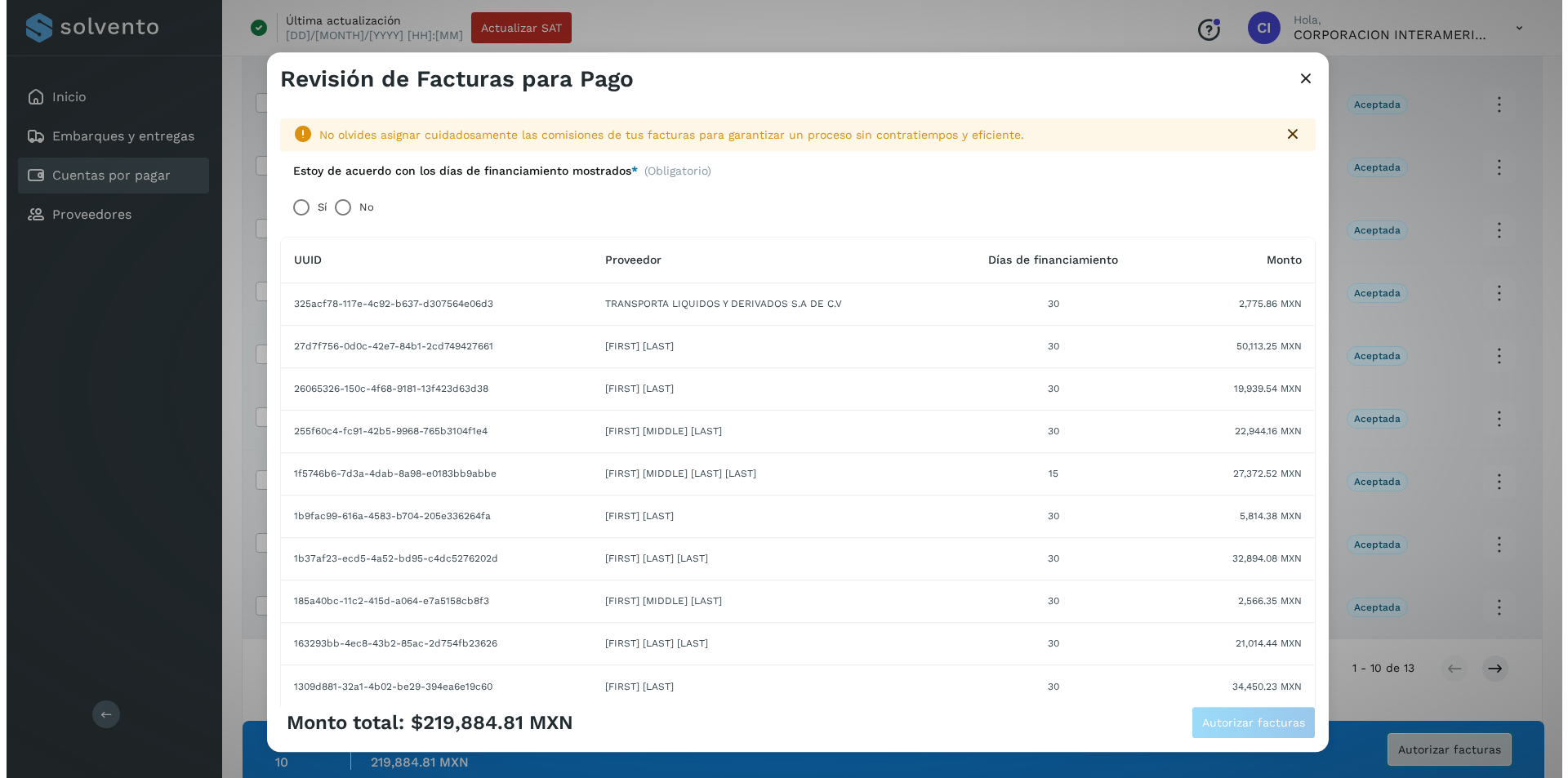 scroll, scrollTop: 279, scrollLeft: 0, axis: vertical 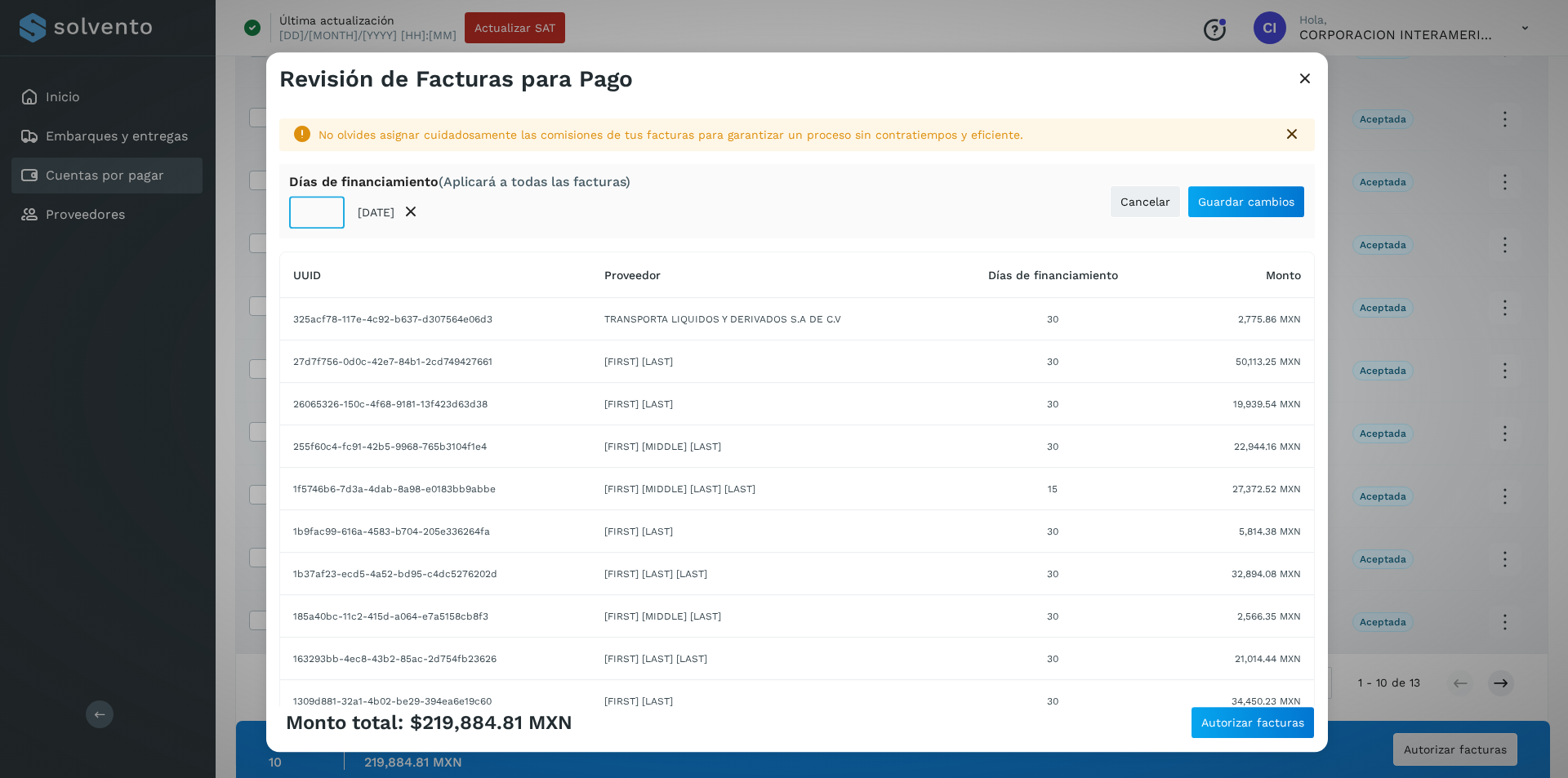 click on "**" 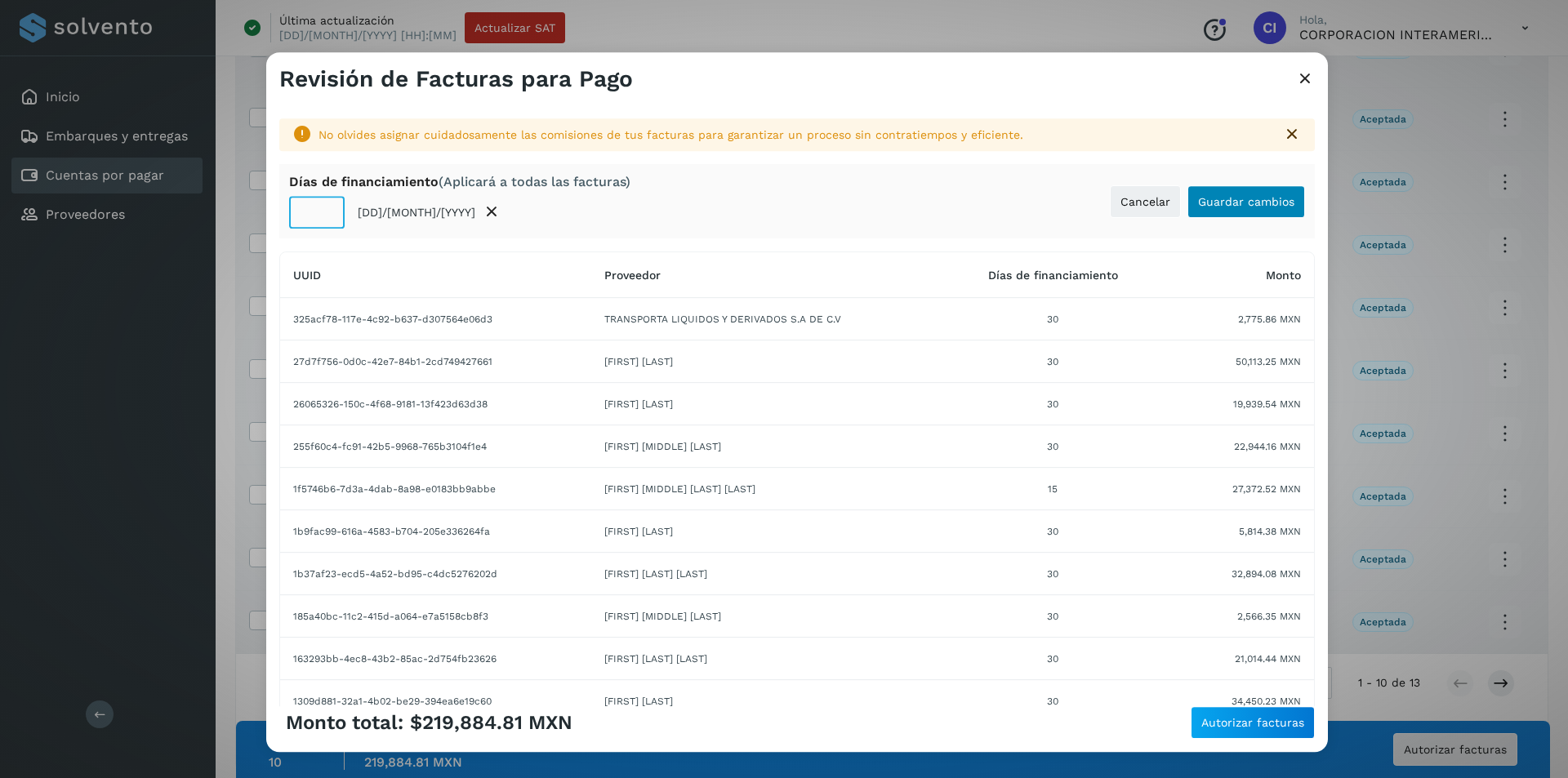 type on "**" 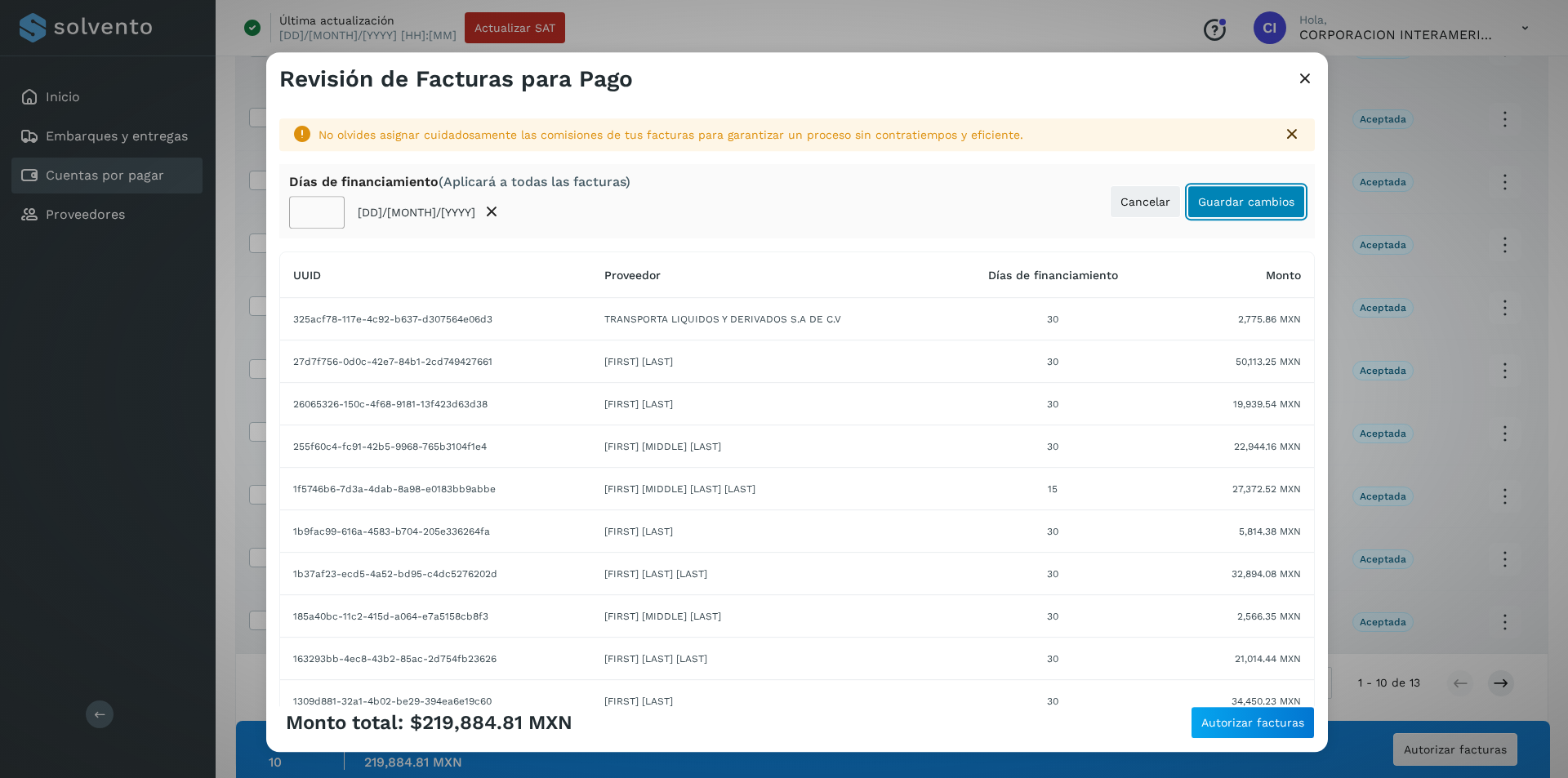 click on "Guardar cambios" 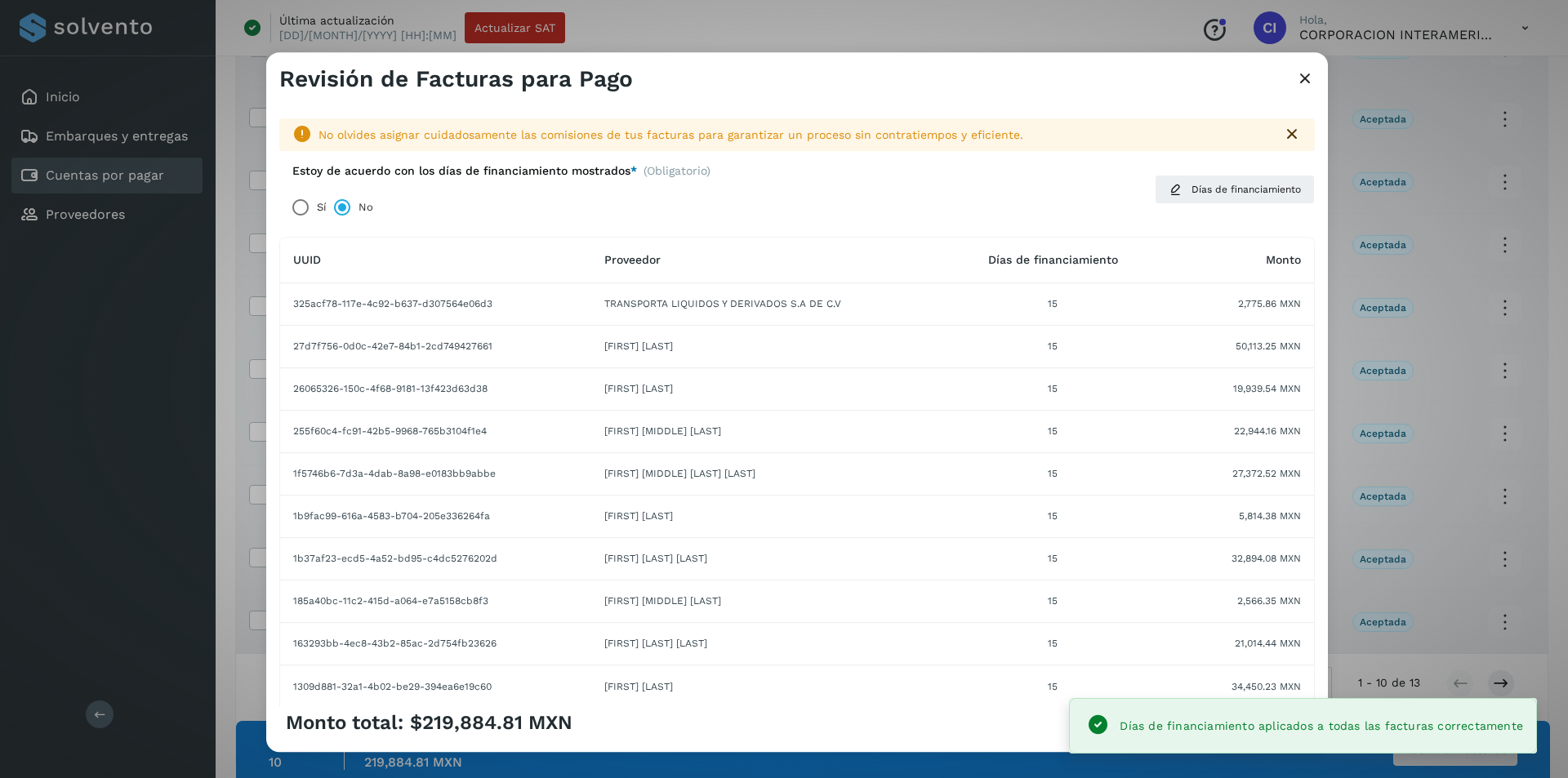 click on "Monto total:  $[AMOUNT] MXN Autorizar facturas" 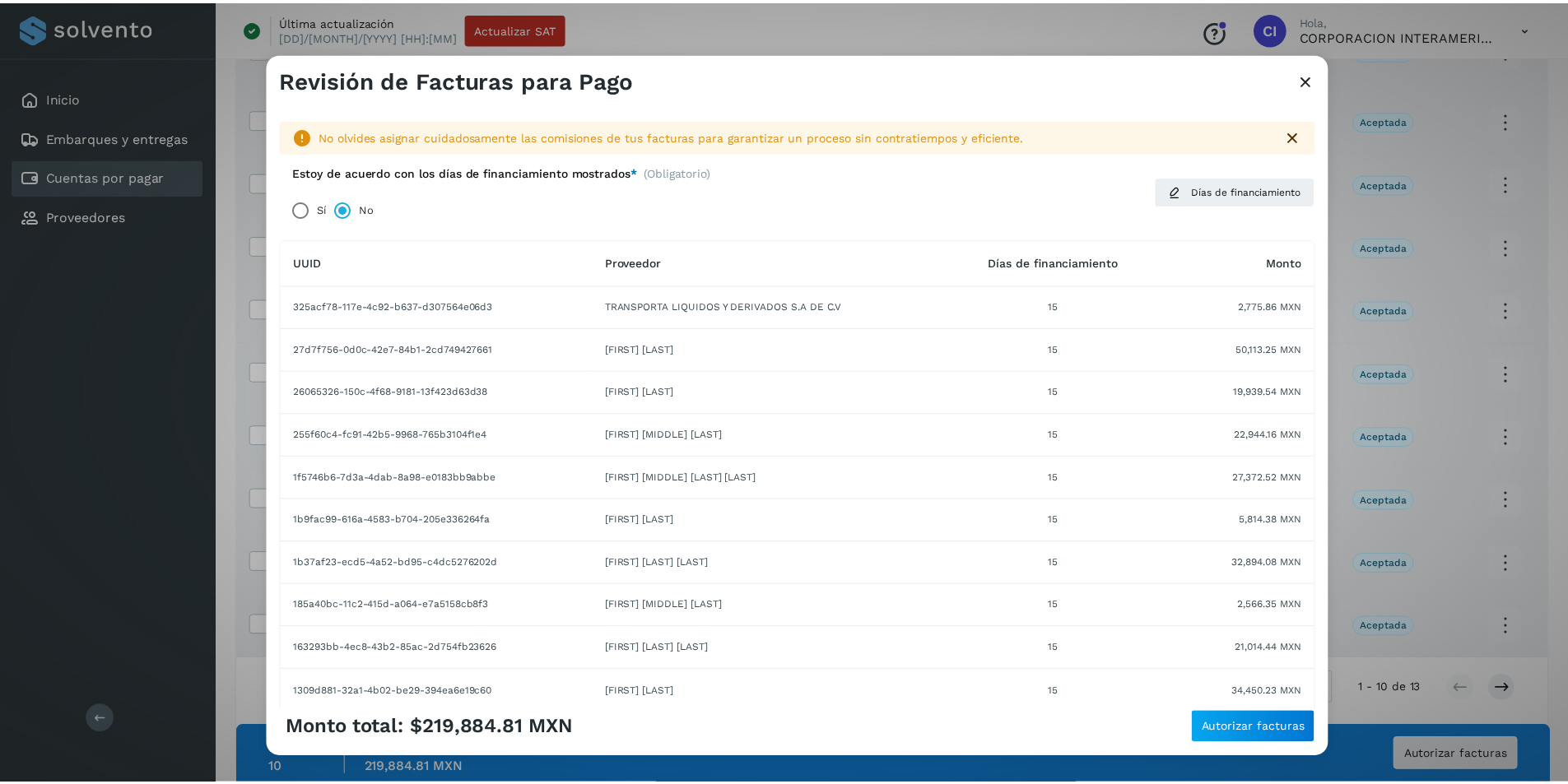 scroll, scrollTop: 134, scrollLeft: 0, axis: vertical 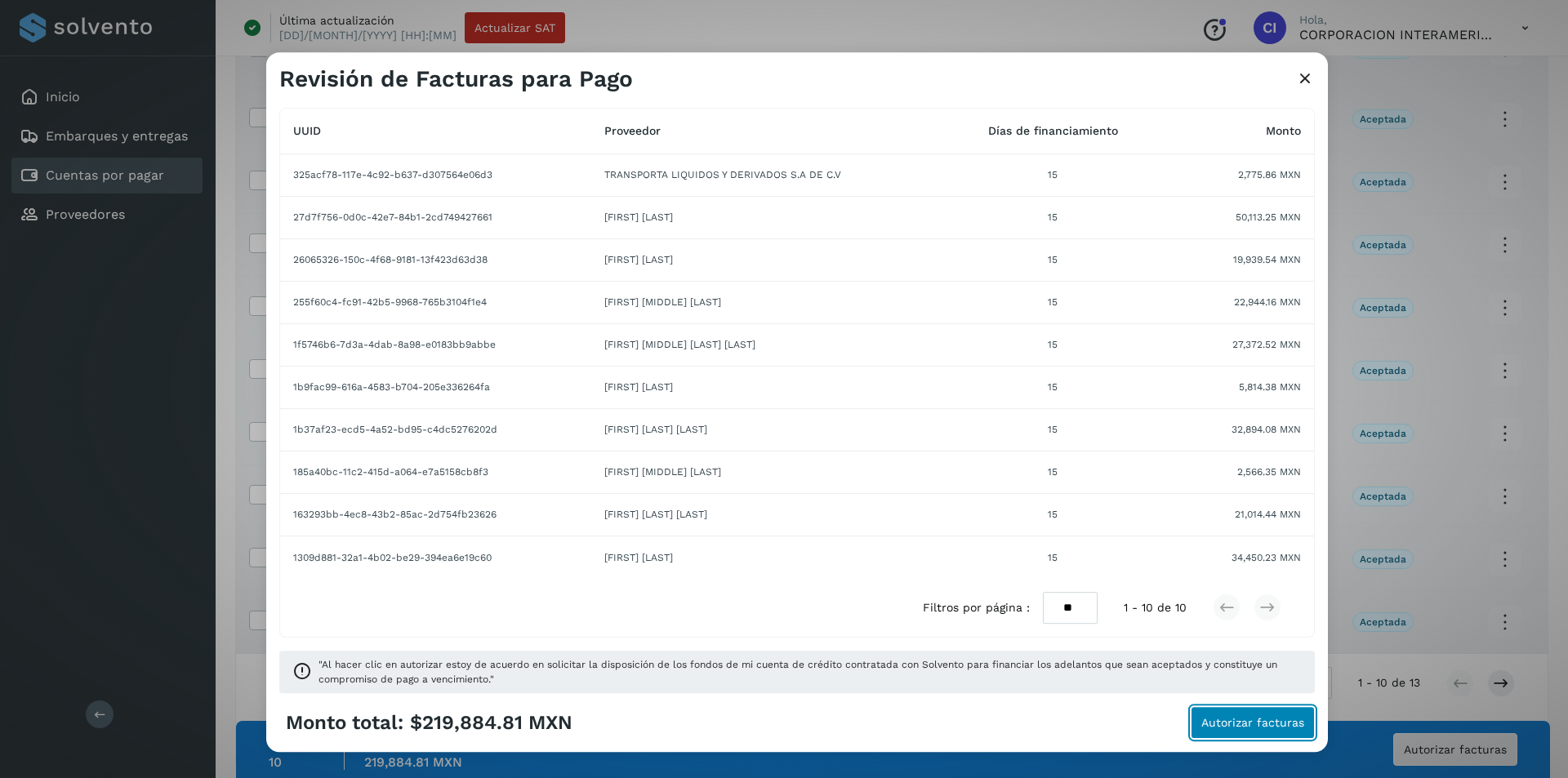 click on "Autorizar facturas" at bounding box center [1253, 722] 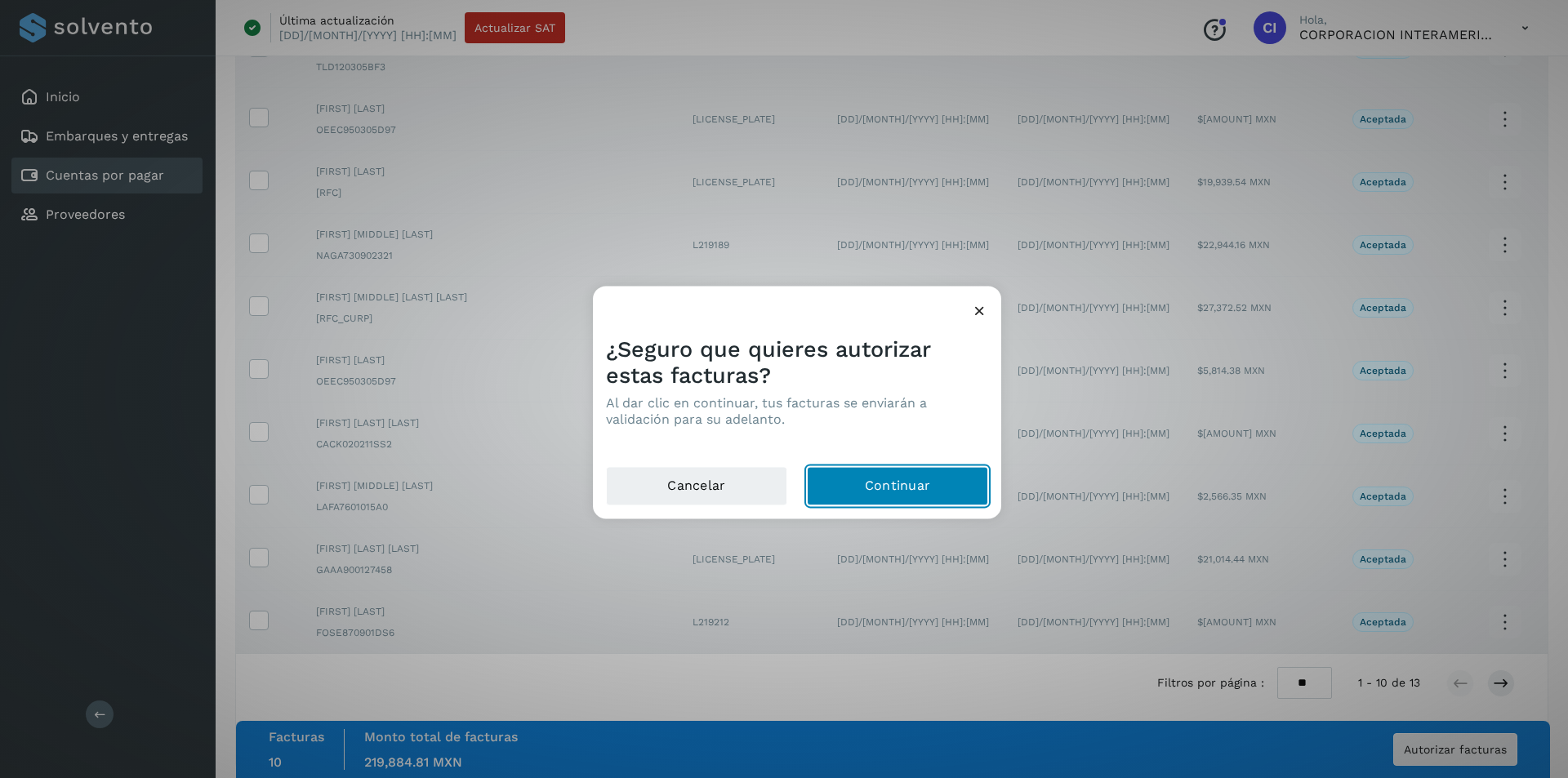 click on "Continuar" 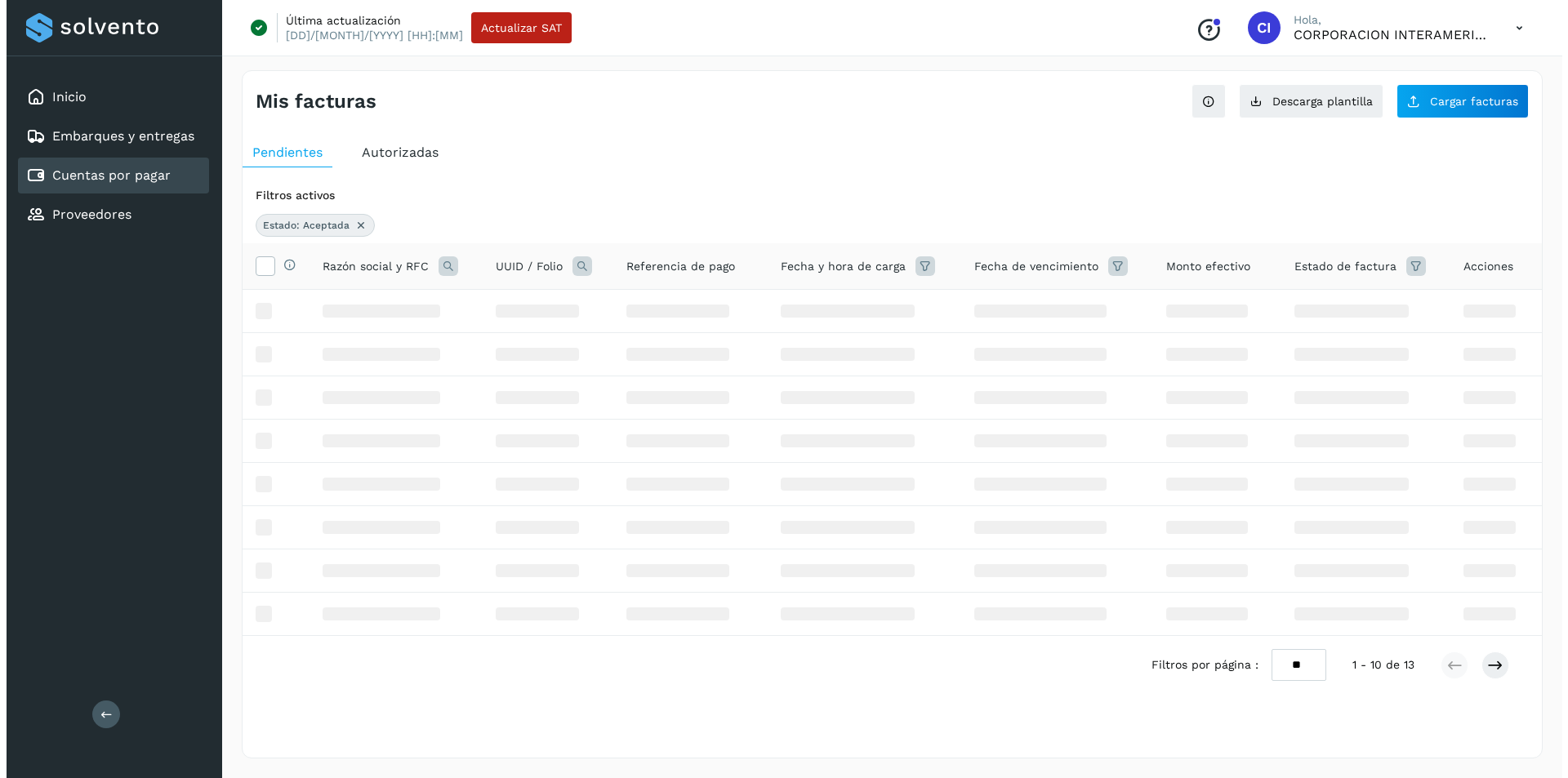 scroll, scrollTop: 0, scrollLeft: 0, axis: both 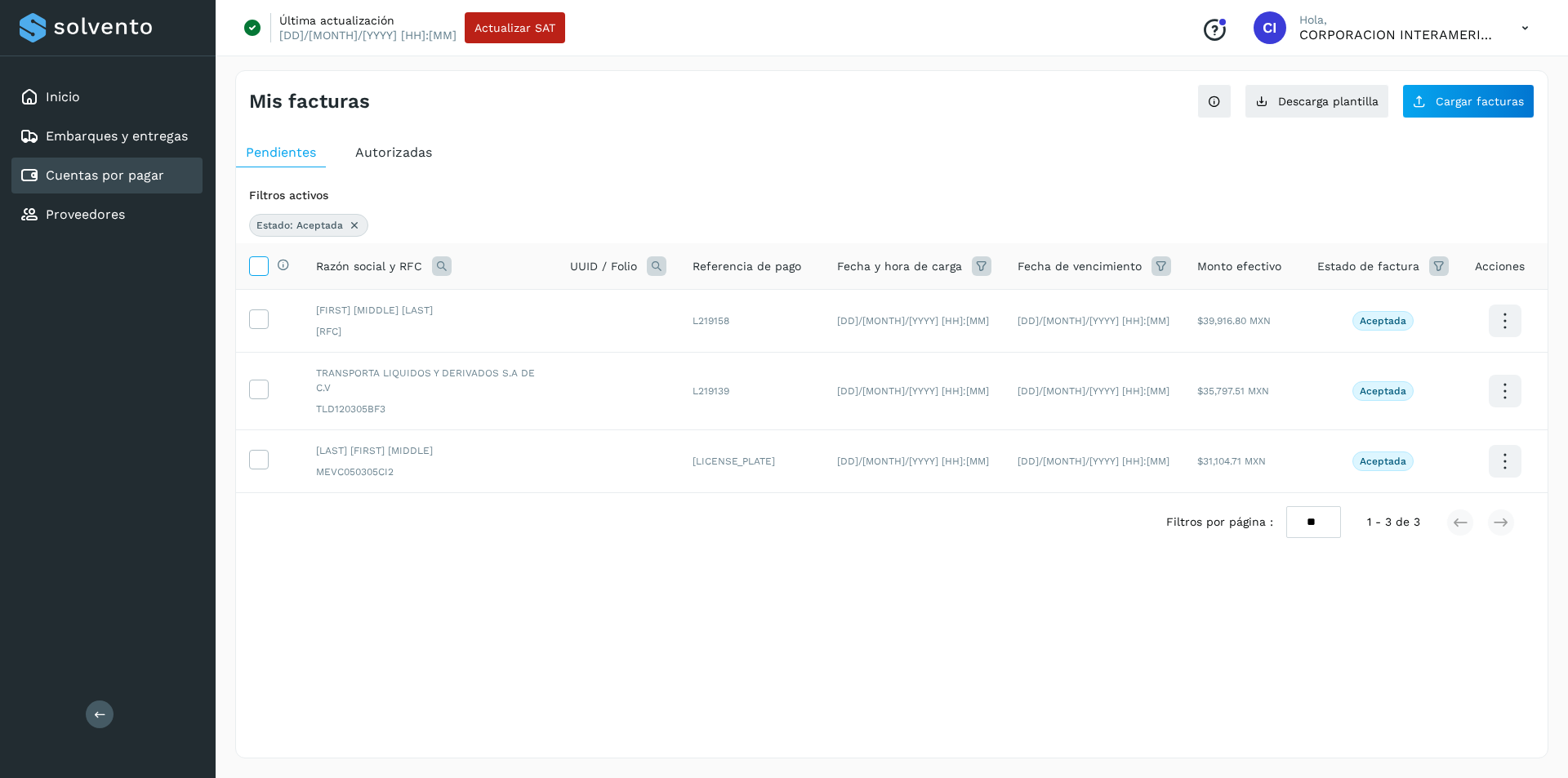 click at bounding box center (258, 265) 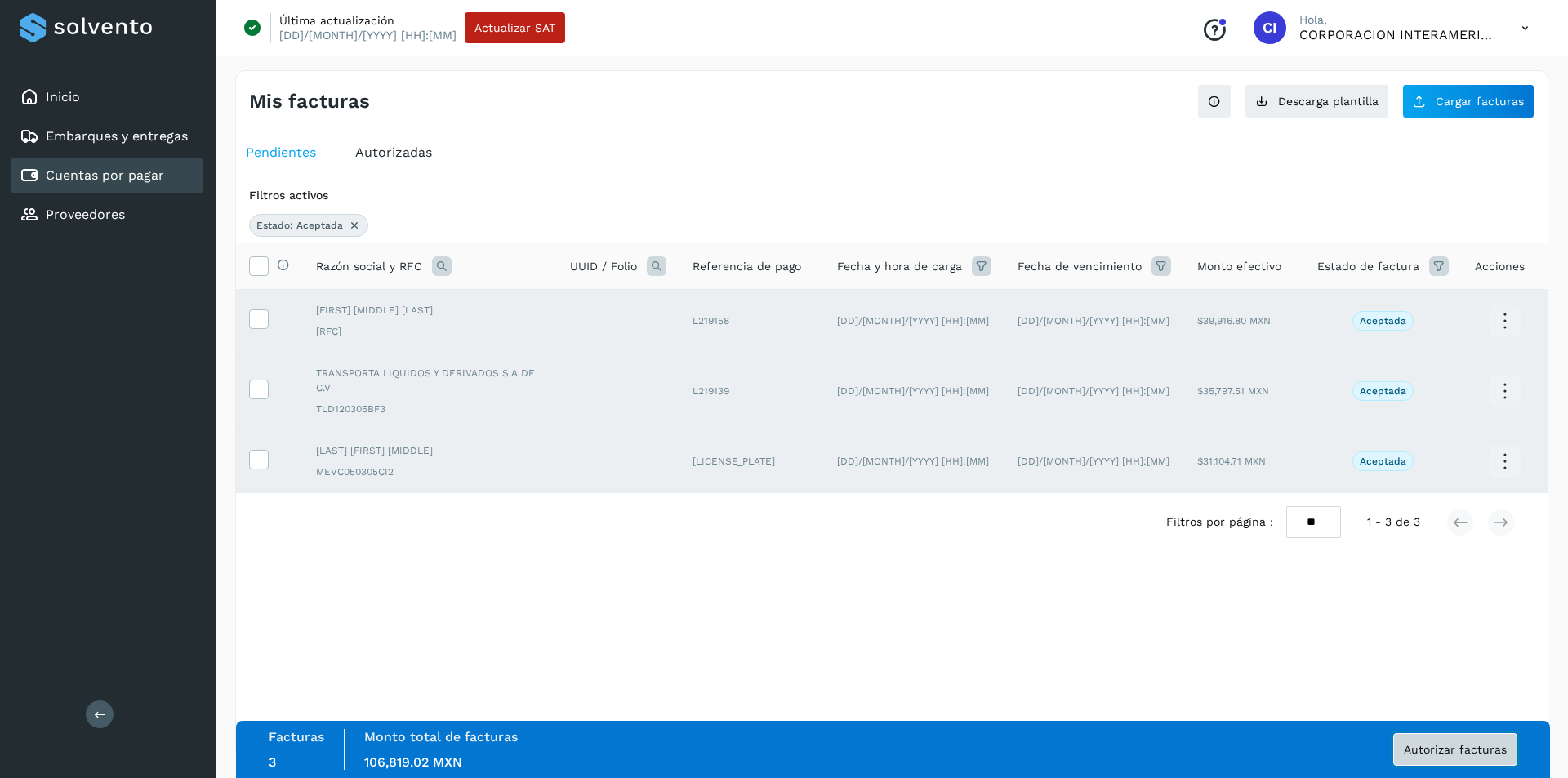 click on "Autorizar facturas" 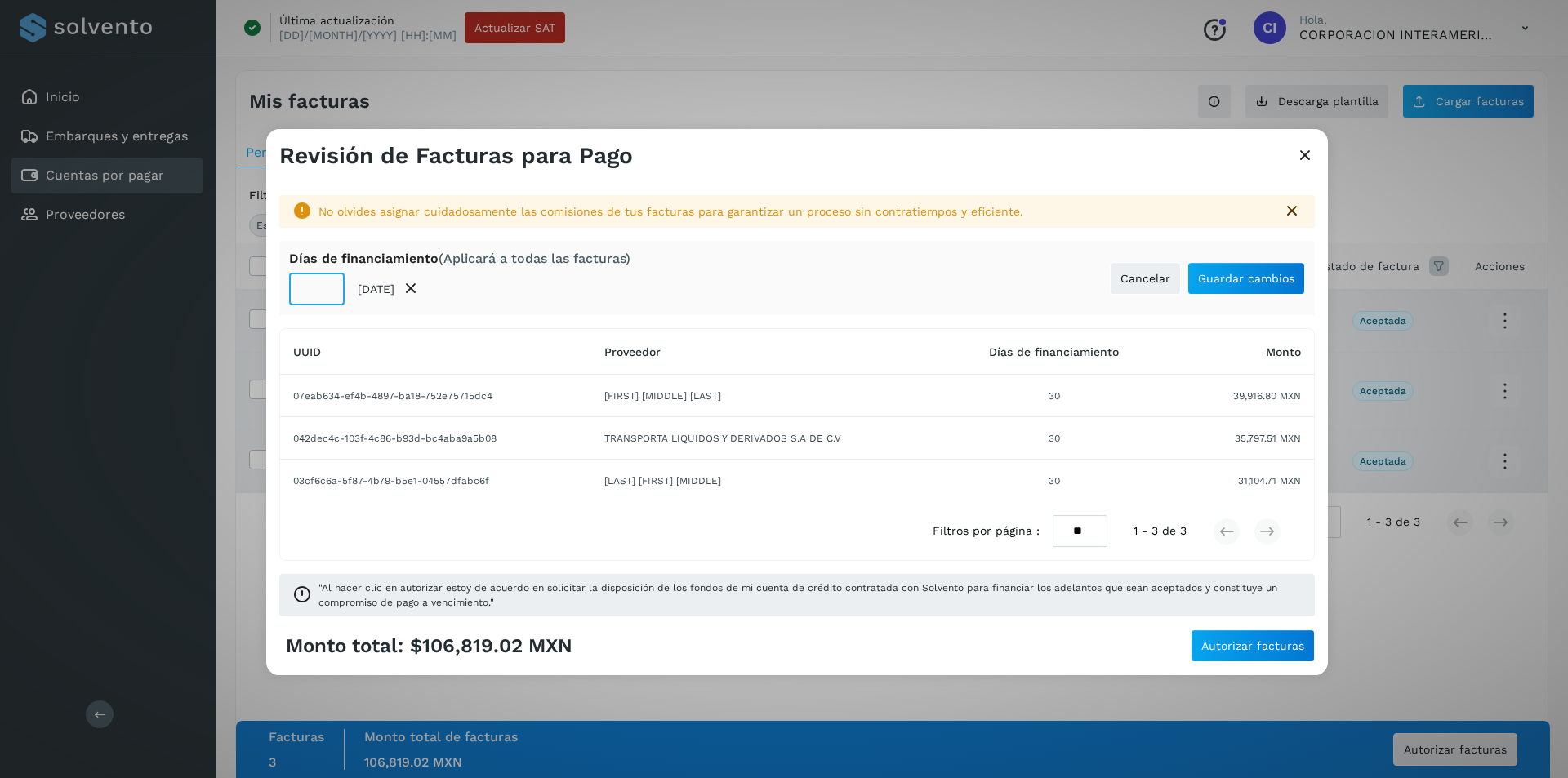 click on "**" 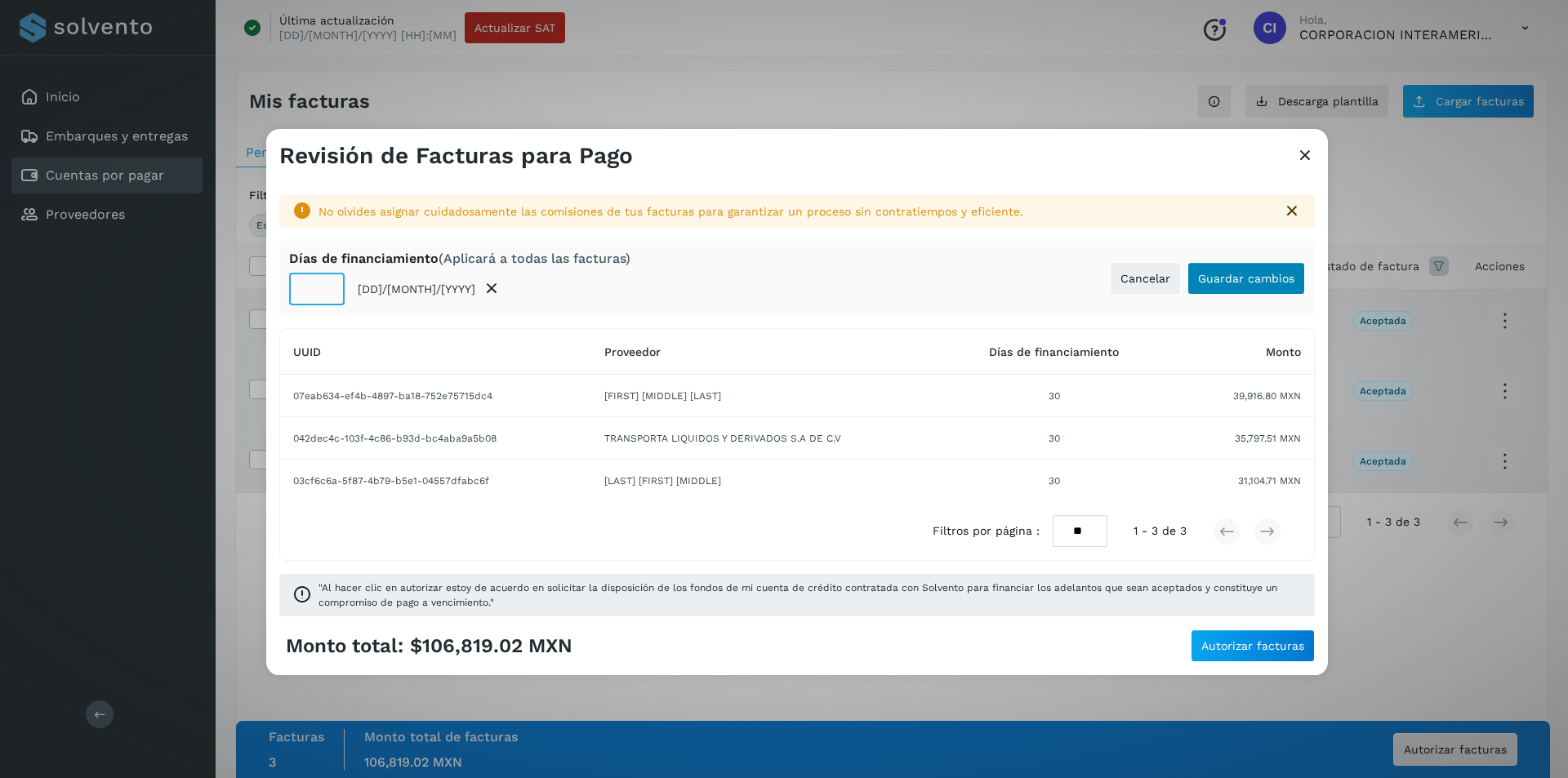type on "**" 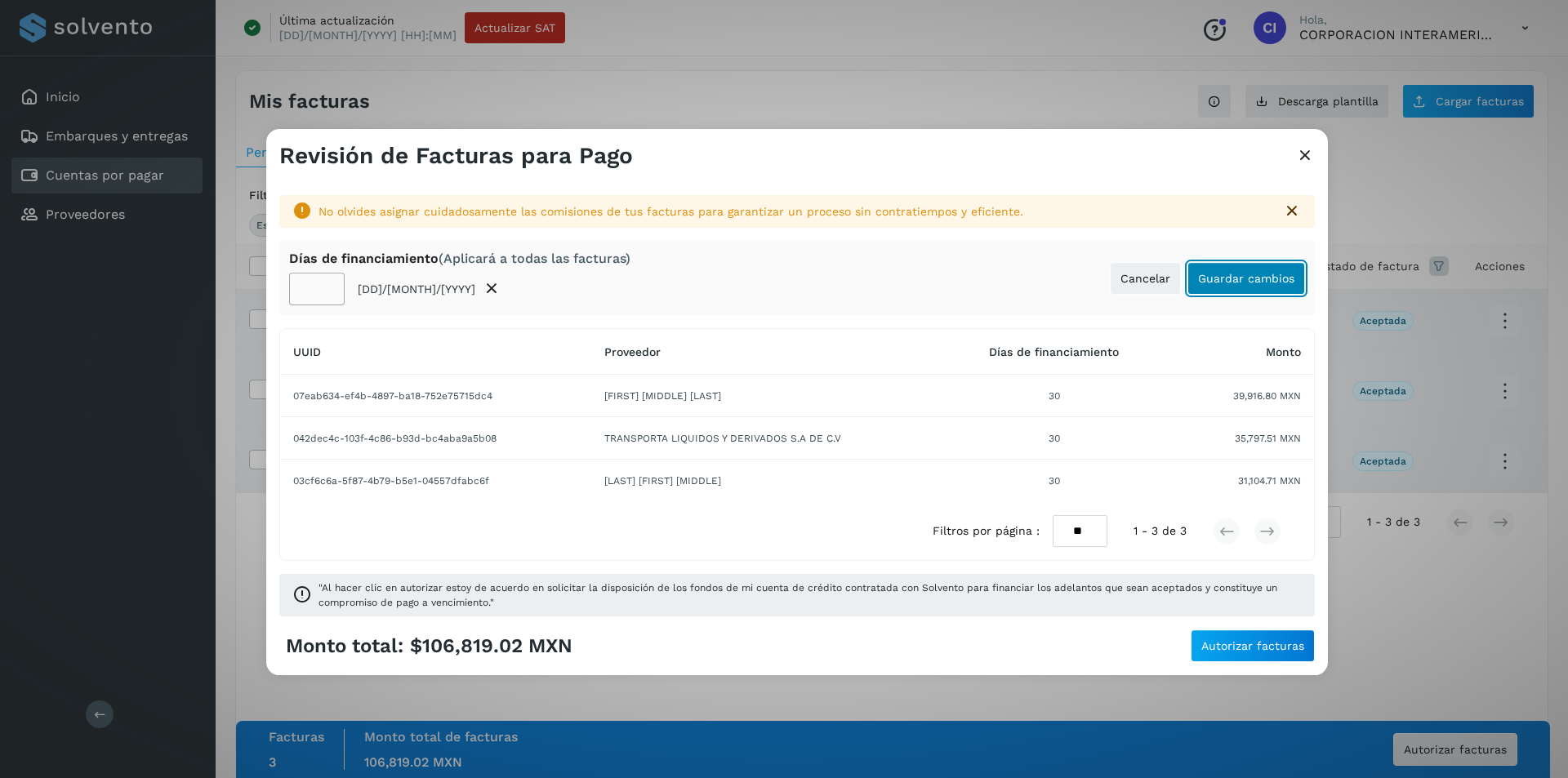 click on "Guardar cambios" 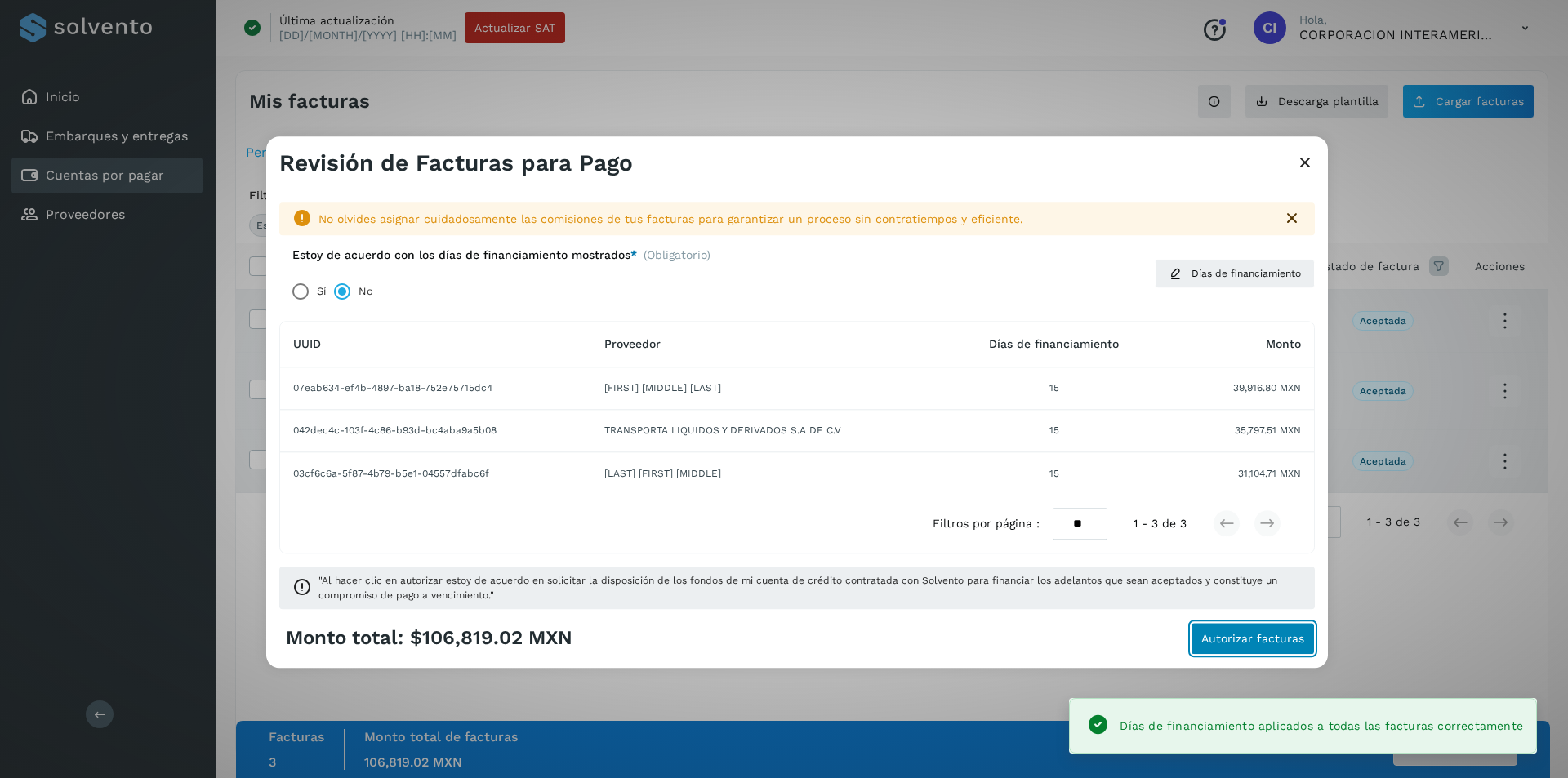 click on "Autorizar facturas" at bounding box center (1253, 638) 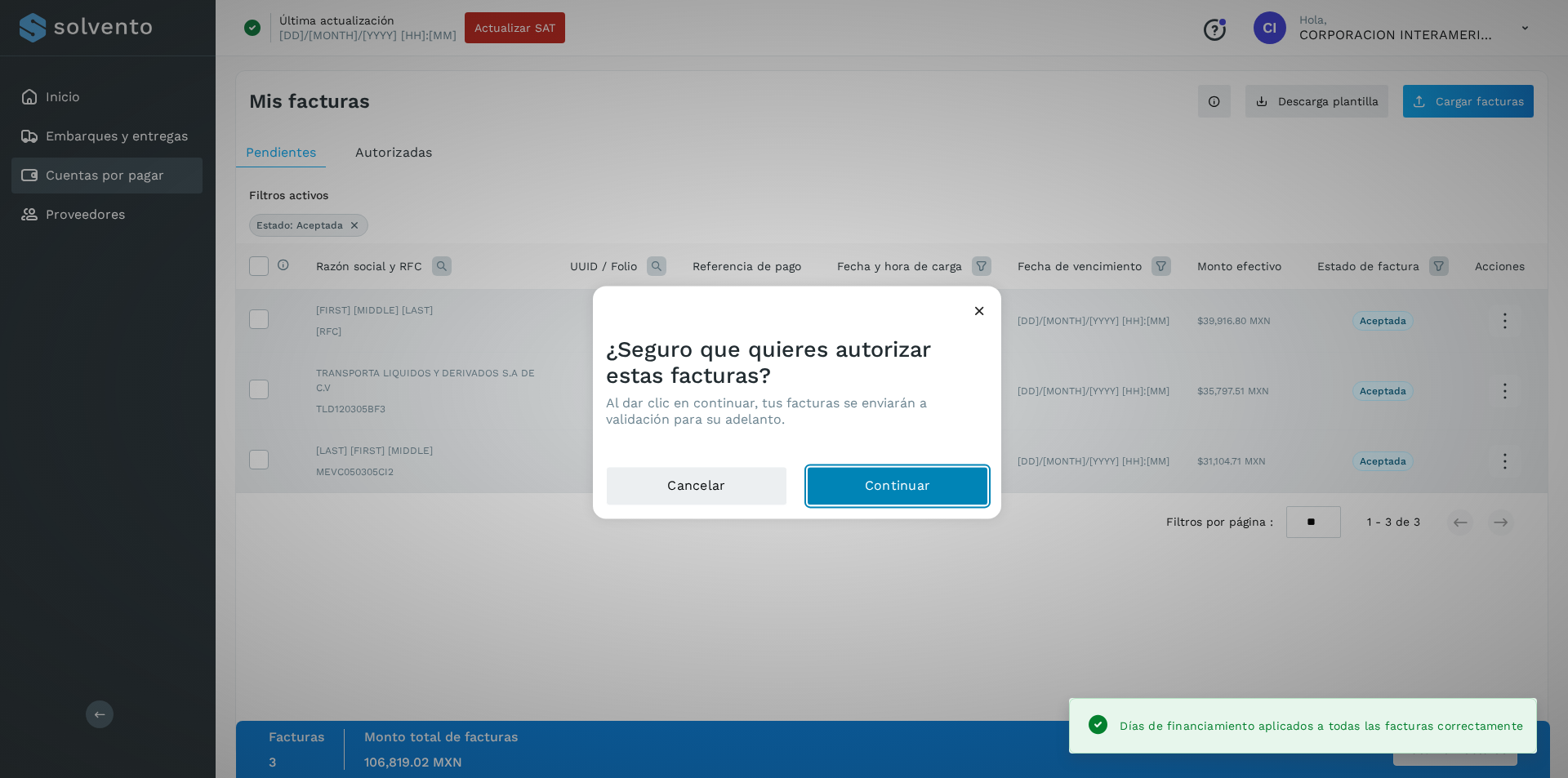 click on "Continuar" 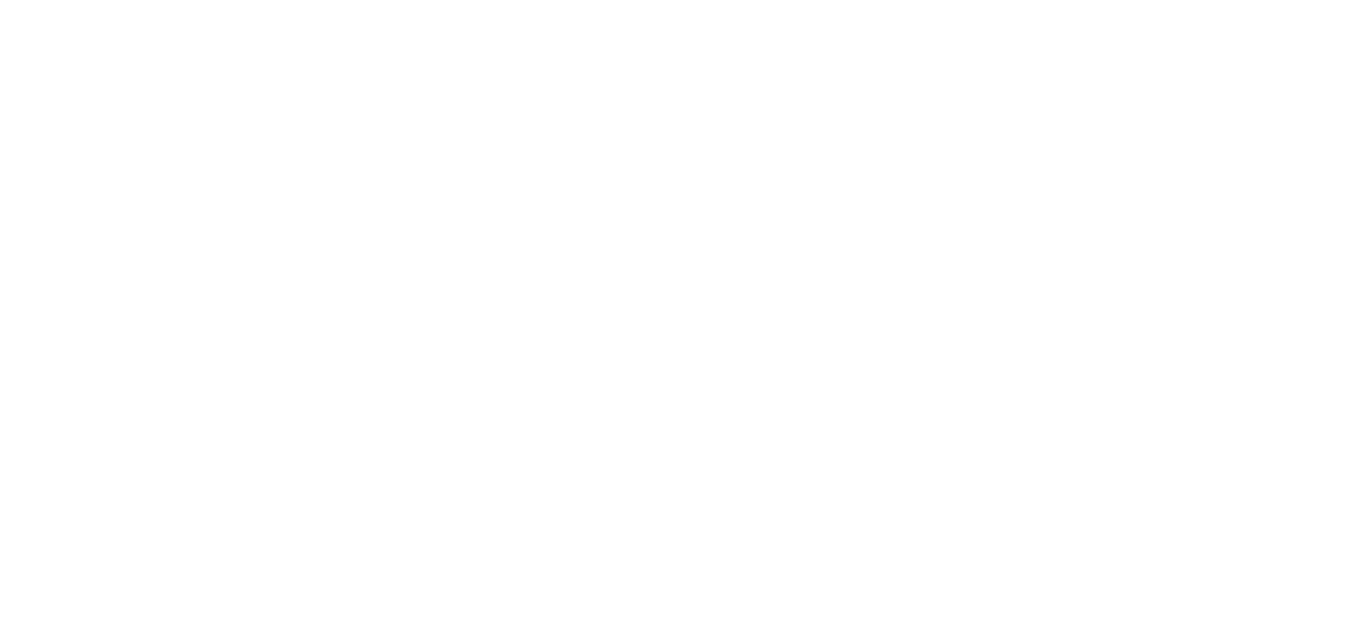 scroll, scrollTop: 0, scrollLeft: 0, axis: both 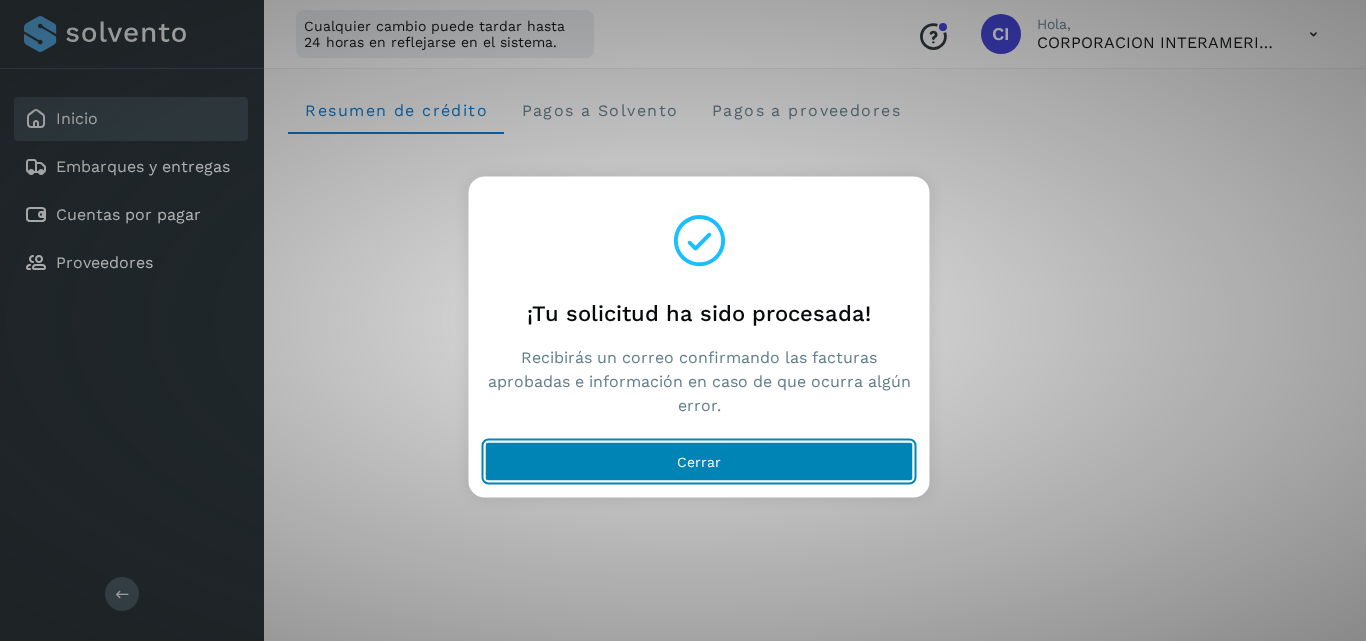 click on "Cerrar" 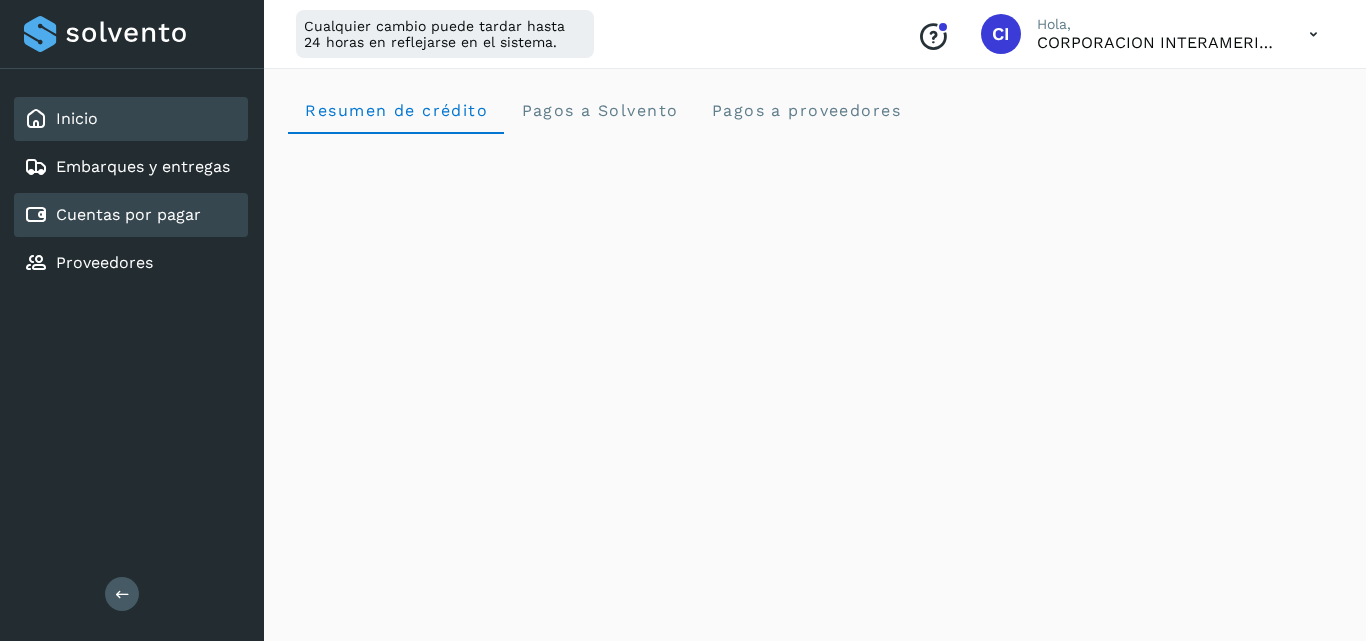 click on "Cuentas por pagar" at bounding box center [128, 214] 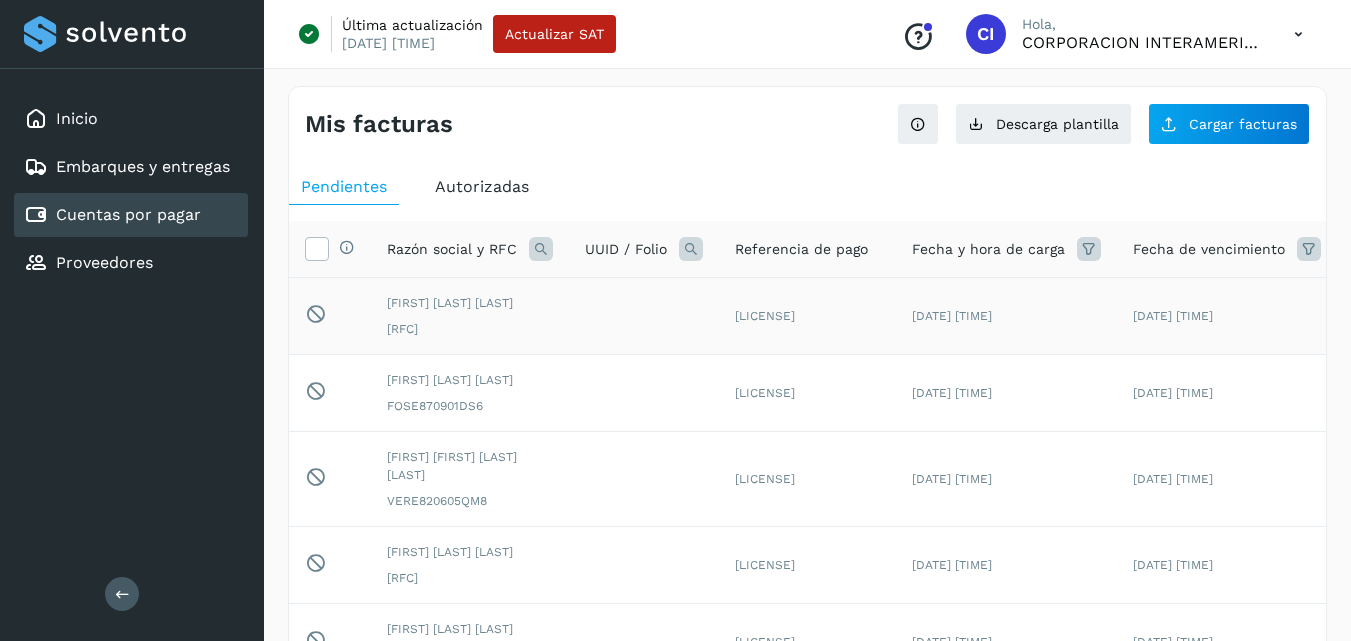 scroll, scrollTop: 0, scrollLeft: 443, axis: horizontal 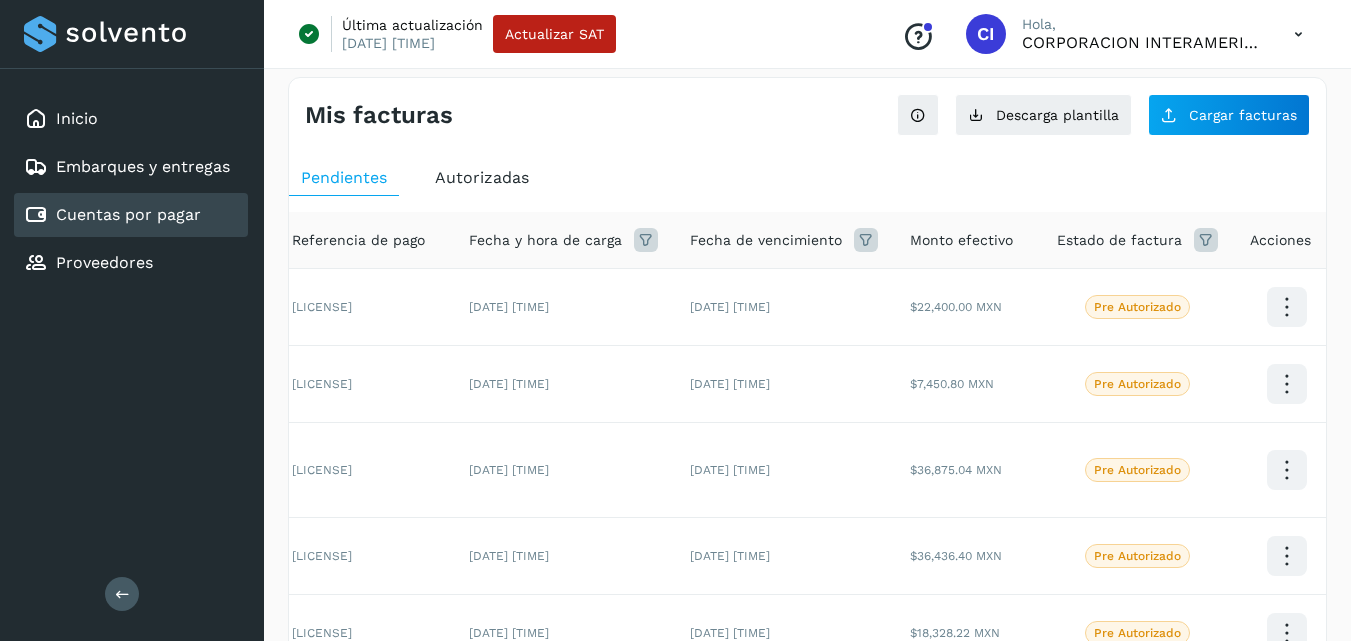 click on "Autorizadas" at bounding box center (482, 177) 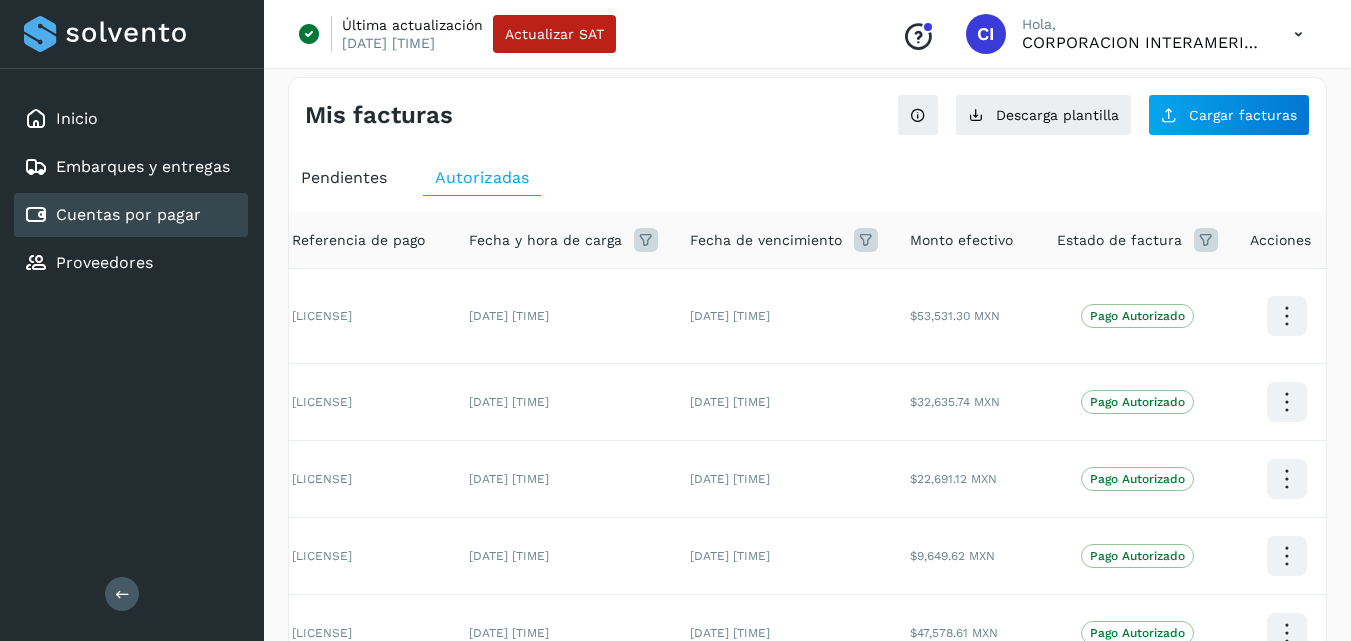 scroll, scrollTop: 0, scrollLeft: 0, axis: both 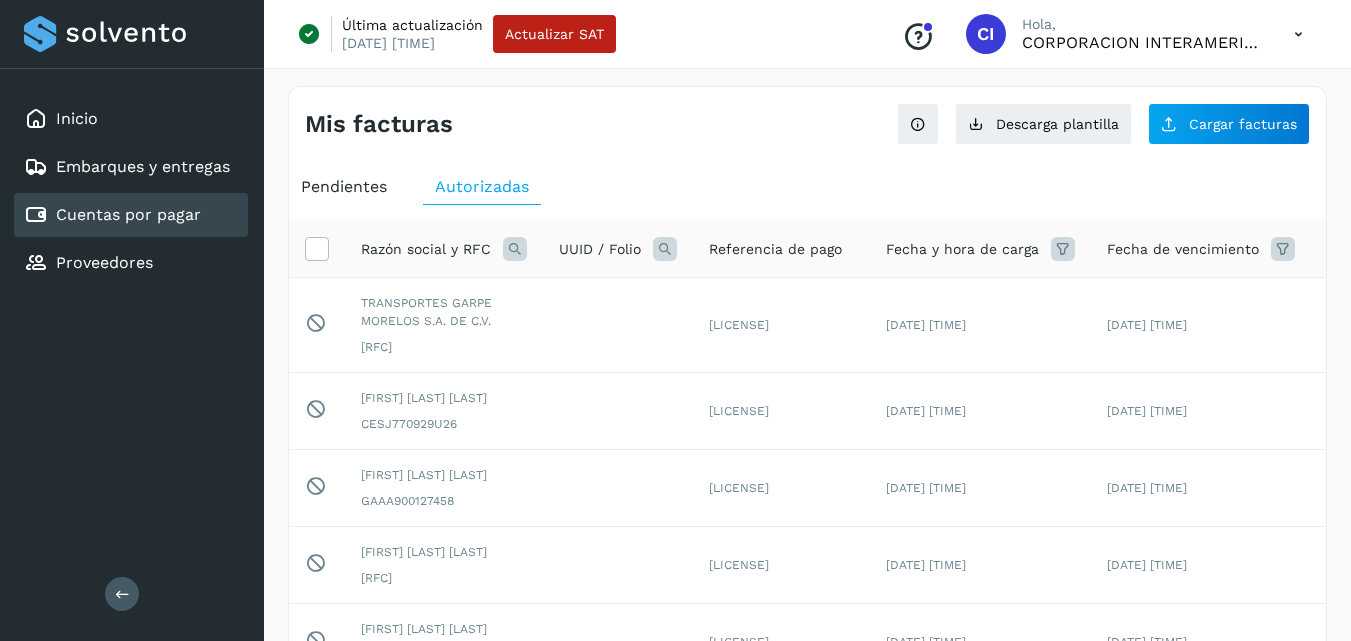 click on "Pendientes" at bounding box center (344, 186) 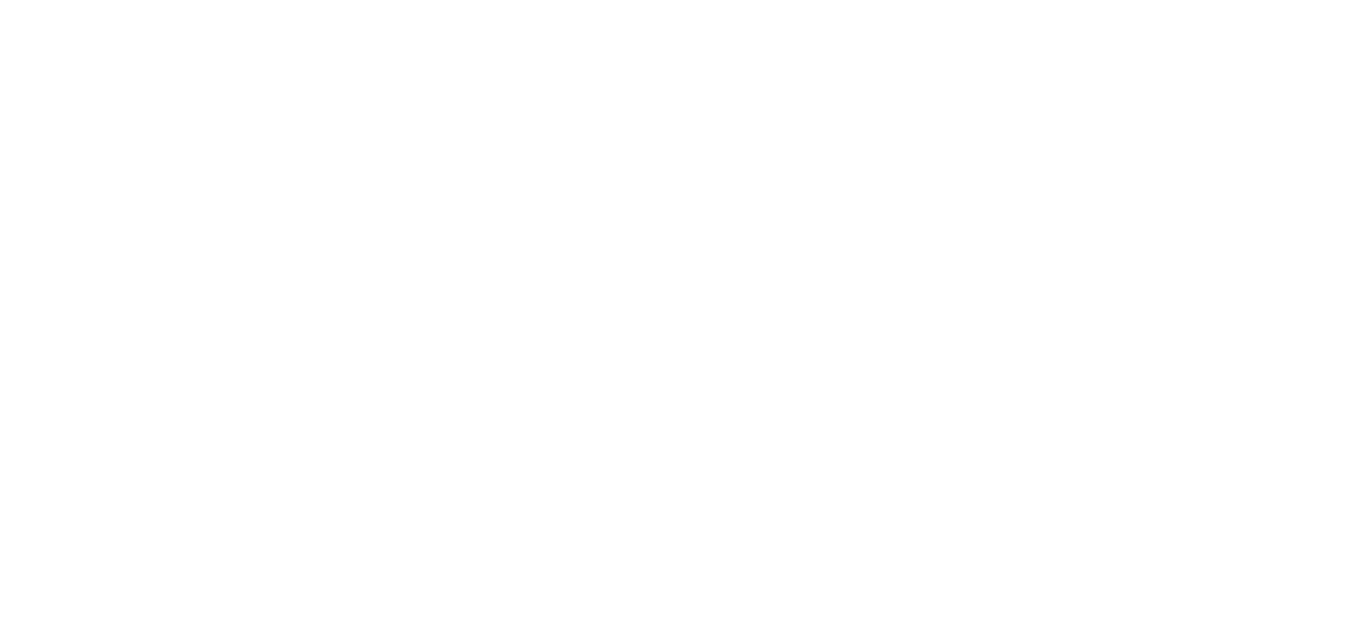 scroll, scrollTop: 0, scrollLeft: 0, axis: both 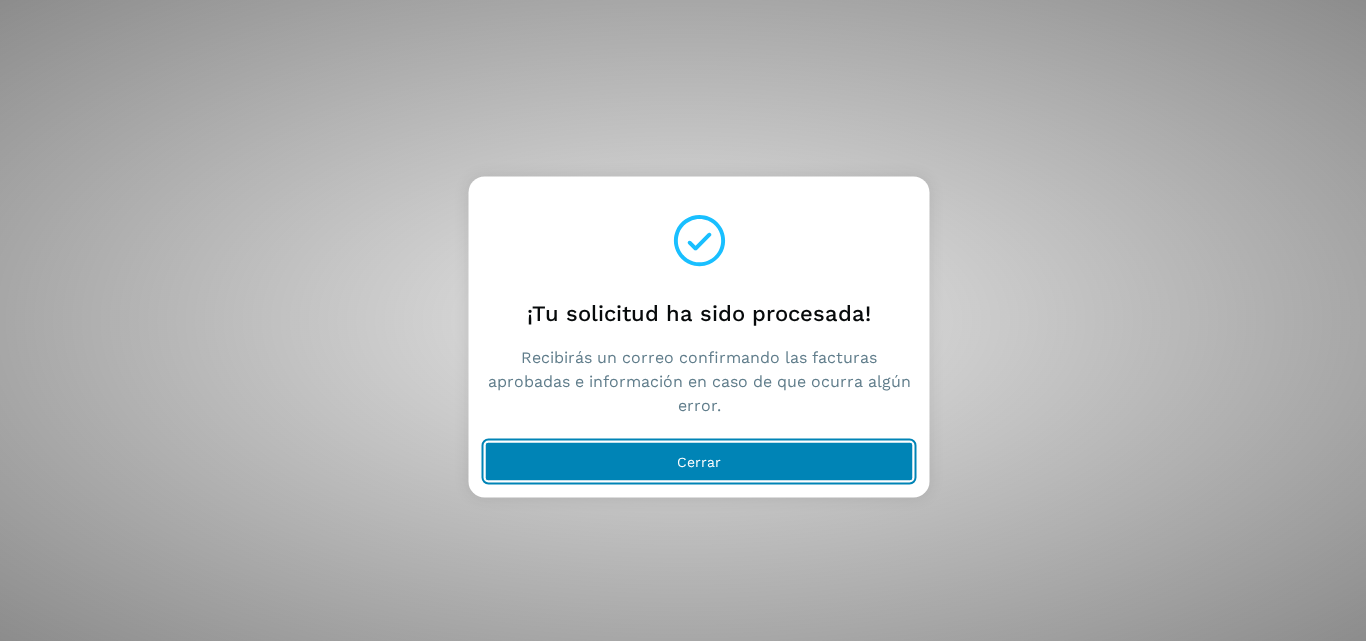 click on "Cerrar" 